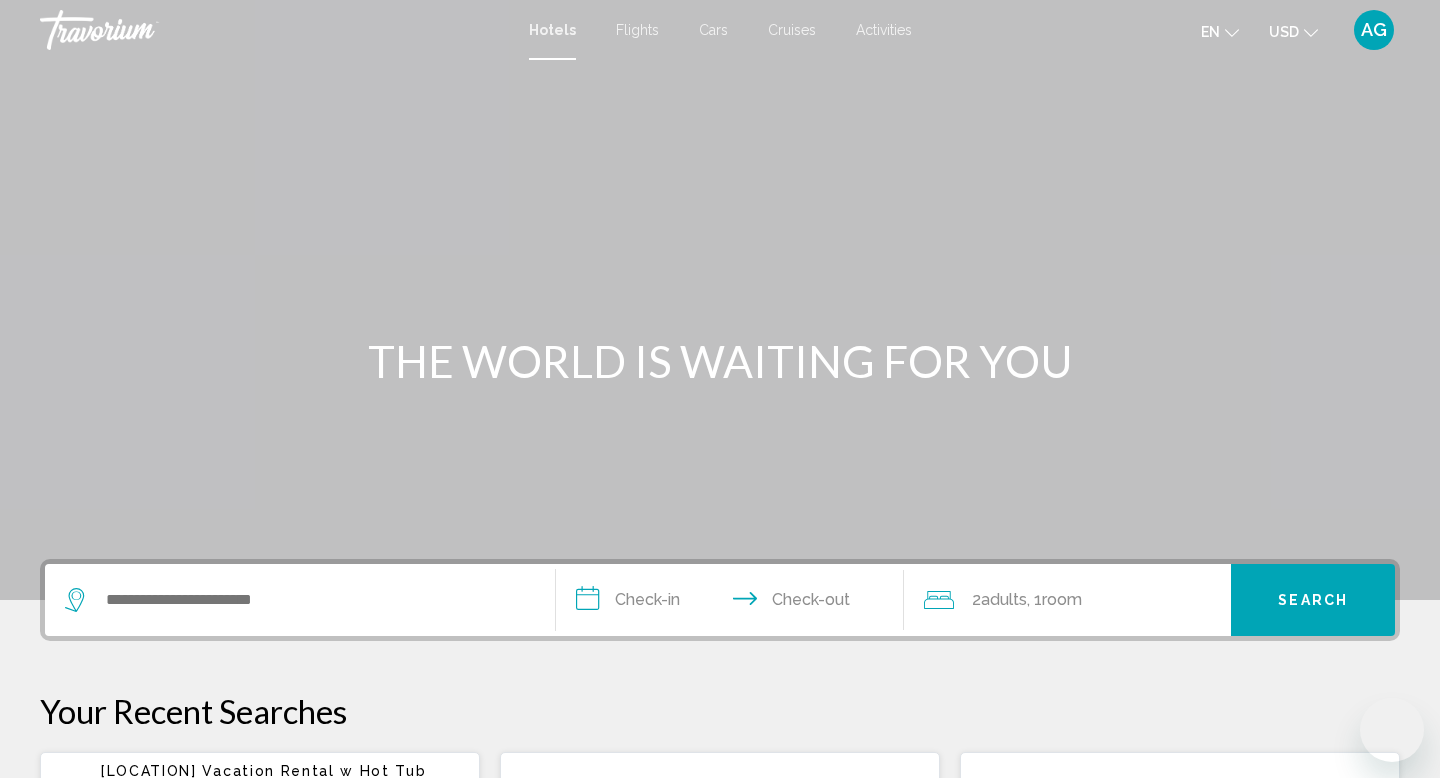 scroll, scrollTop: 0, scrollLeft: 0, axis: both 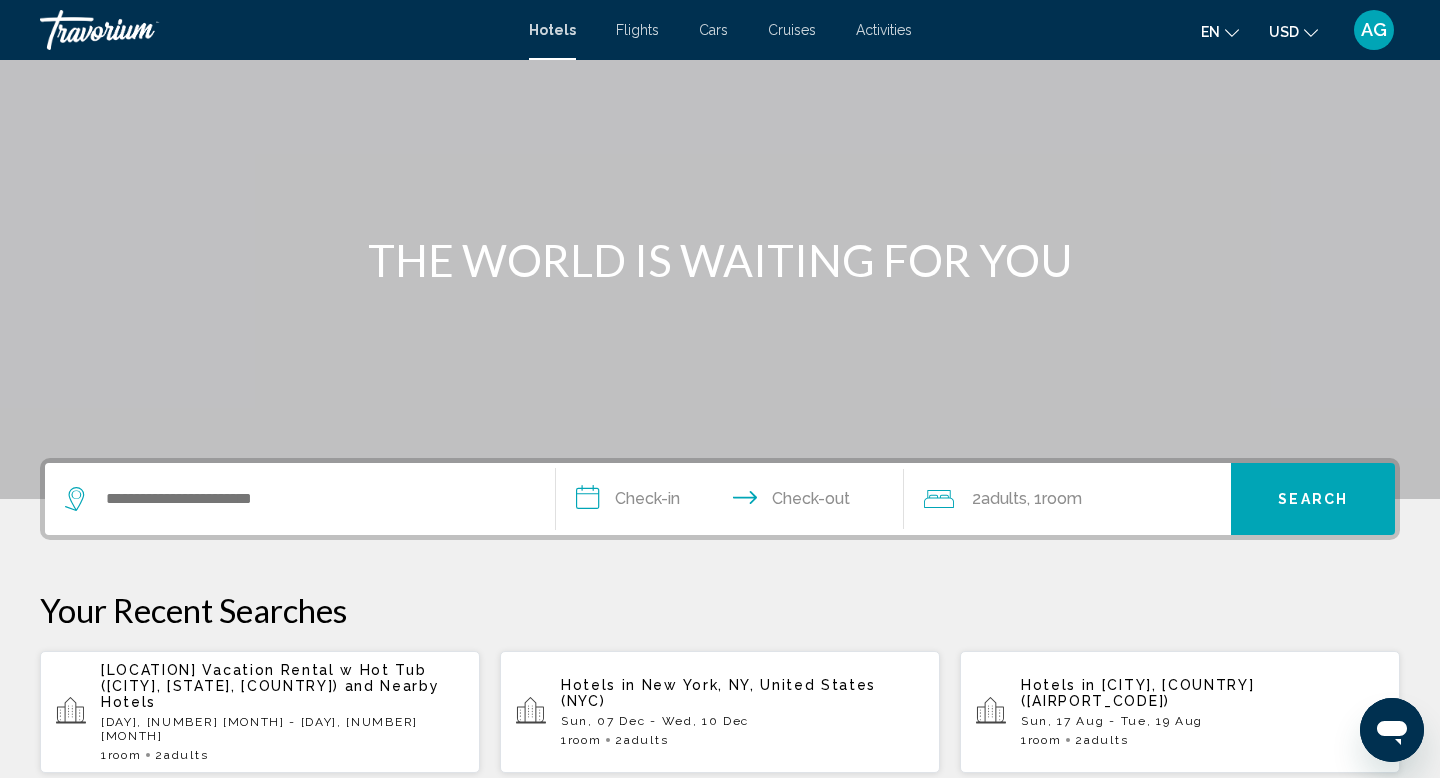 click at bounding box center [300, 499] 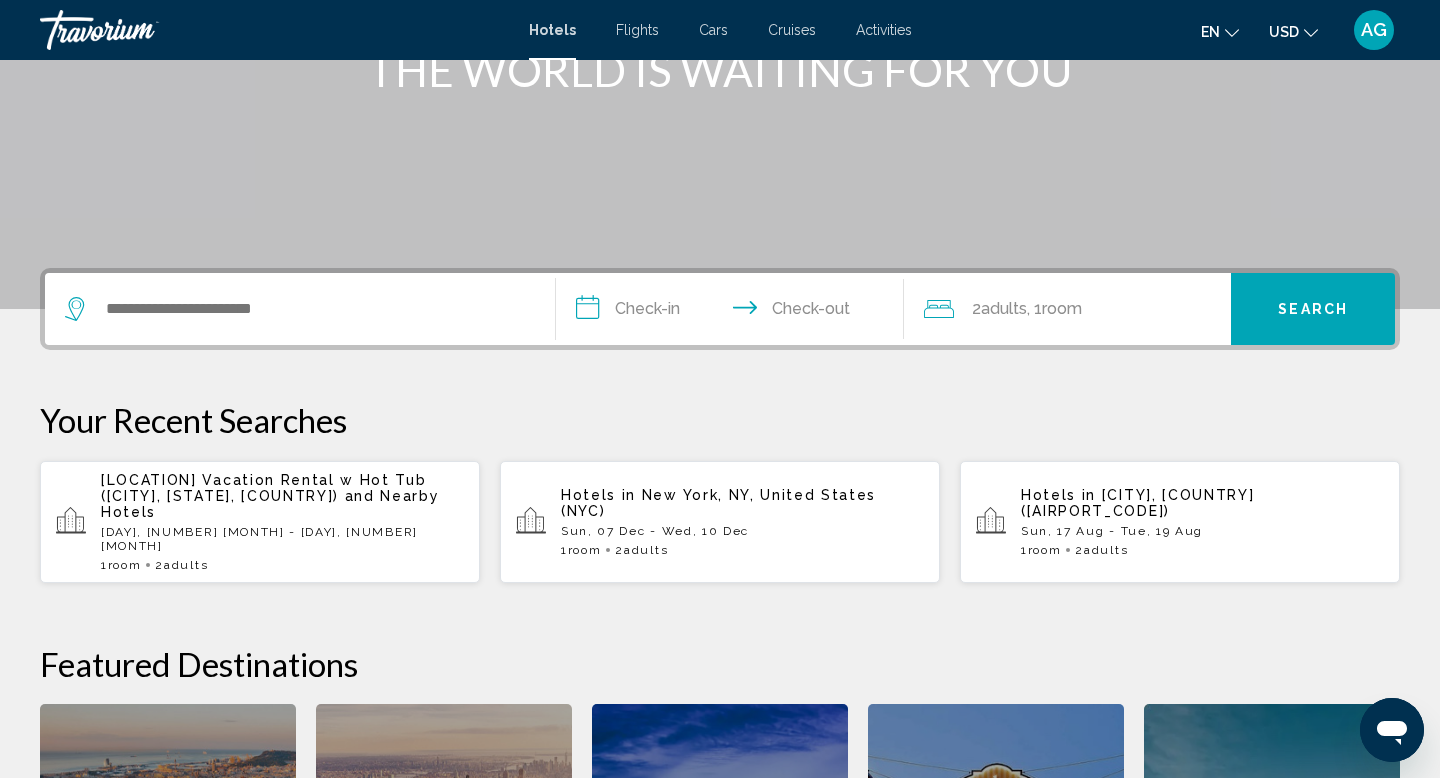 scroll, scrollTop: 274, scrollLeft: 0, axis: vertical 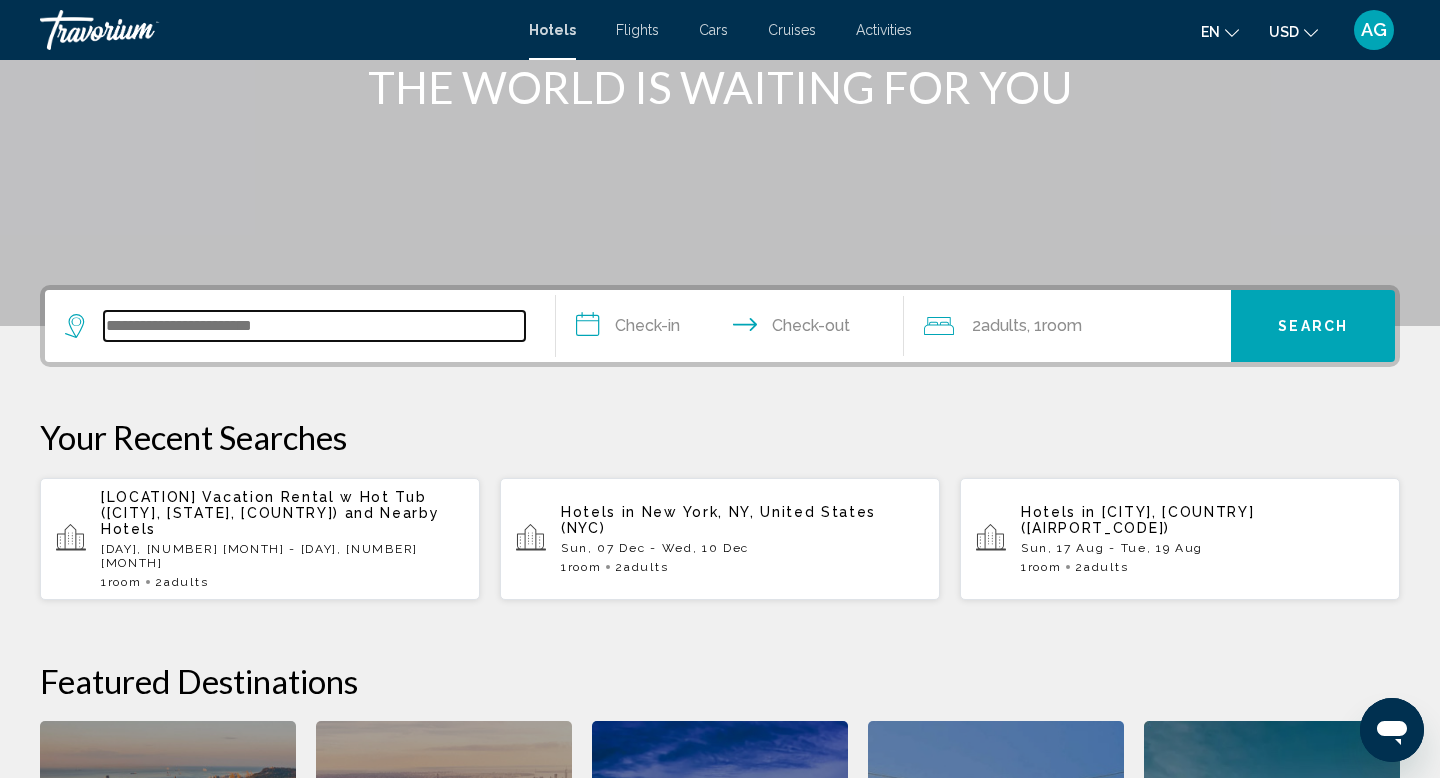 click at bounding box center [314, 326] 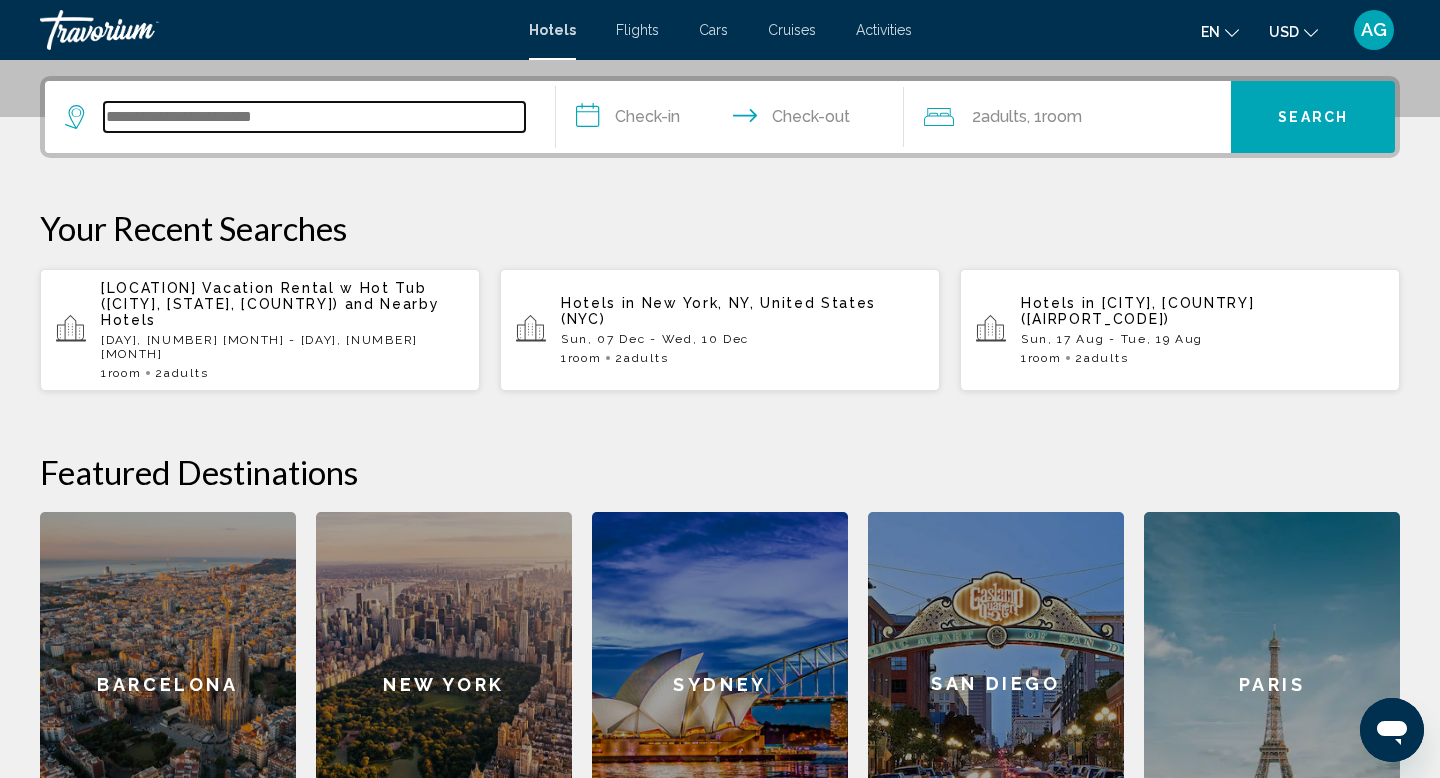 scroll, scrollTop: 494, scrollLeft: 0, axis: vertical 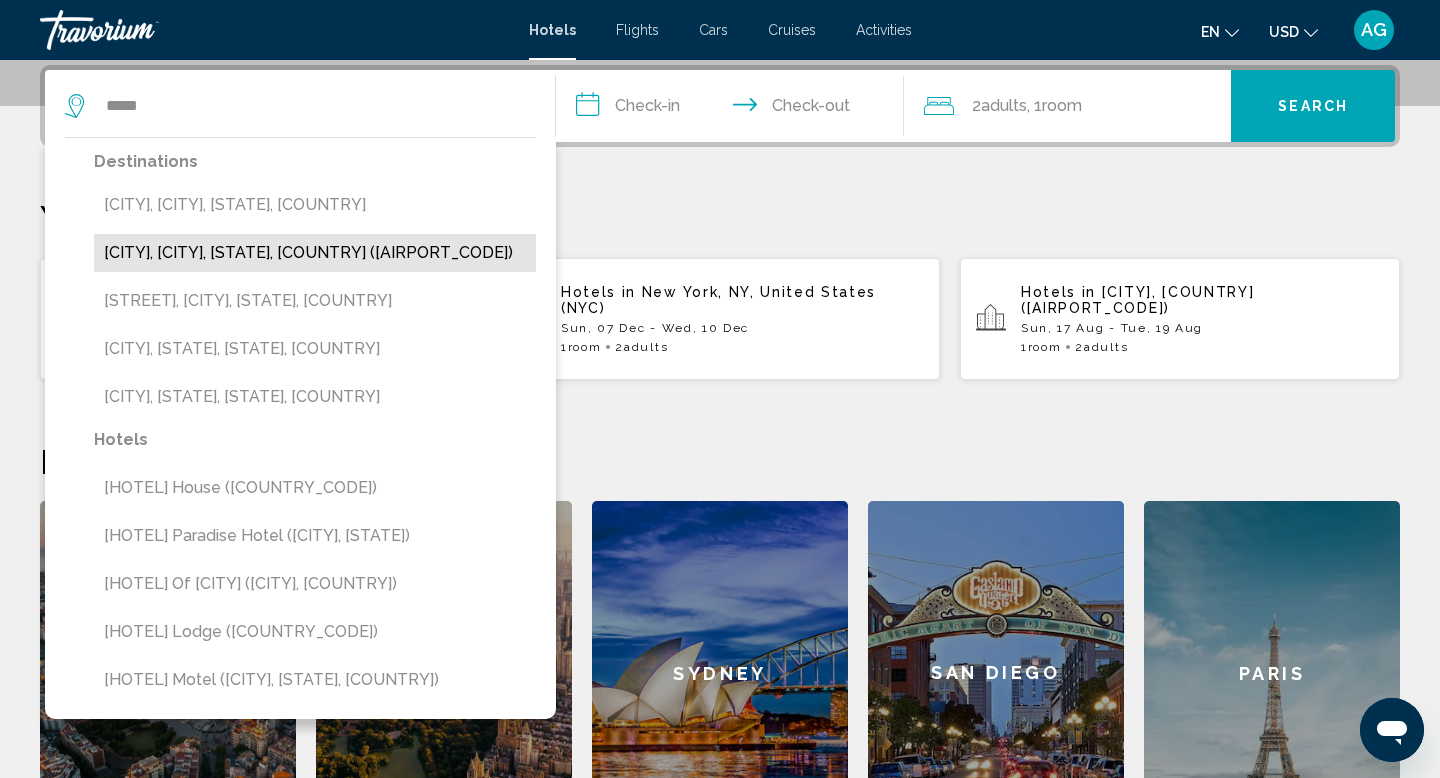 click on "[CITY], [CITY], [STATE], [COUNTRY] ([AIRPORT_CODE])" at bounding box center [315, 253] 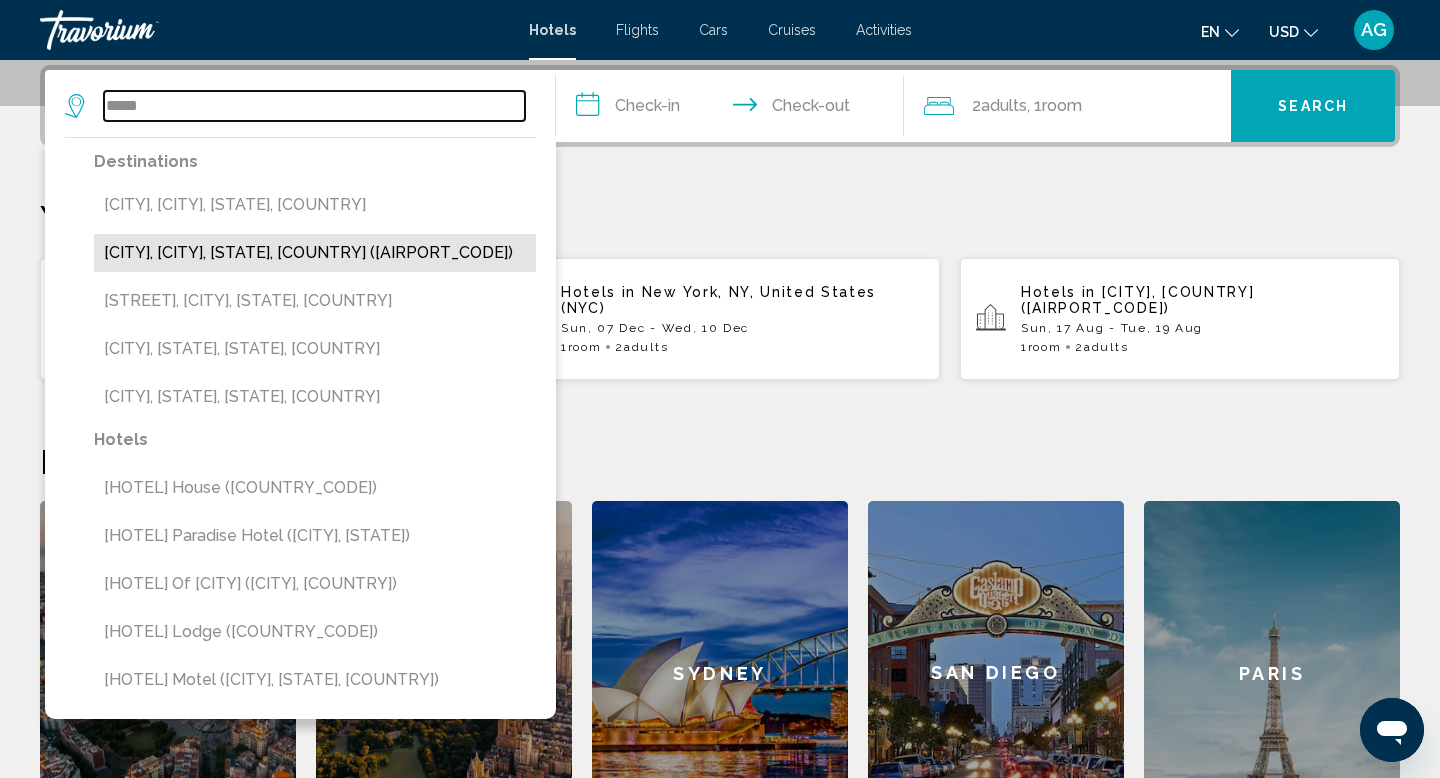 type on "**********" 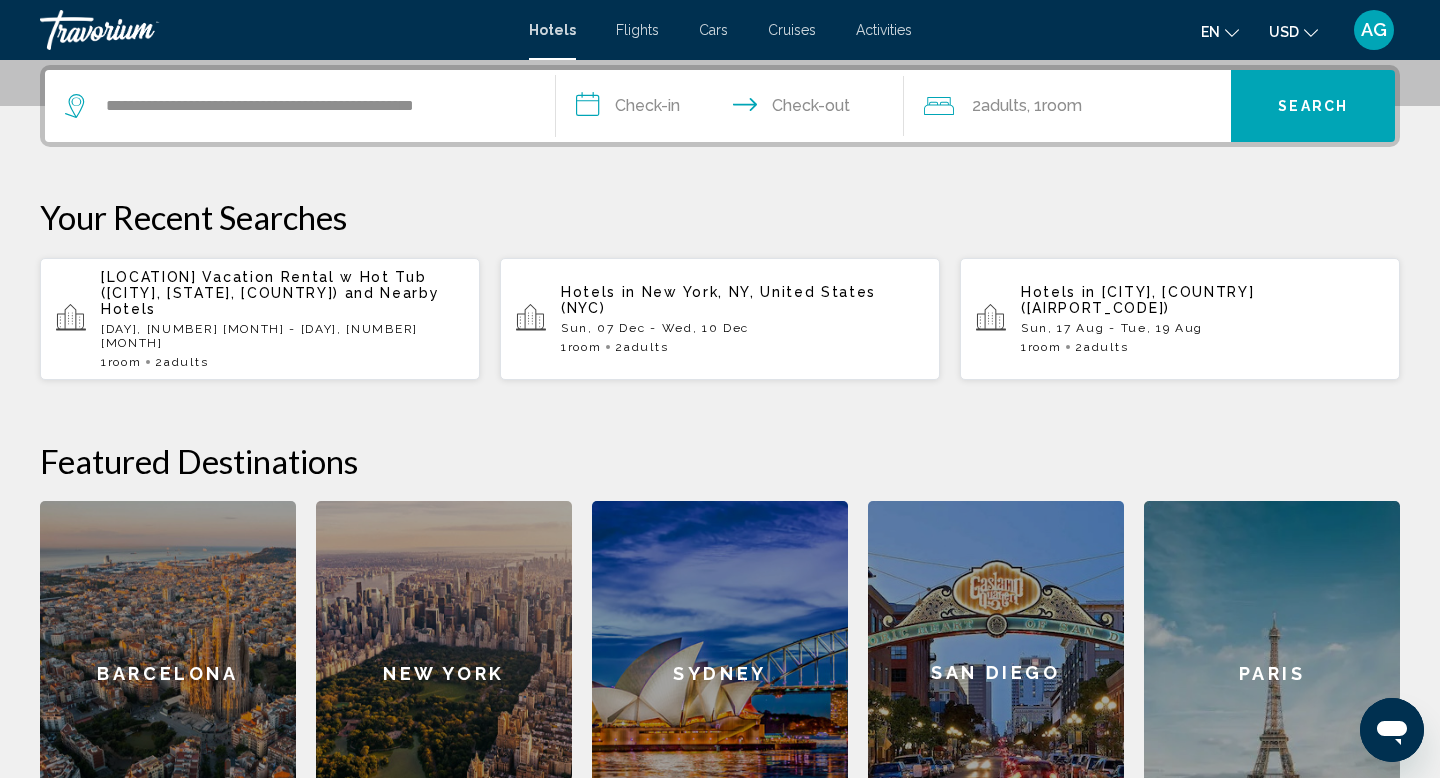 click on "**********" at bounding box center [734, 109] 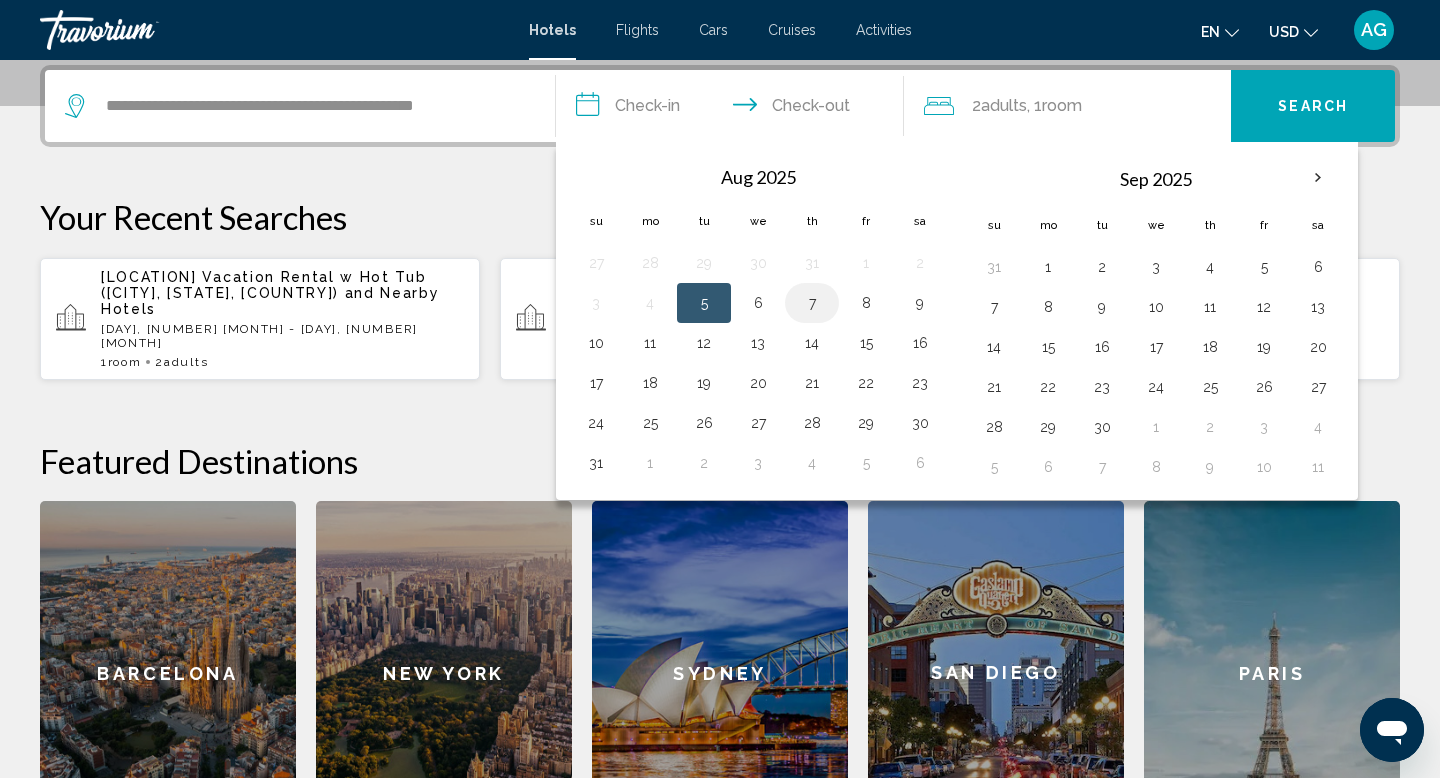 click on "7" at bounding box center [812, 303] 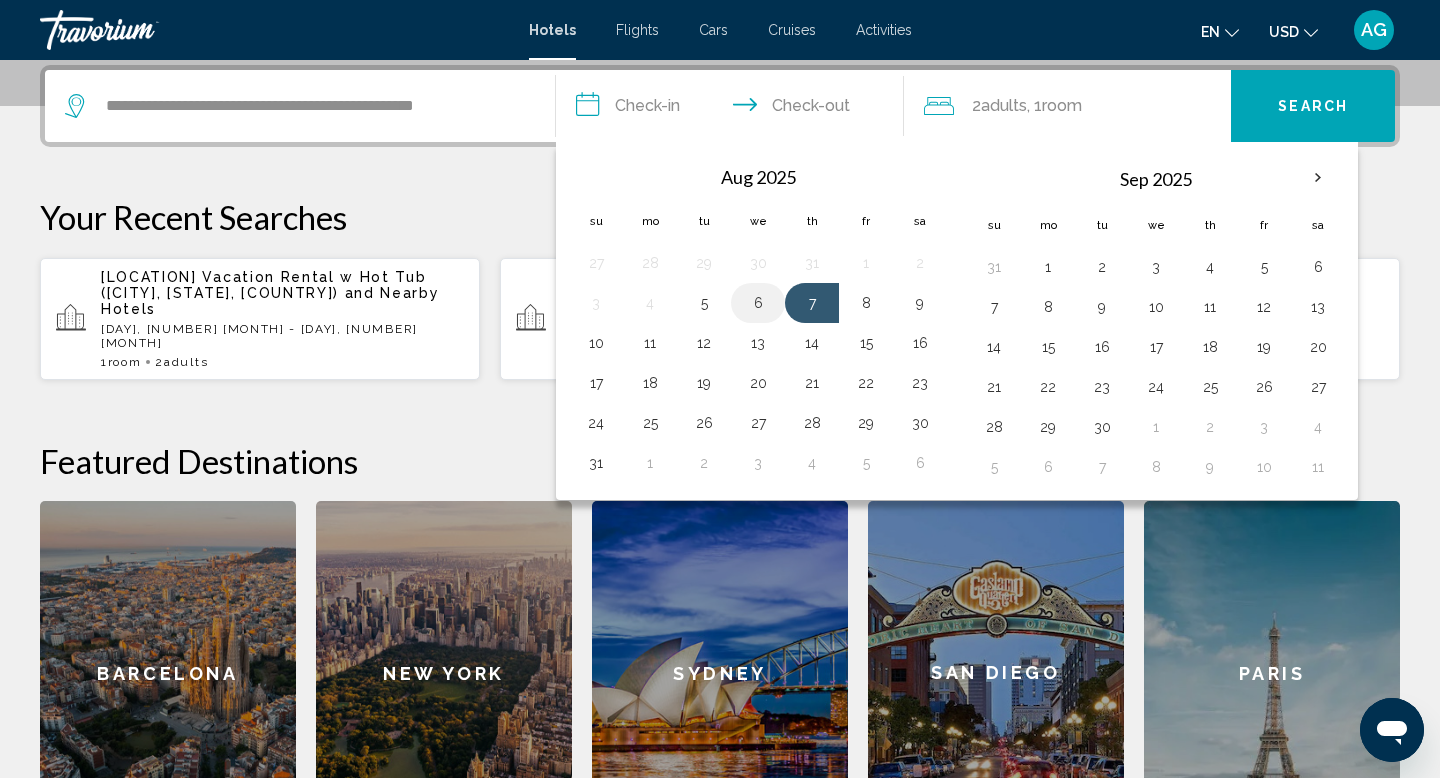 click on "6" at bounding box center [758, 303] 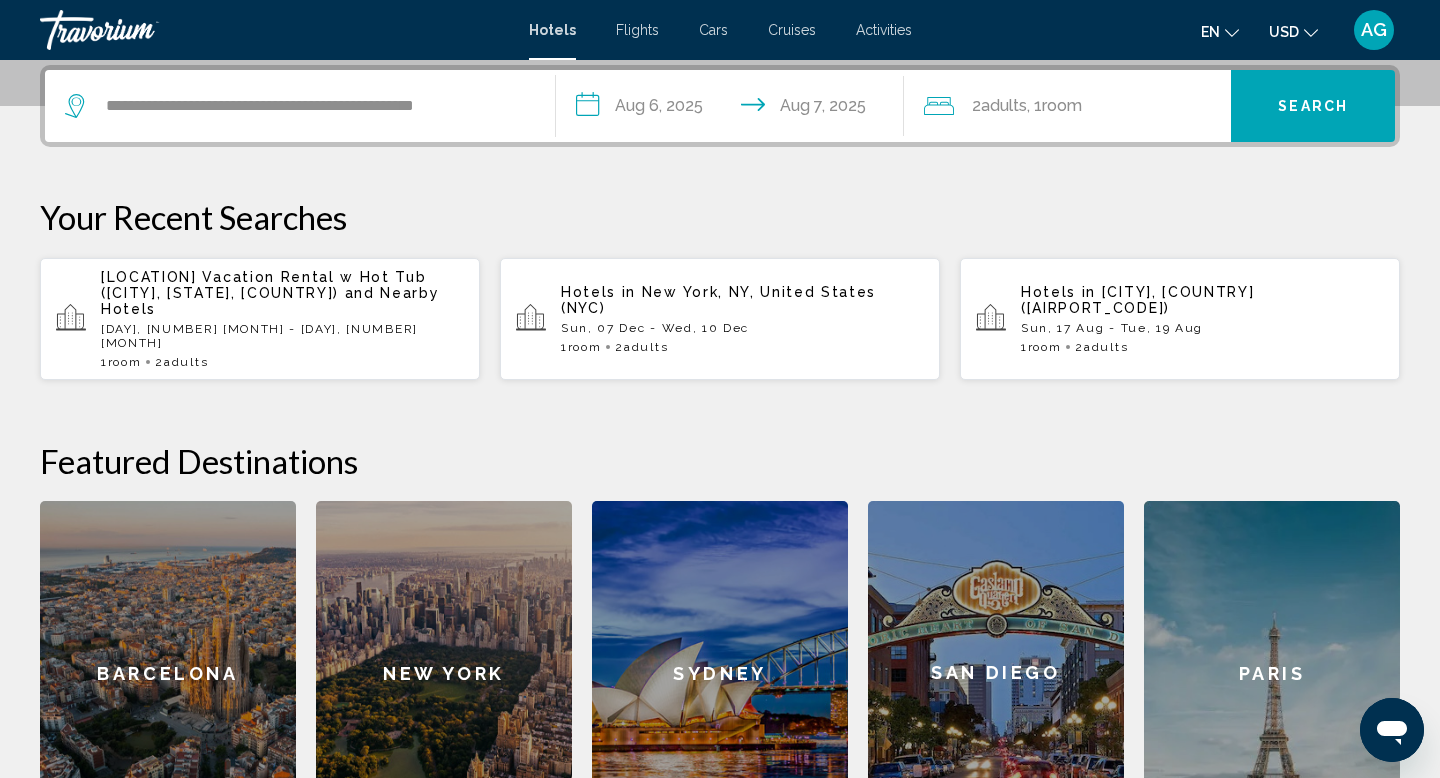 click on "**********" at bounding box center (734, 109) 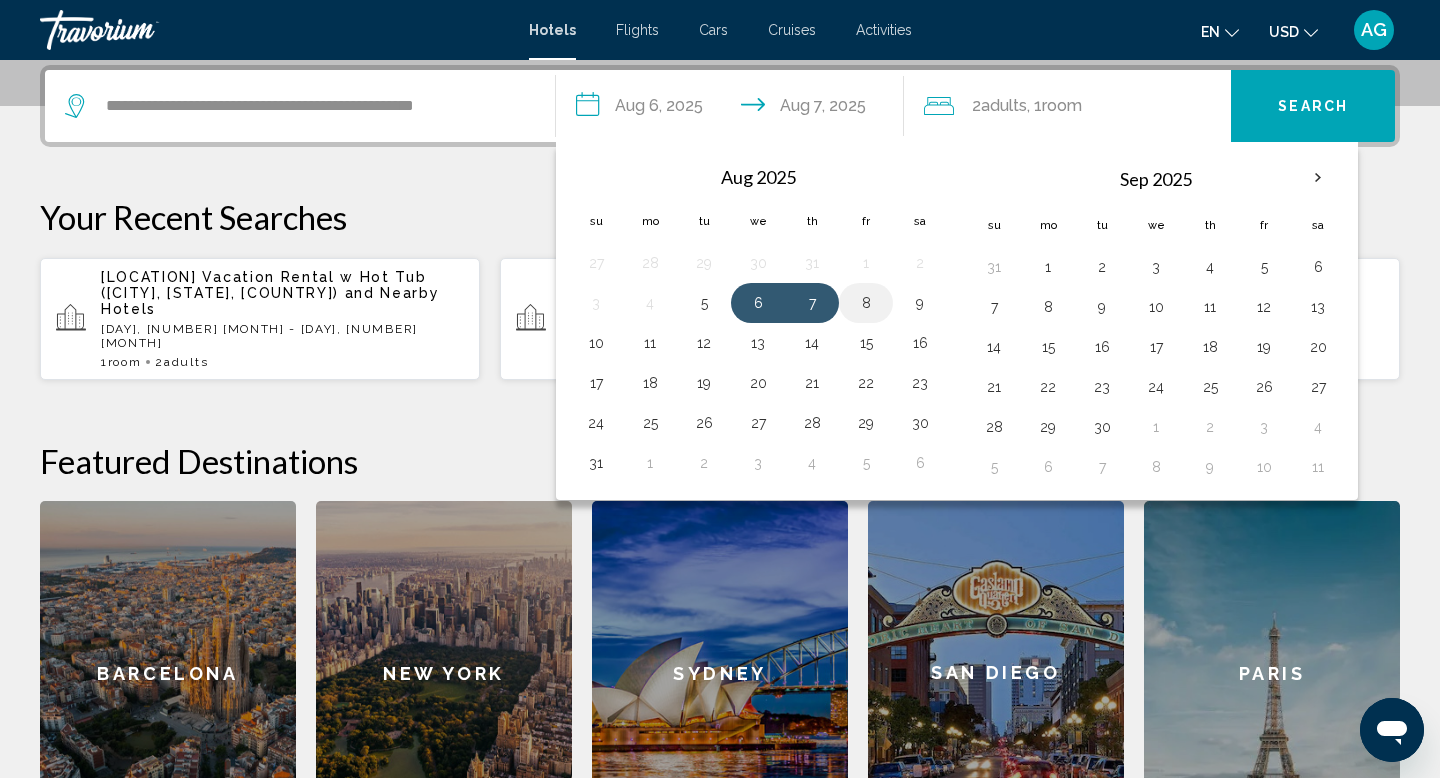 click on "8" at bounding box center [866, 303] 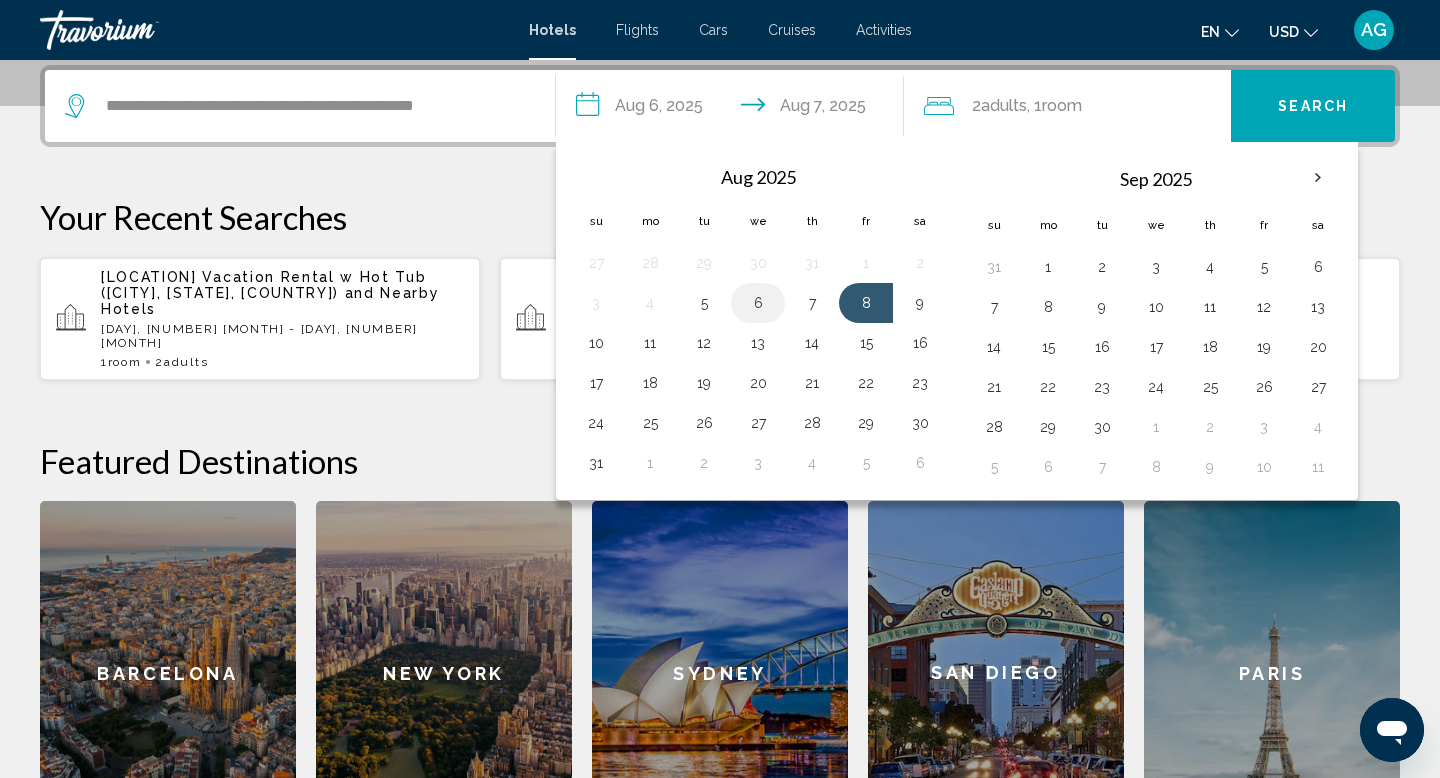 click on "6" at bounding box center (758, 303) 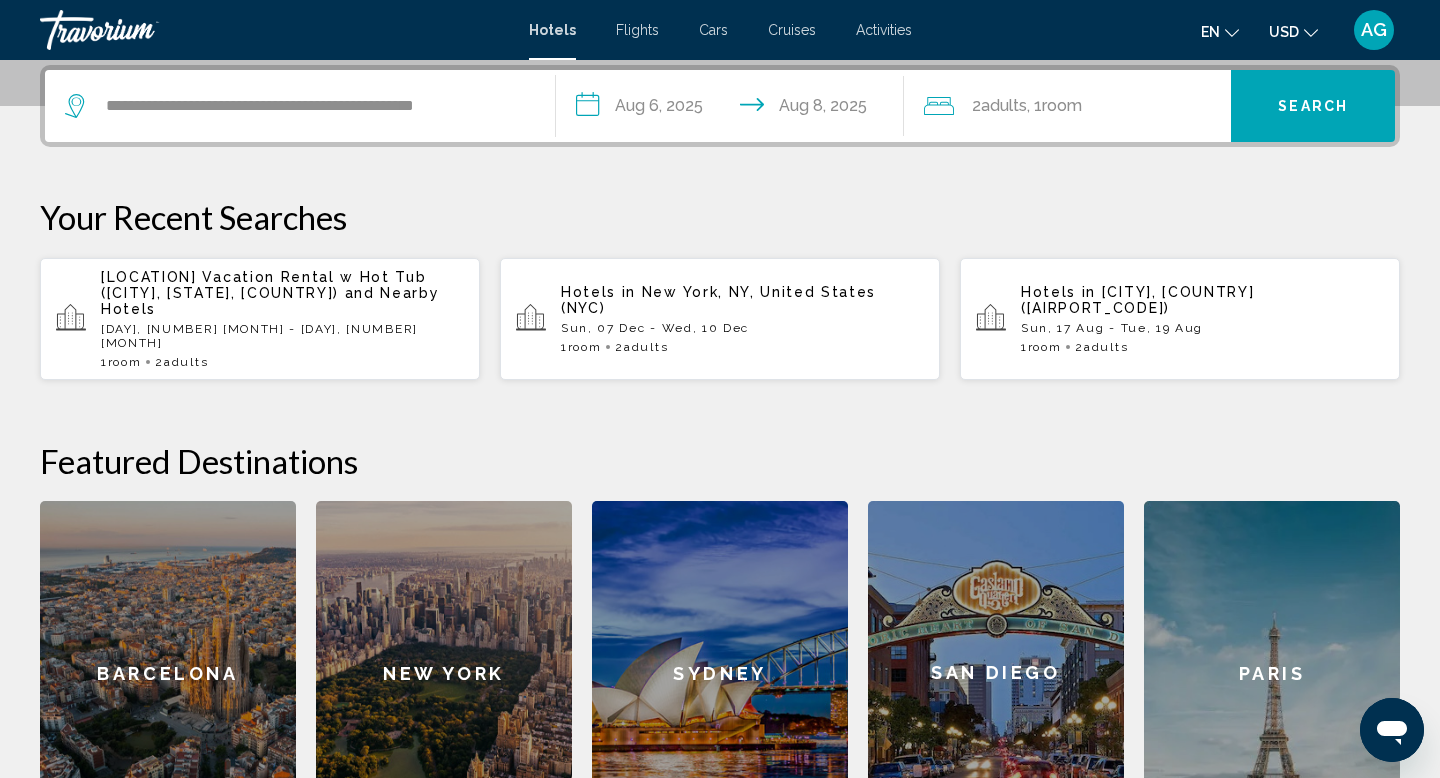 click on "Search" at bounding box center (1313, 107) 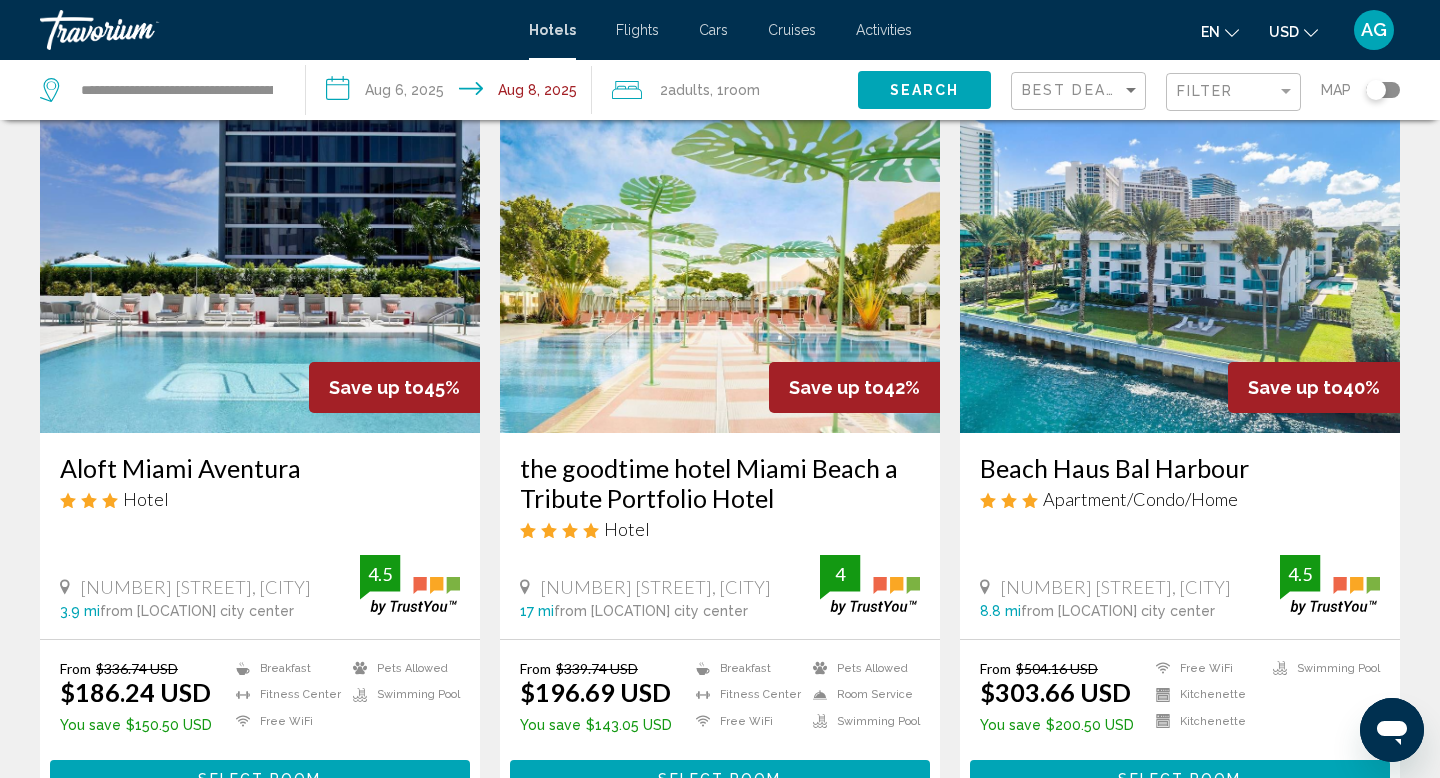 scroll, scrollTop: 812, scrollLeft: 0, axis: vertical 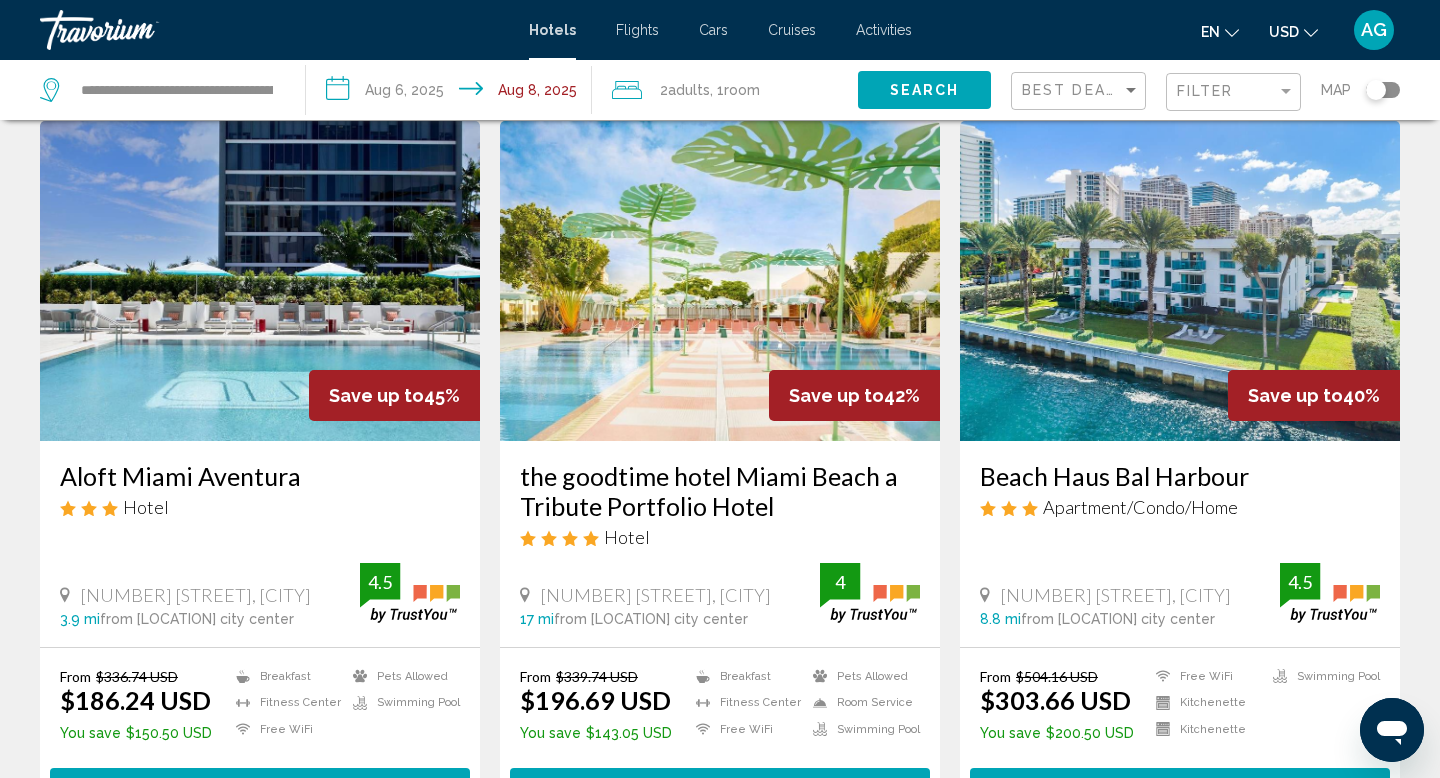 click at bounding box center (1180, 281) 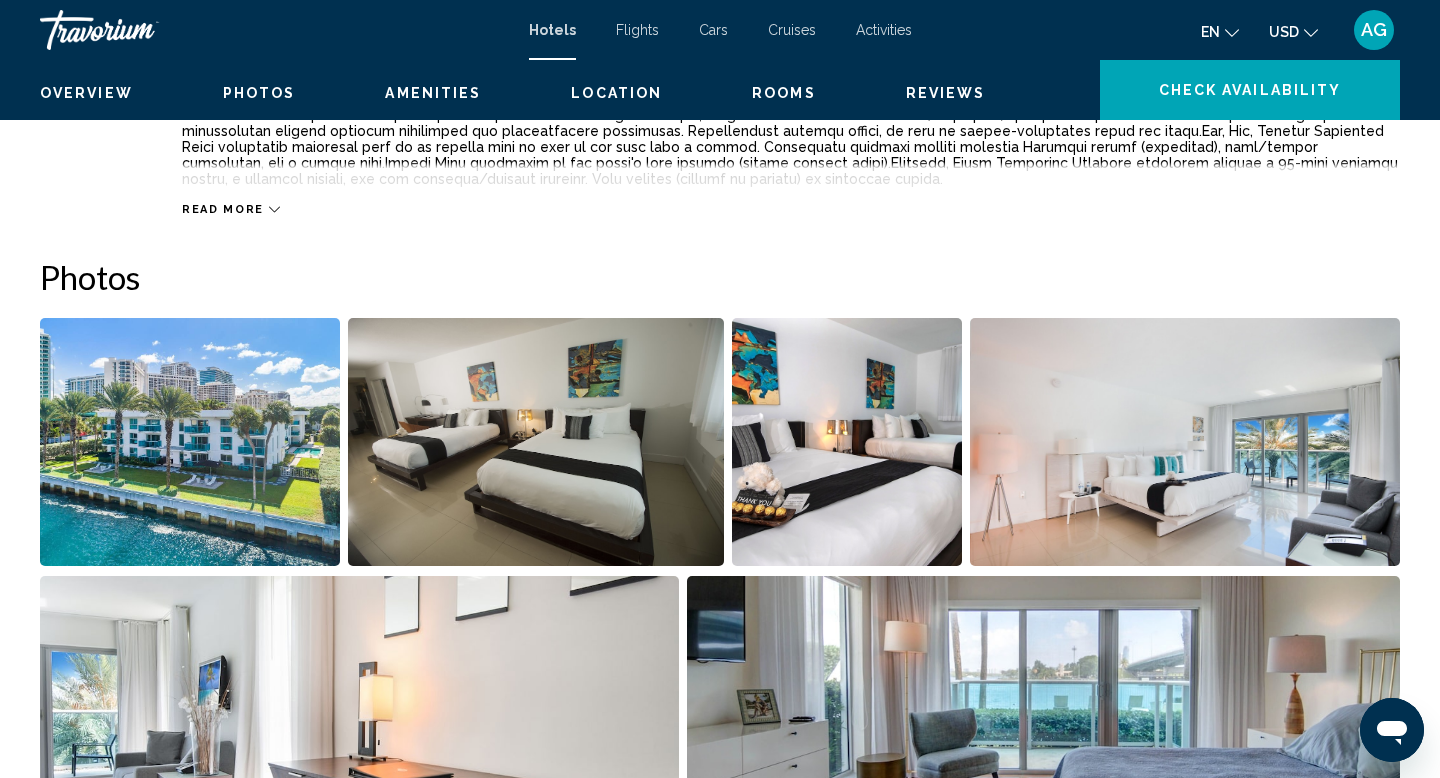scroll, scrollTop: 0, scrollLeft: 0, axis: both 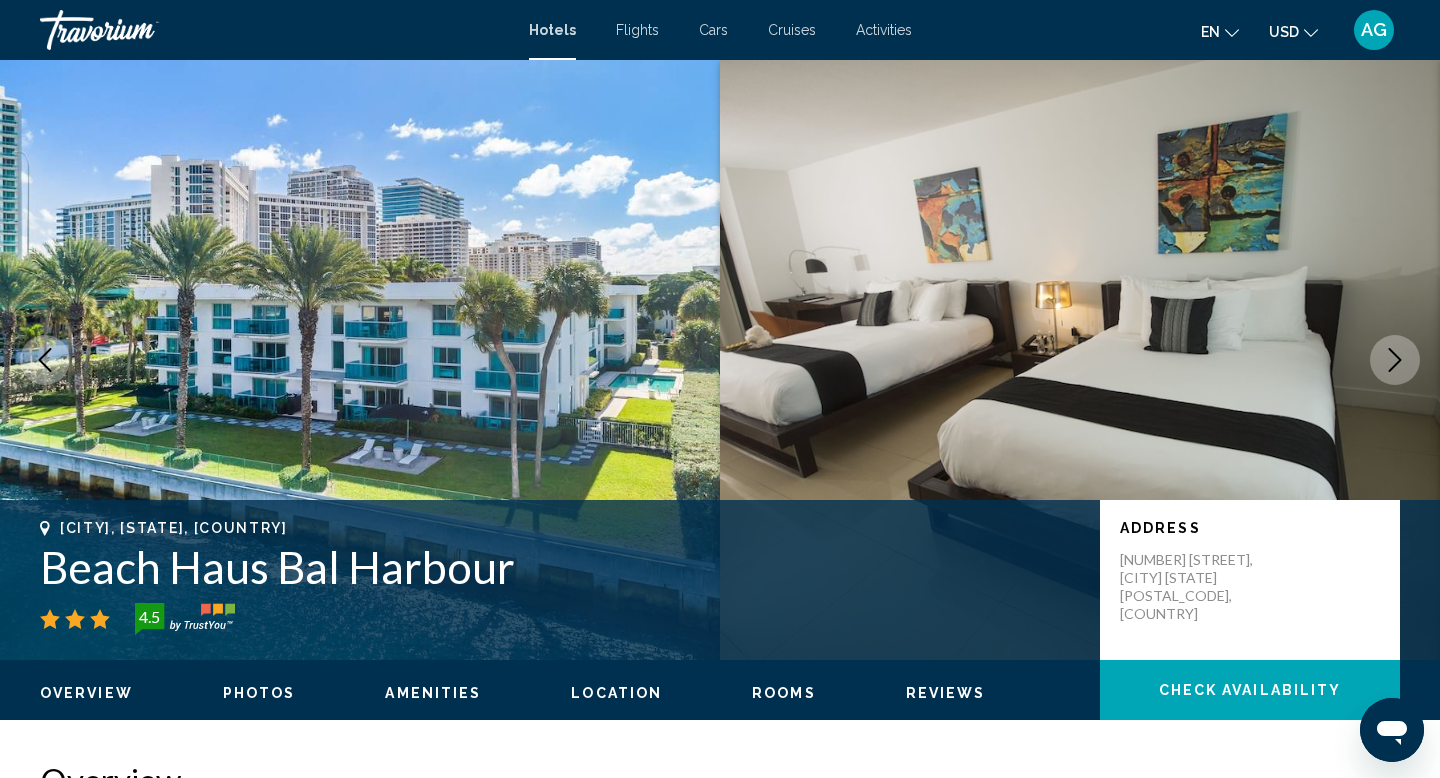 click at bounding box center (1395, 360) 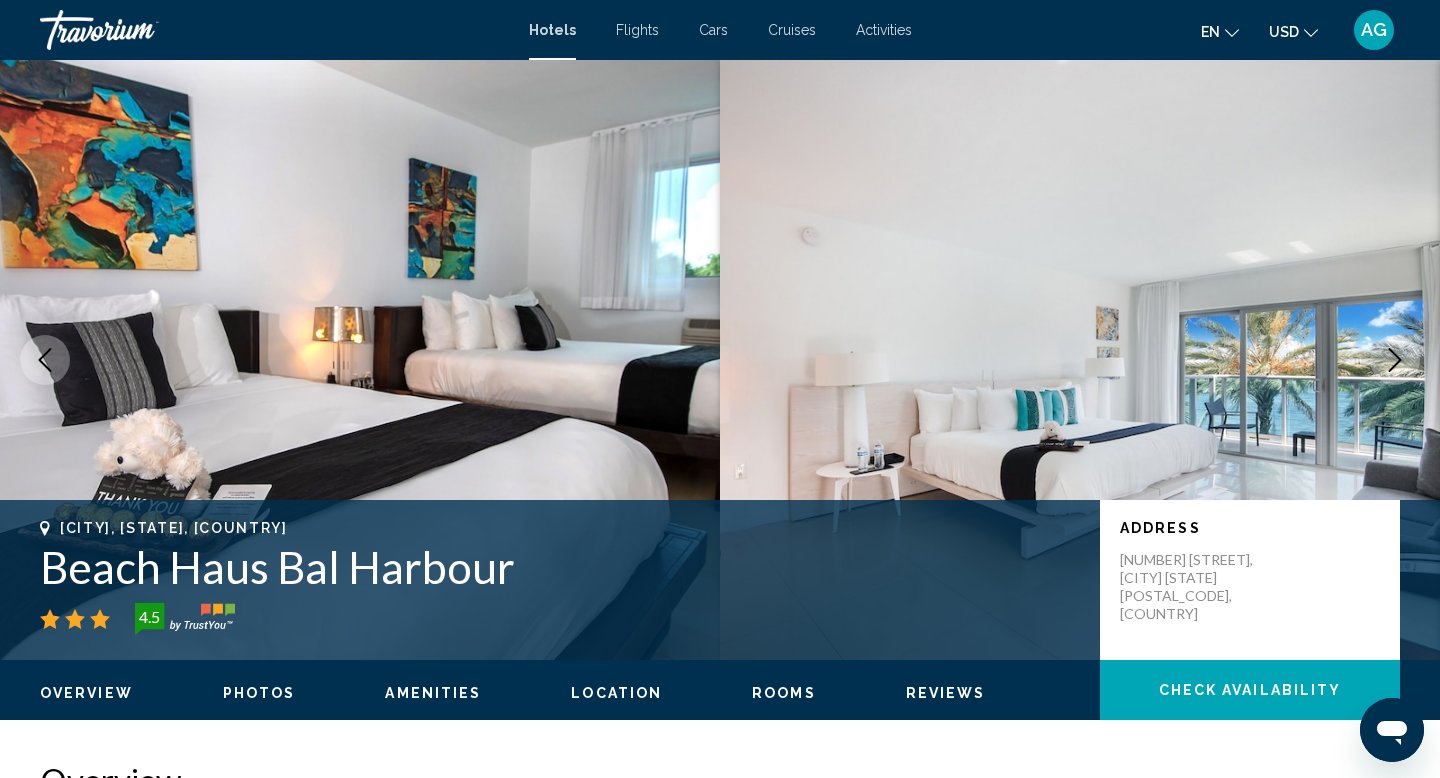 click 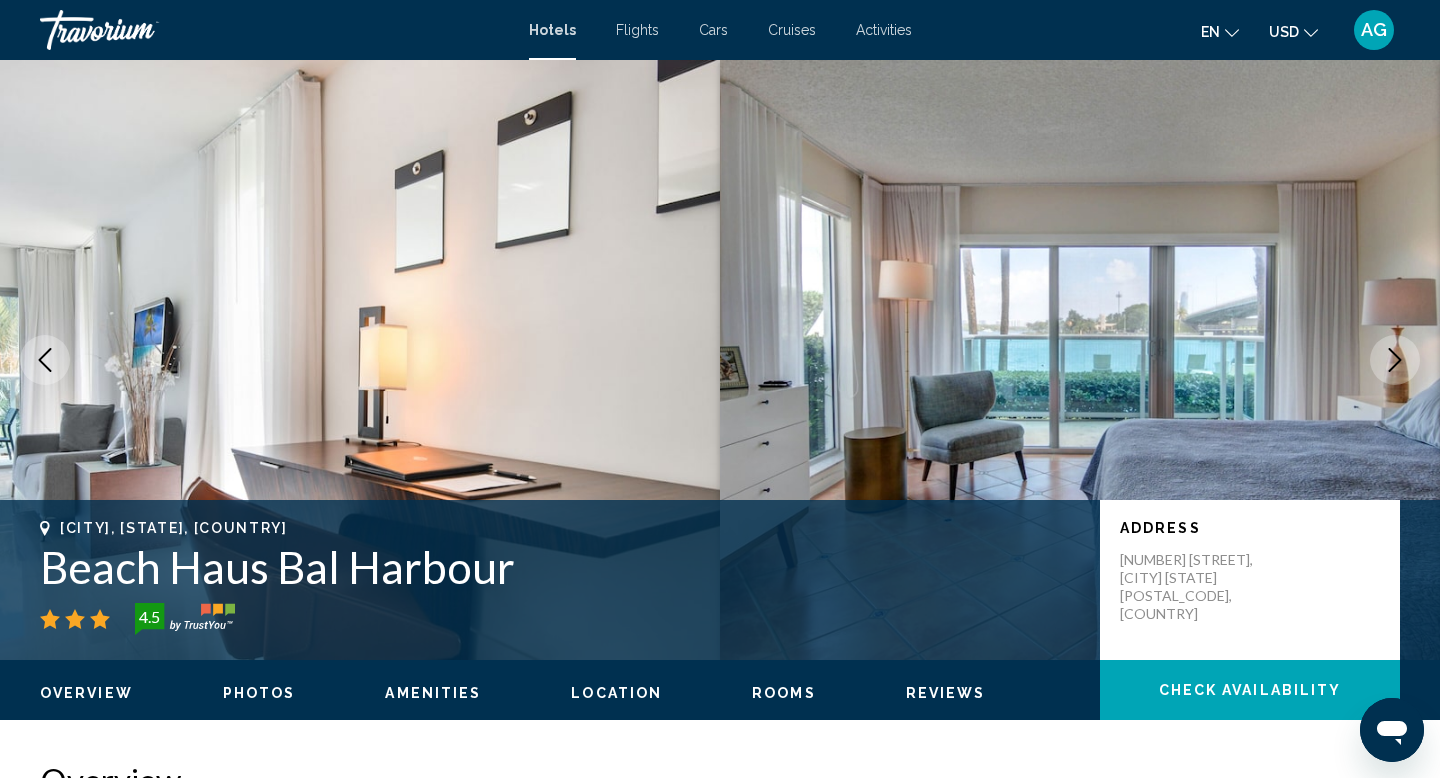 click at bounding box center (1395, 360) 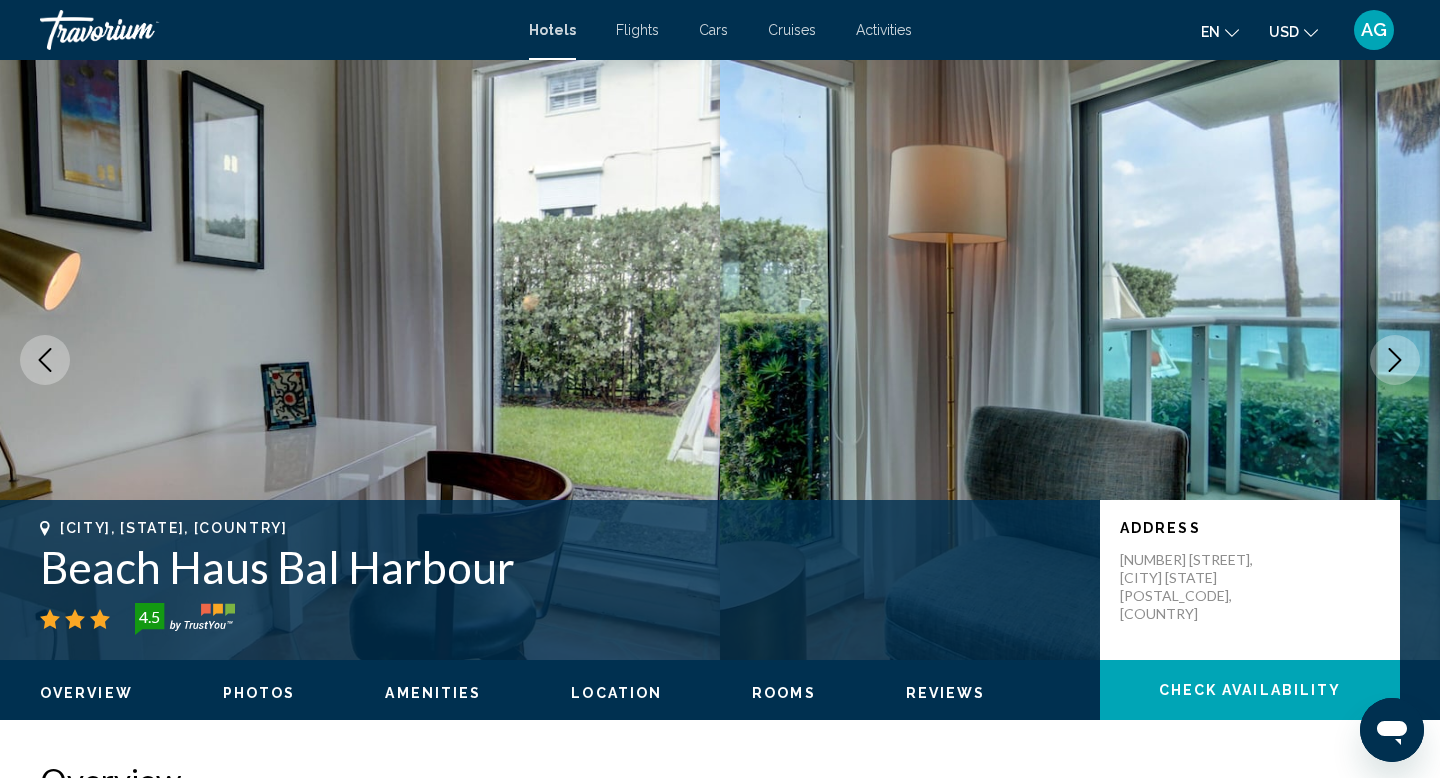 click at bounding box center [1395, 360] 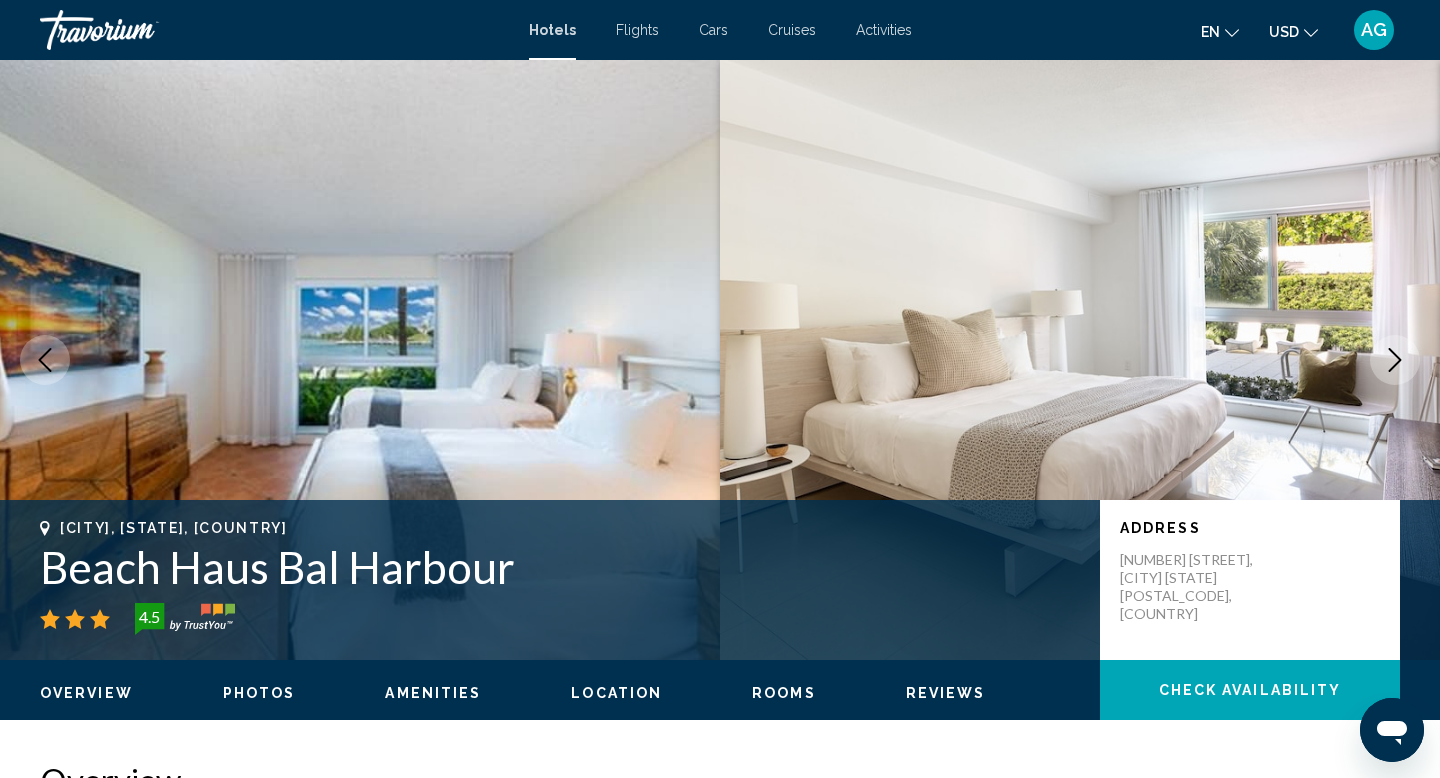 click at bounding box center (1395, 360) 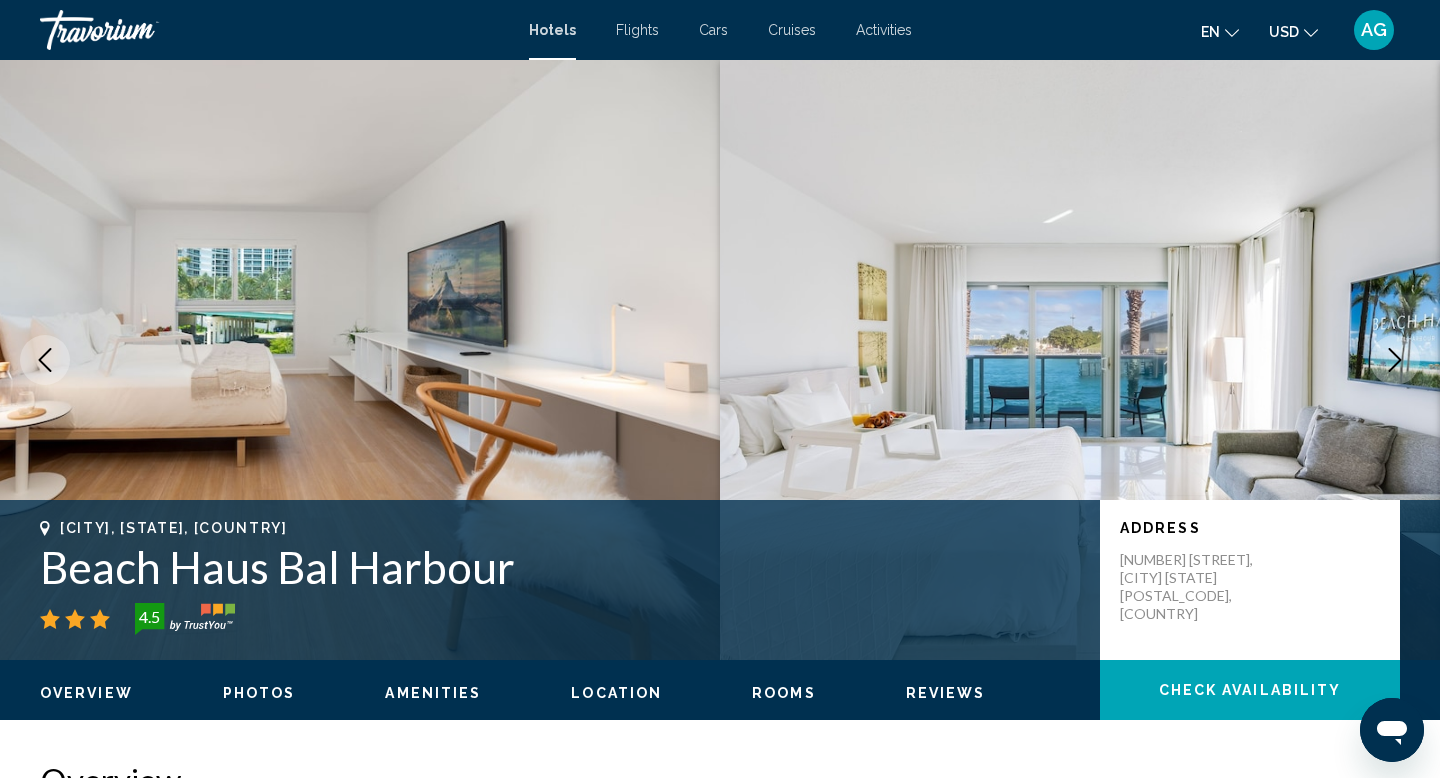 click at bounding box center [1395, 360] 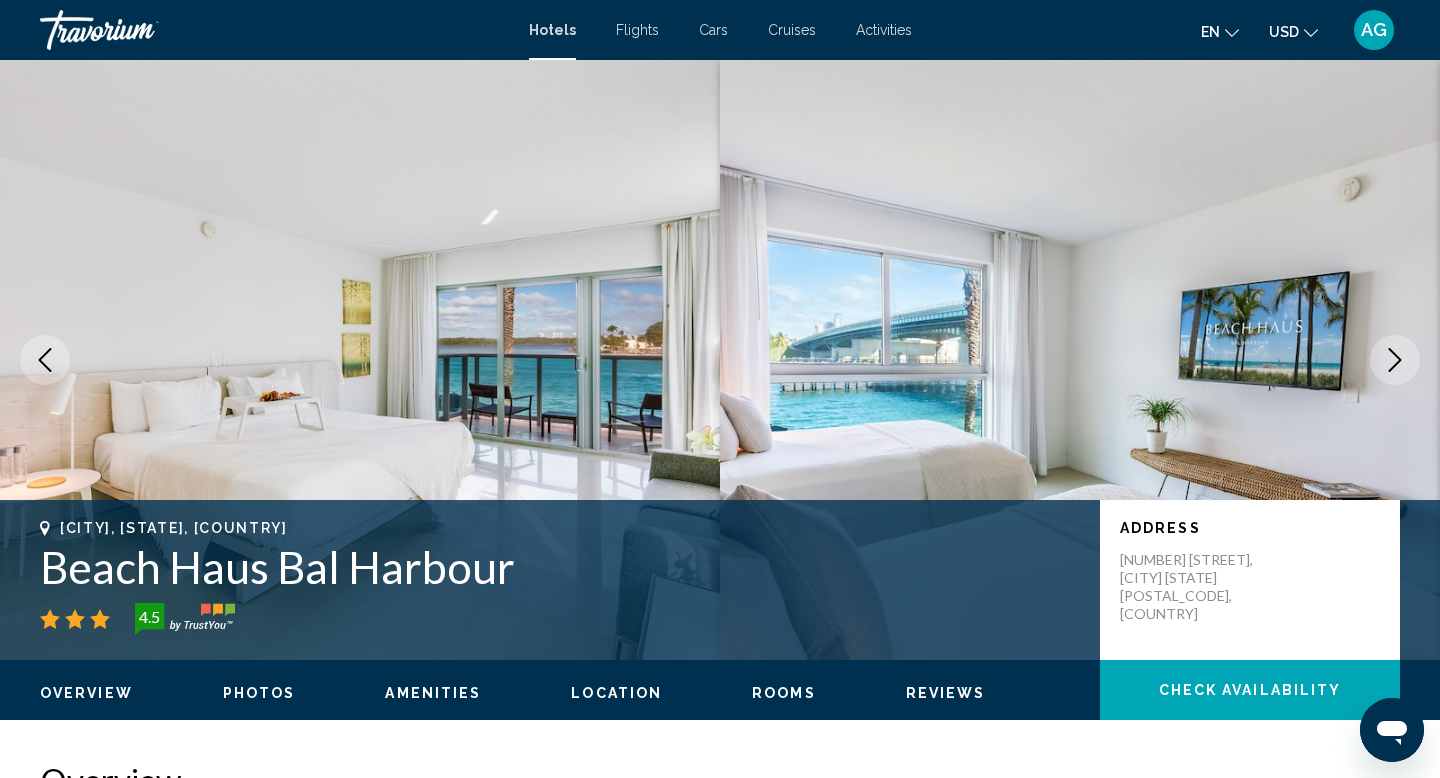 click at bounding box center (1395, 360) 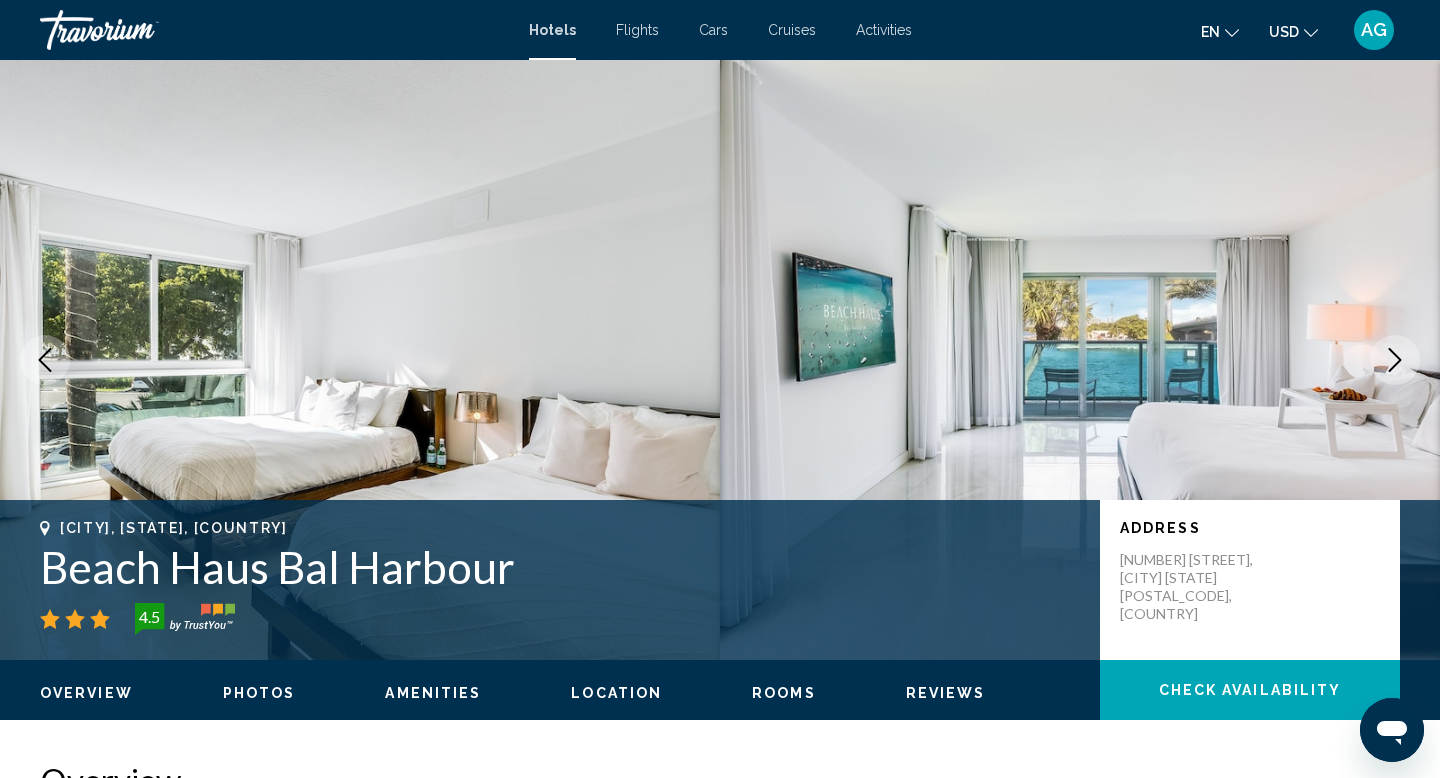 click 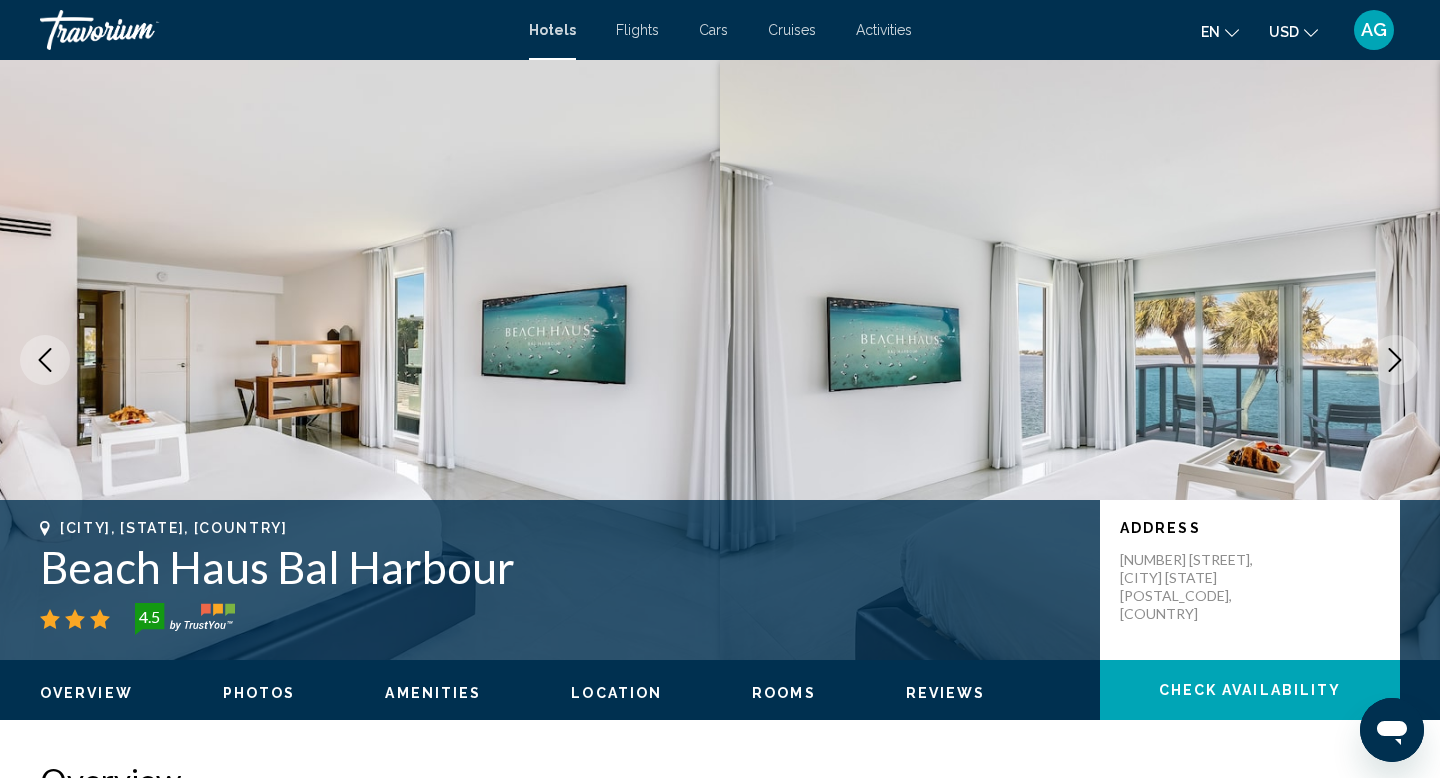 click 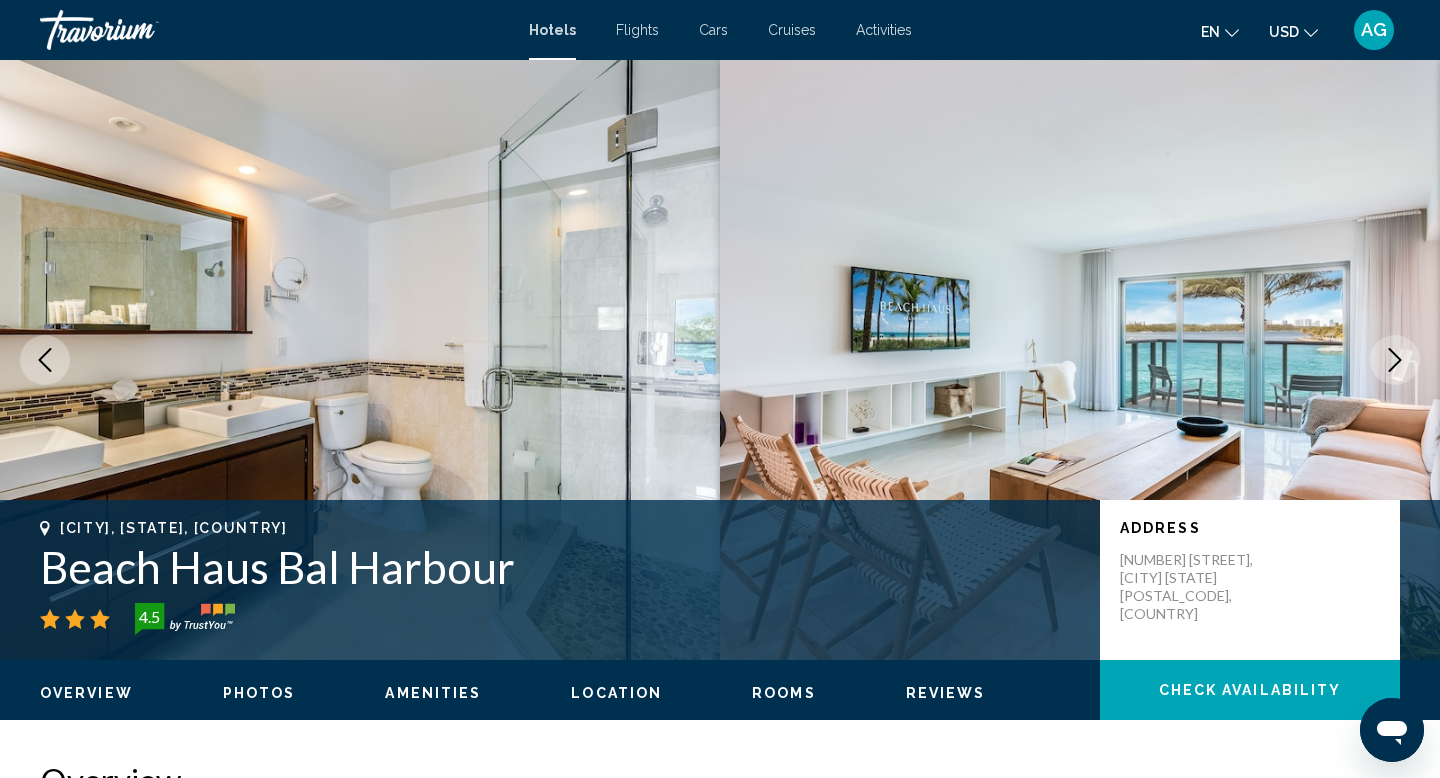 click 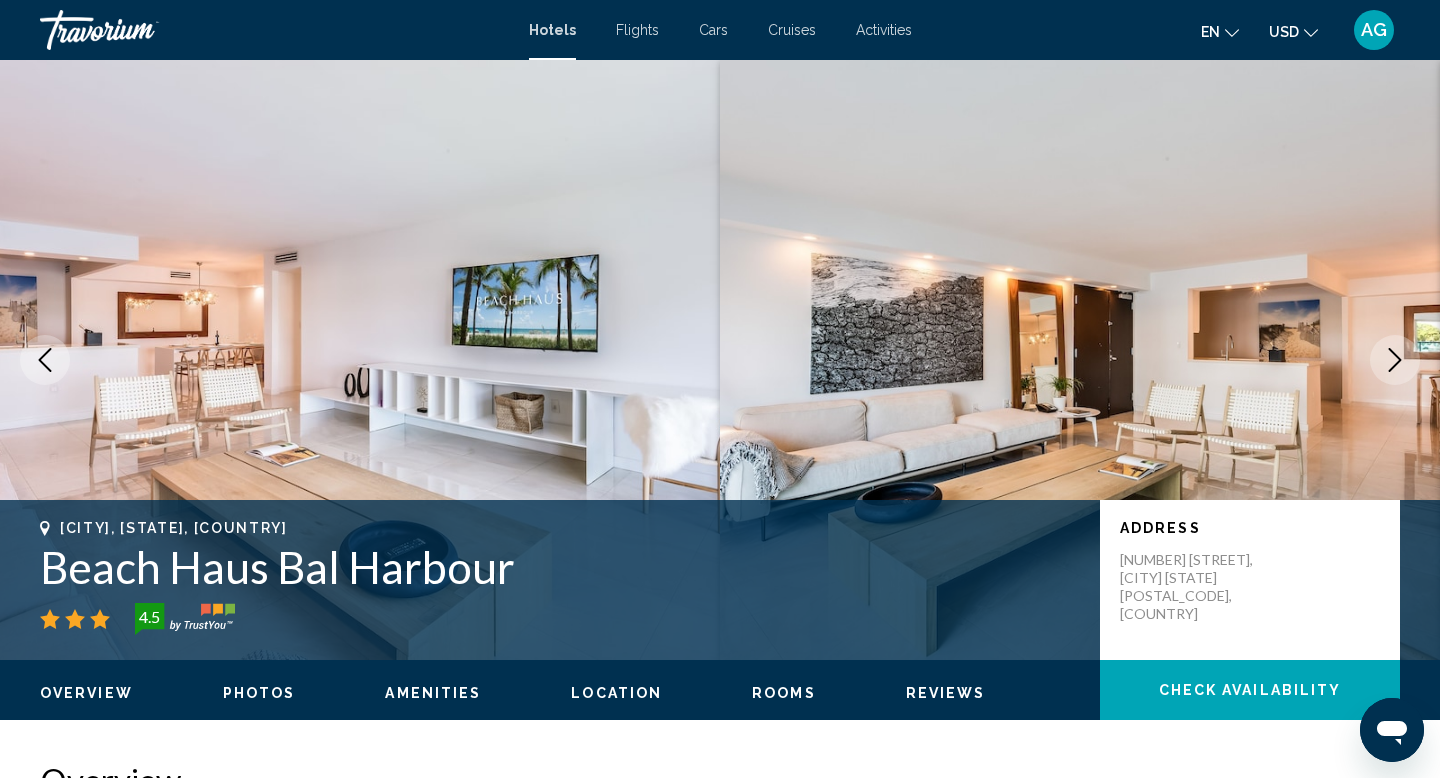 click 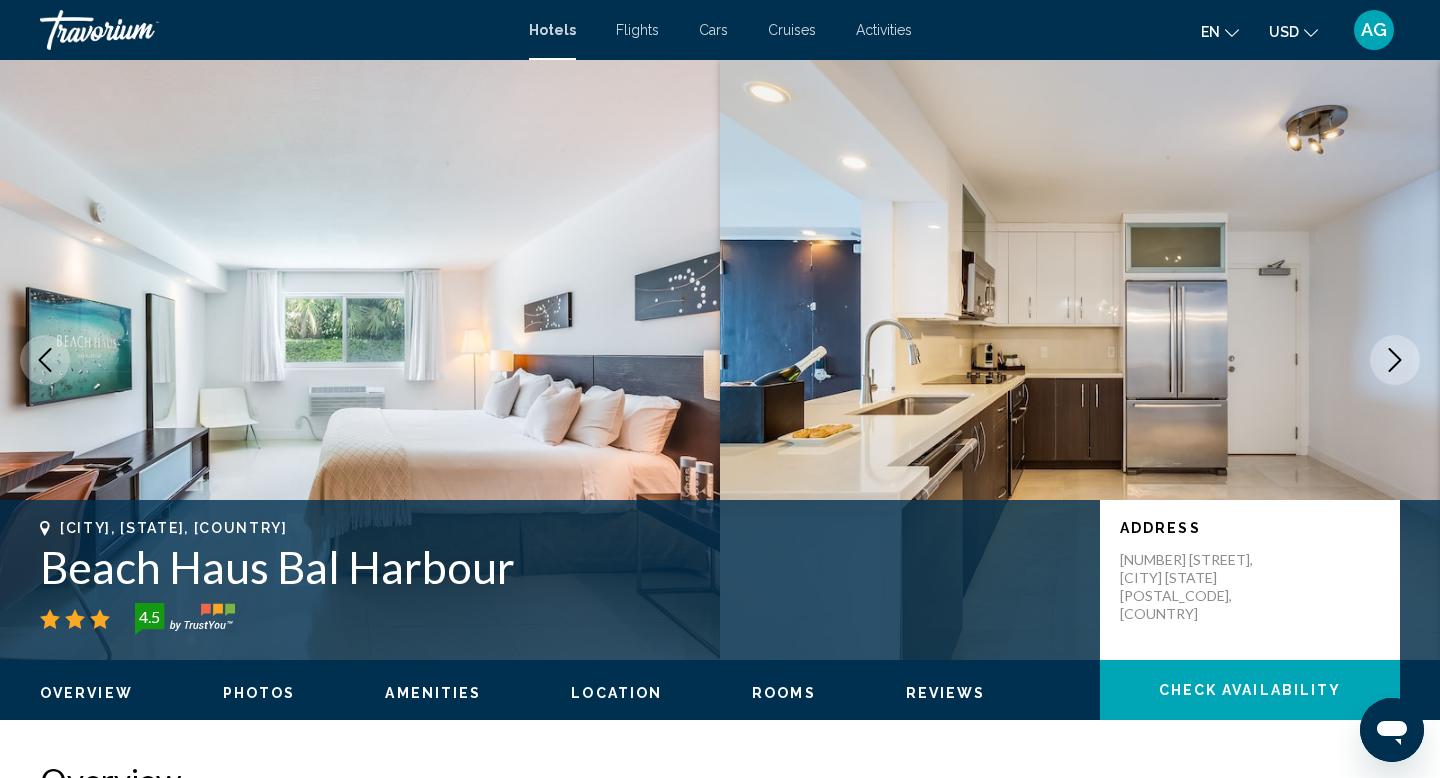 click 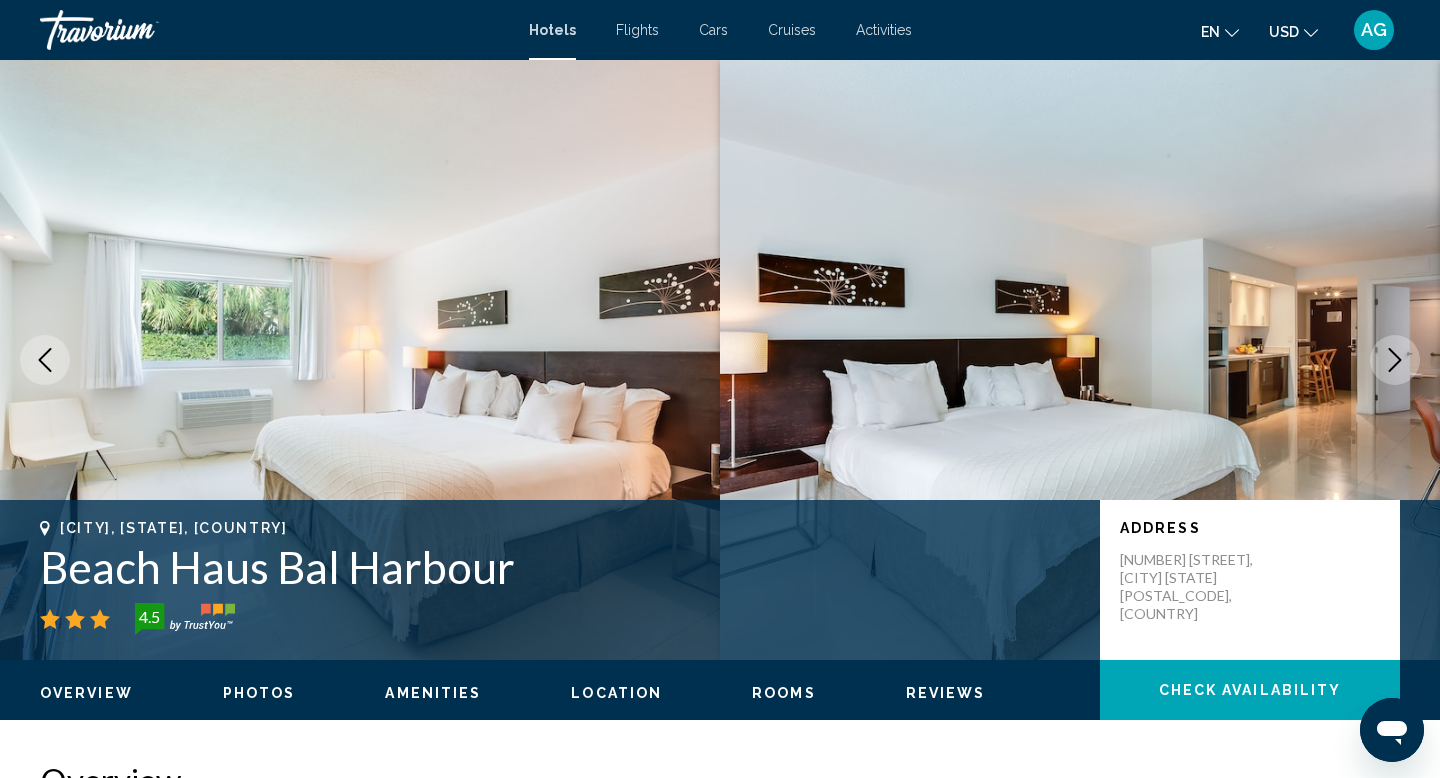 click 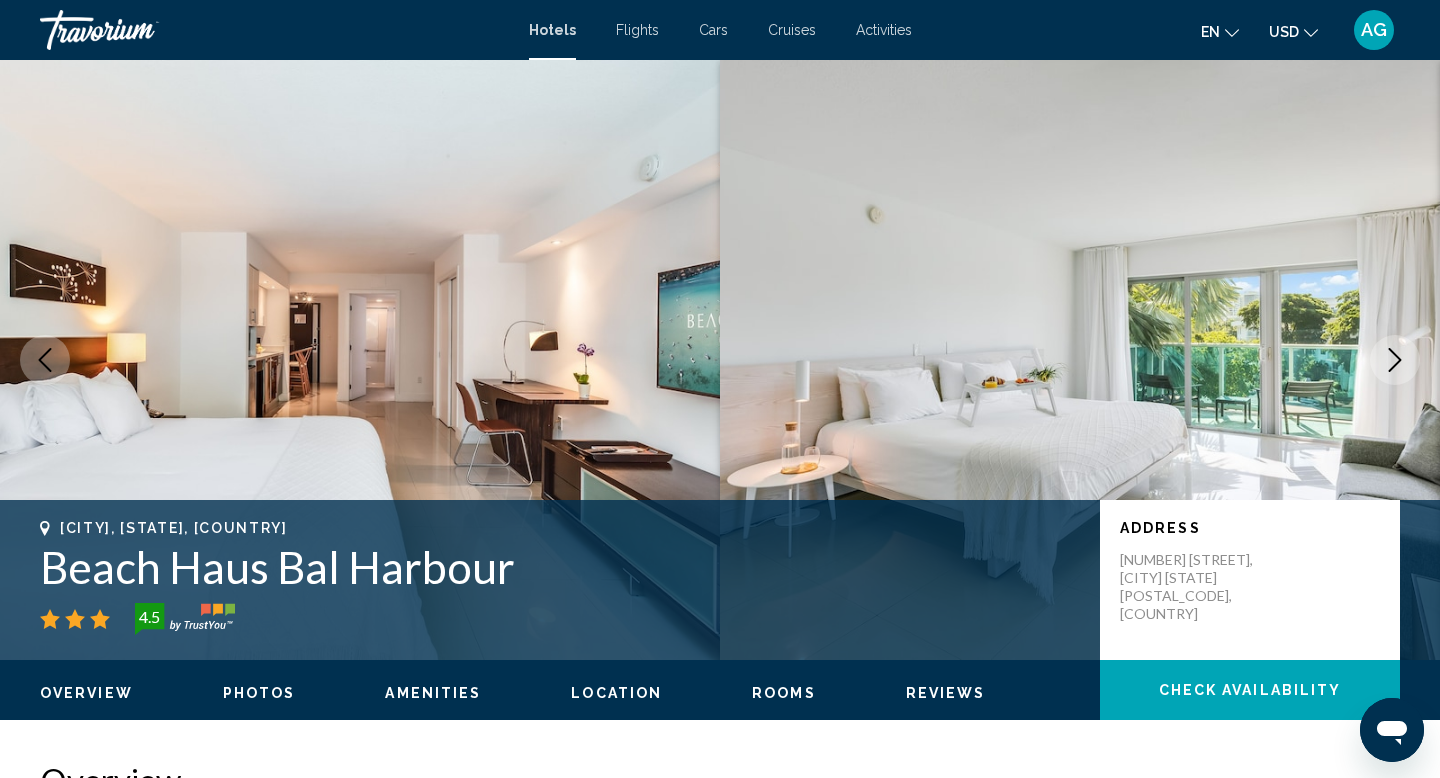 click 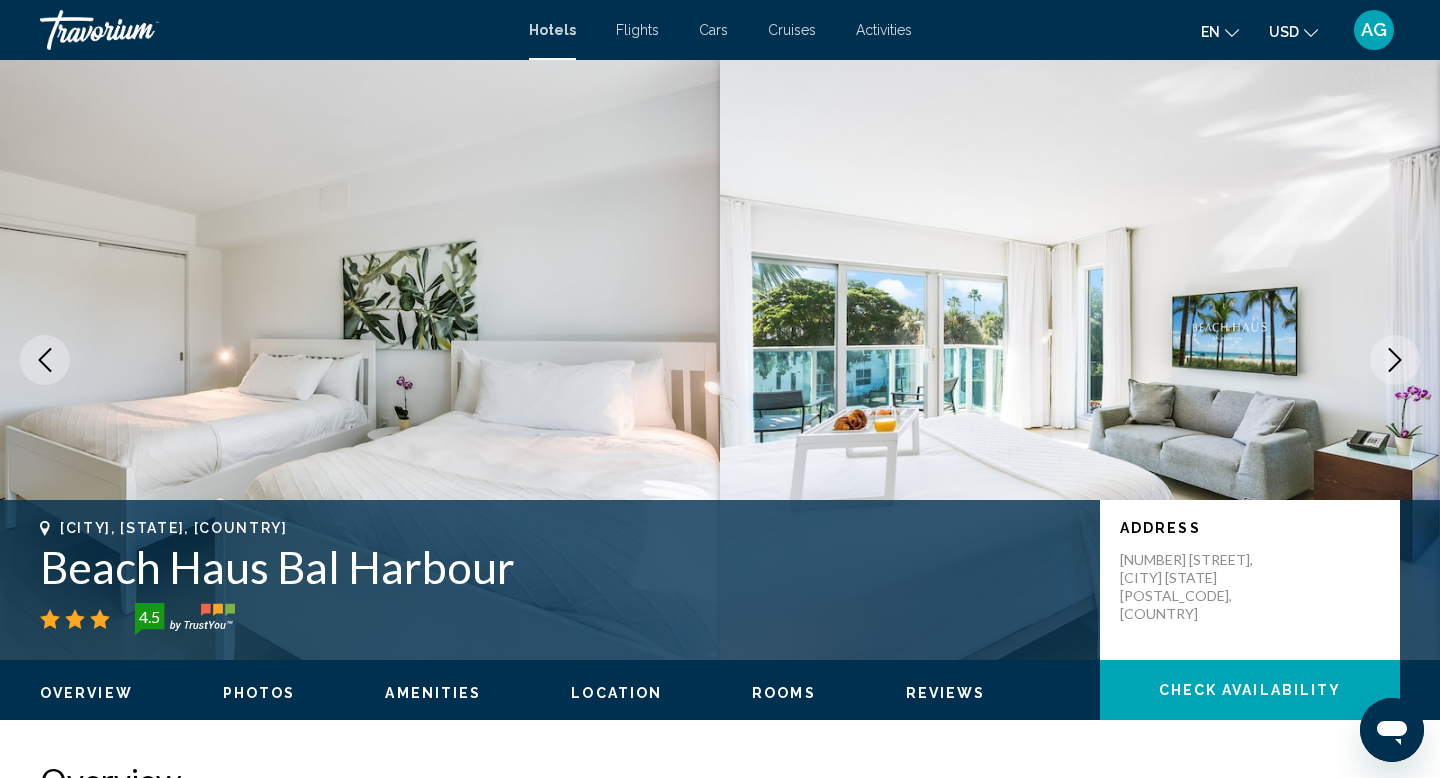 click 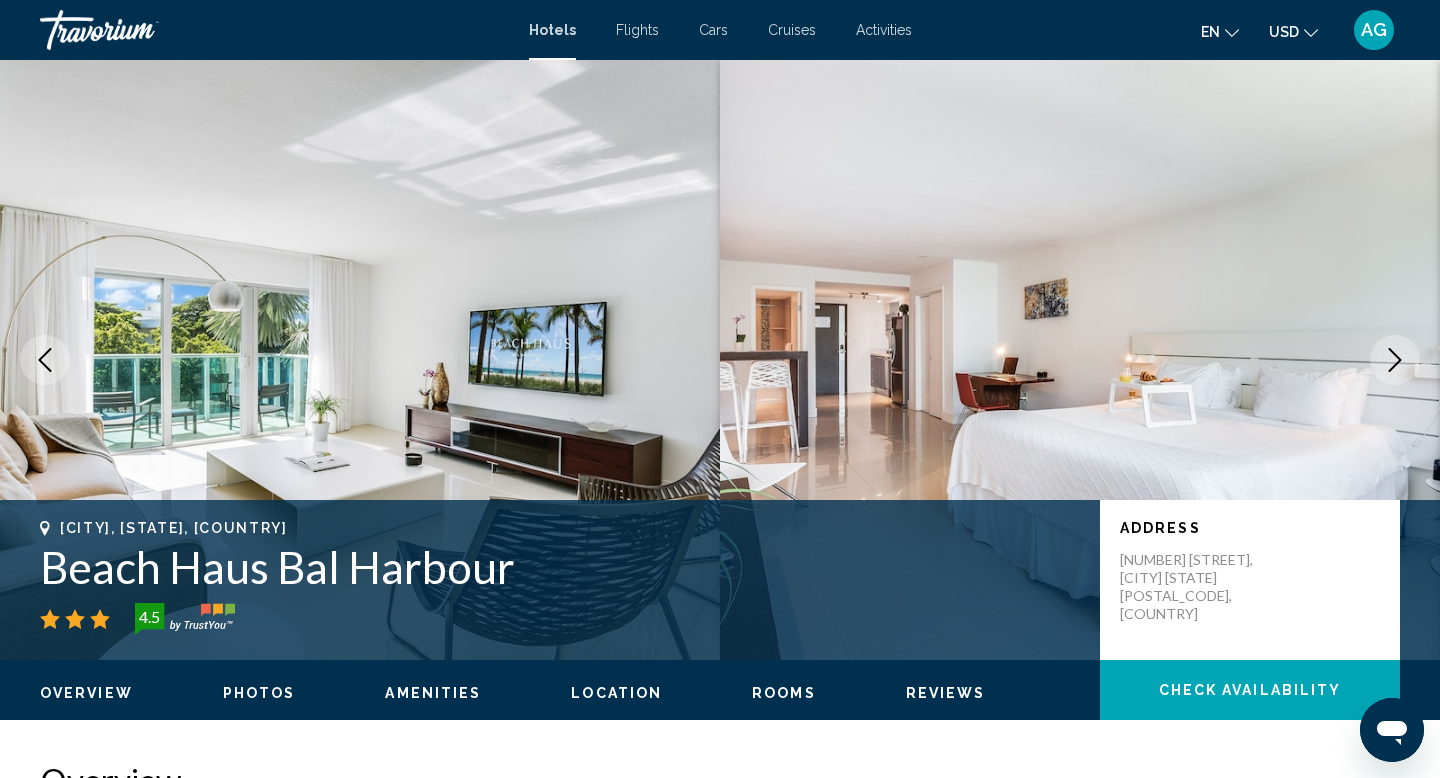 click 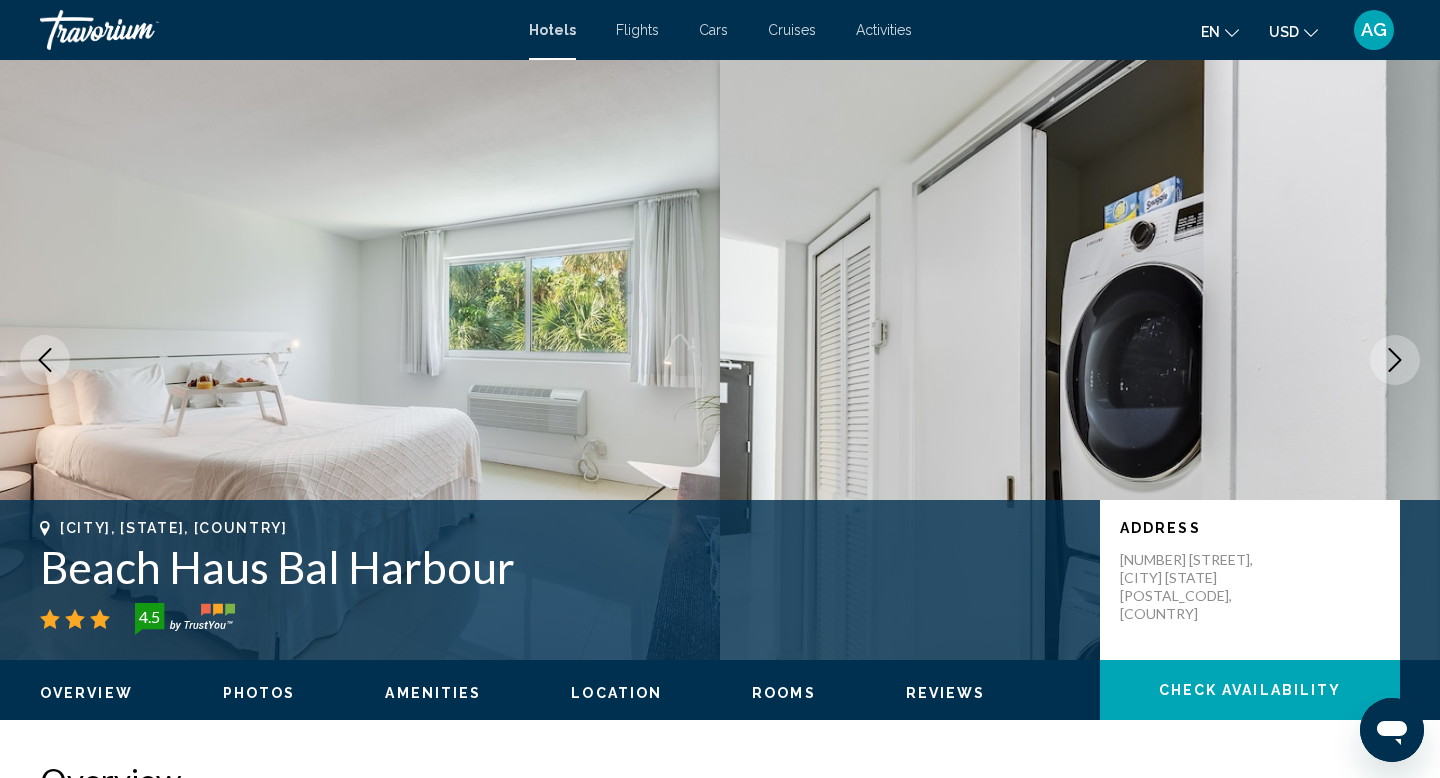 click 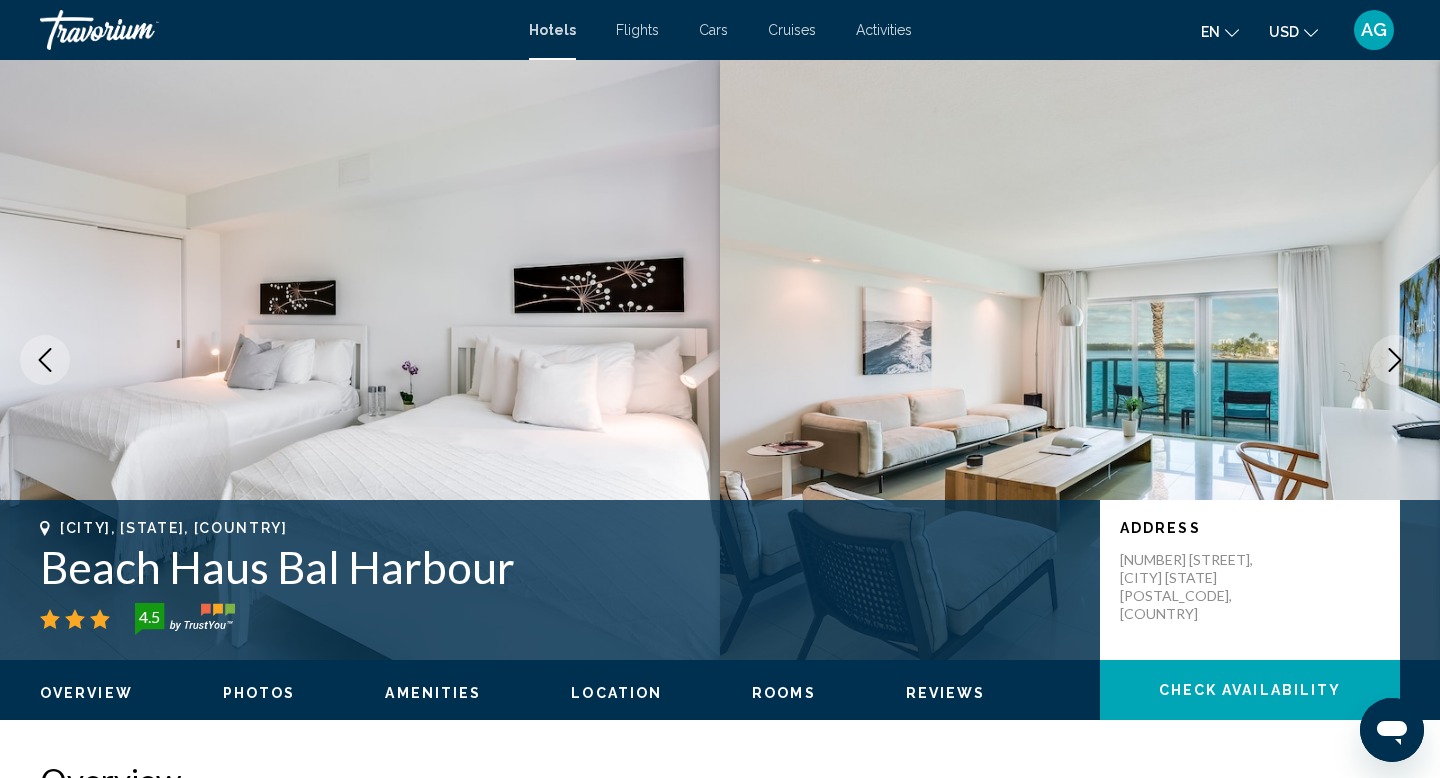 click 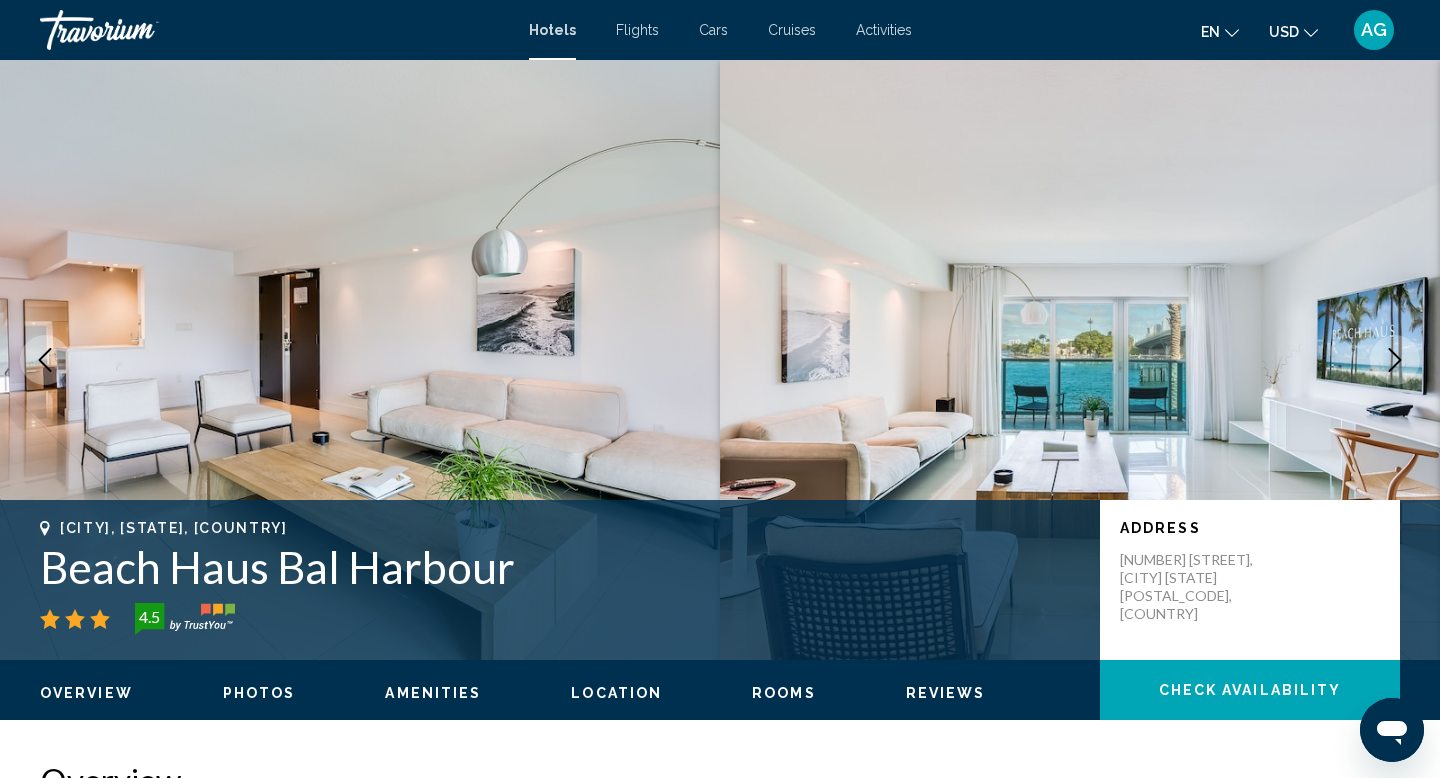 click 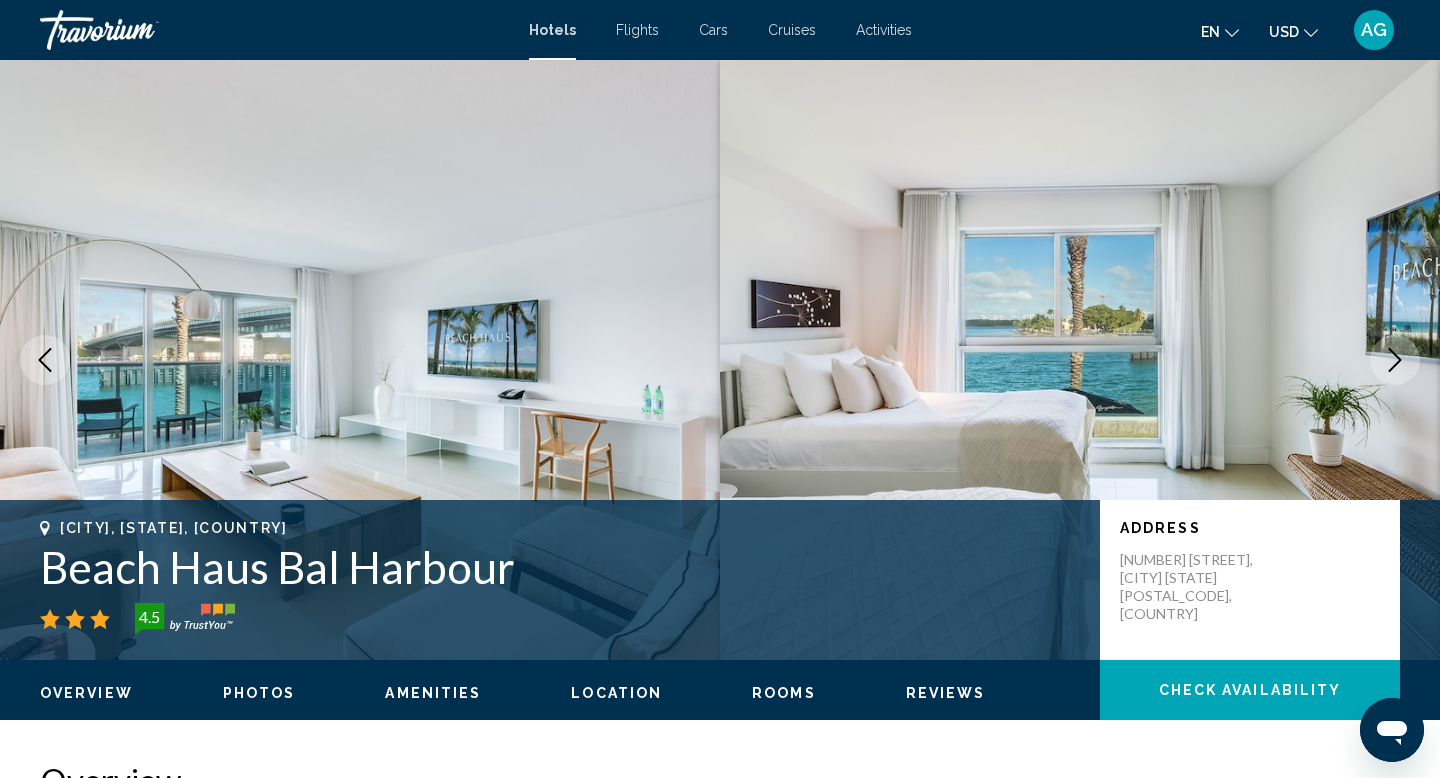 click 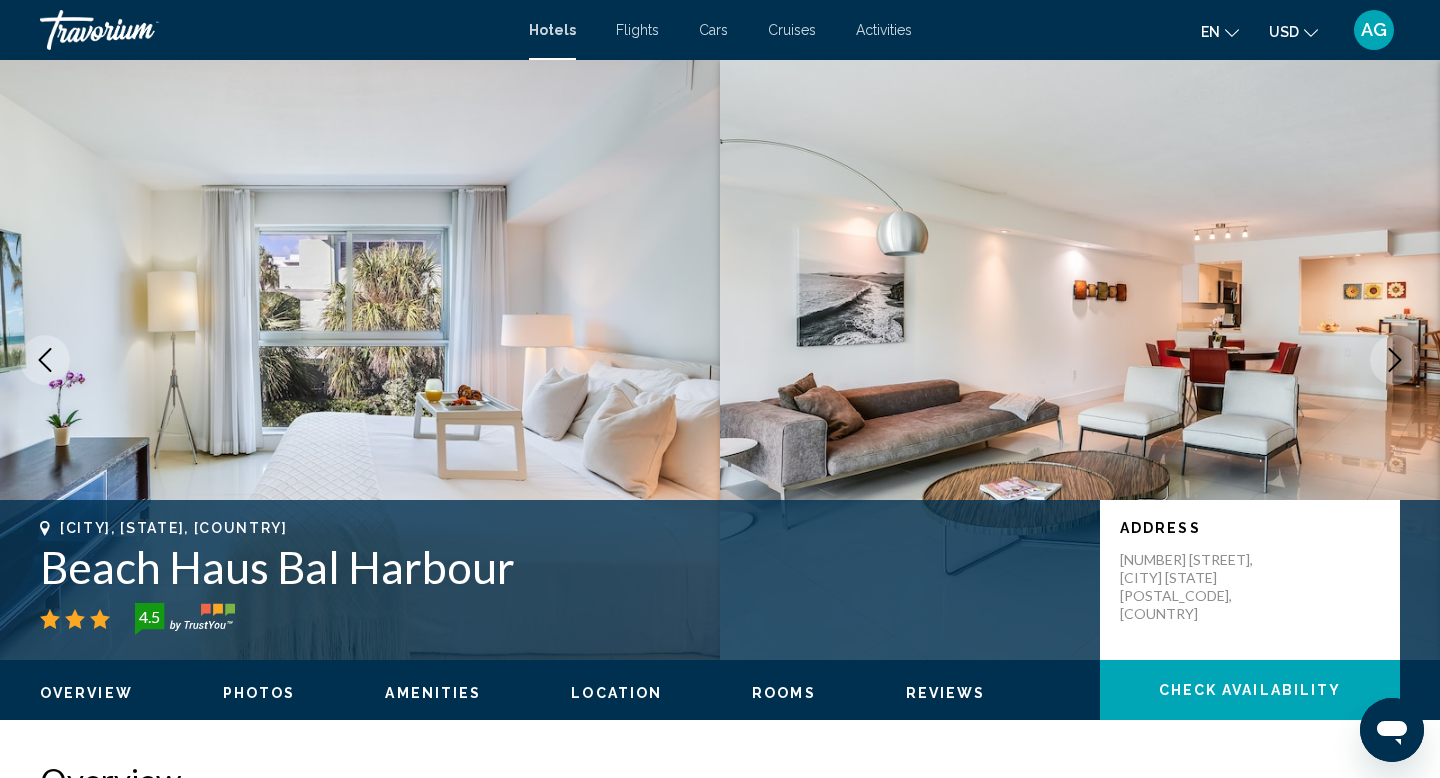 click 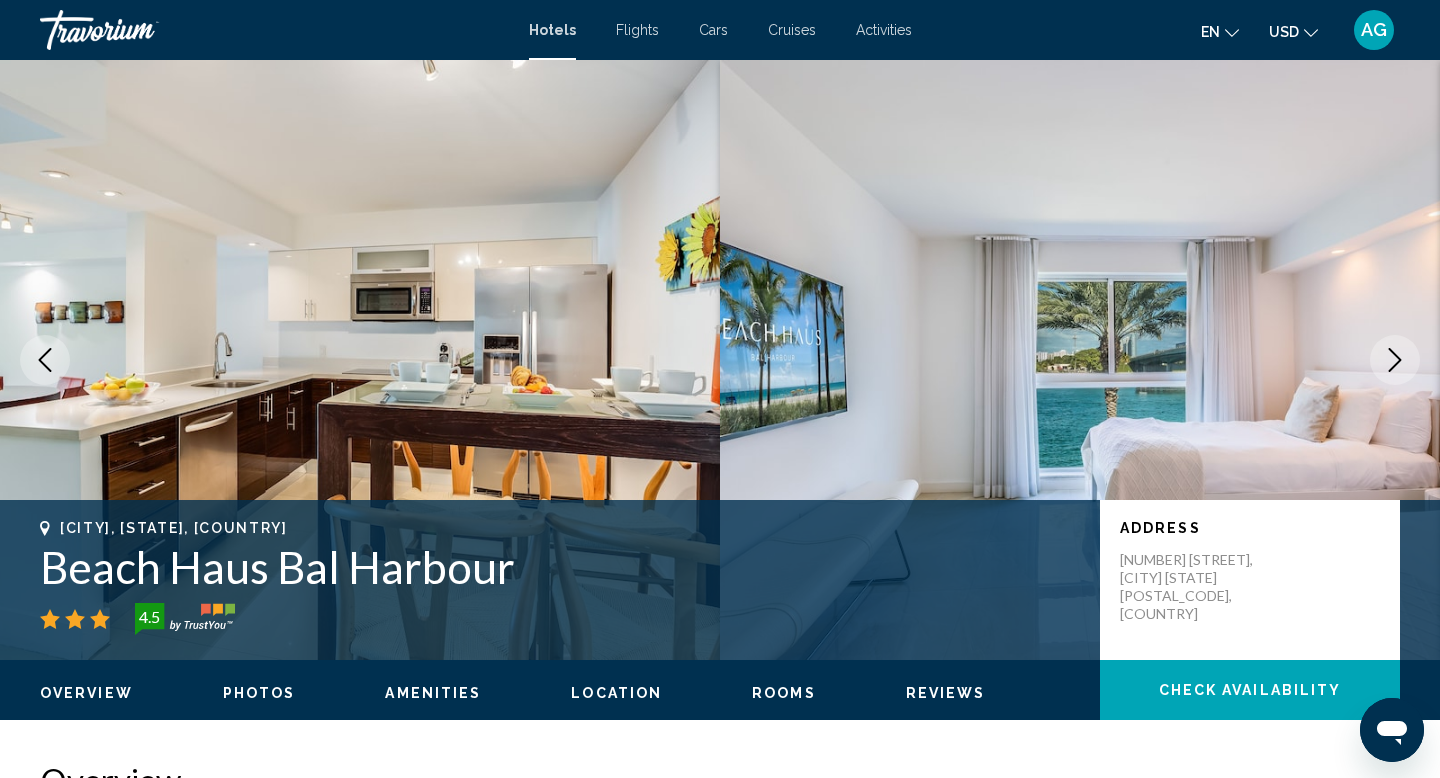 click 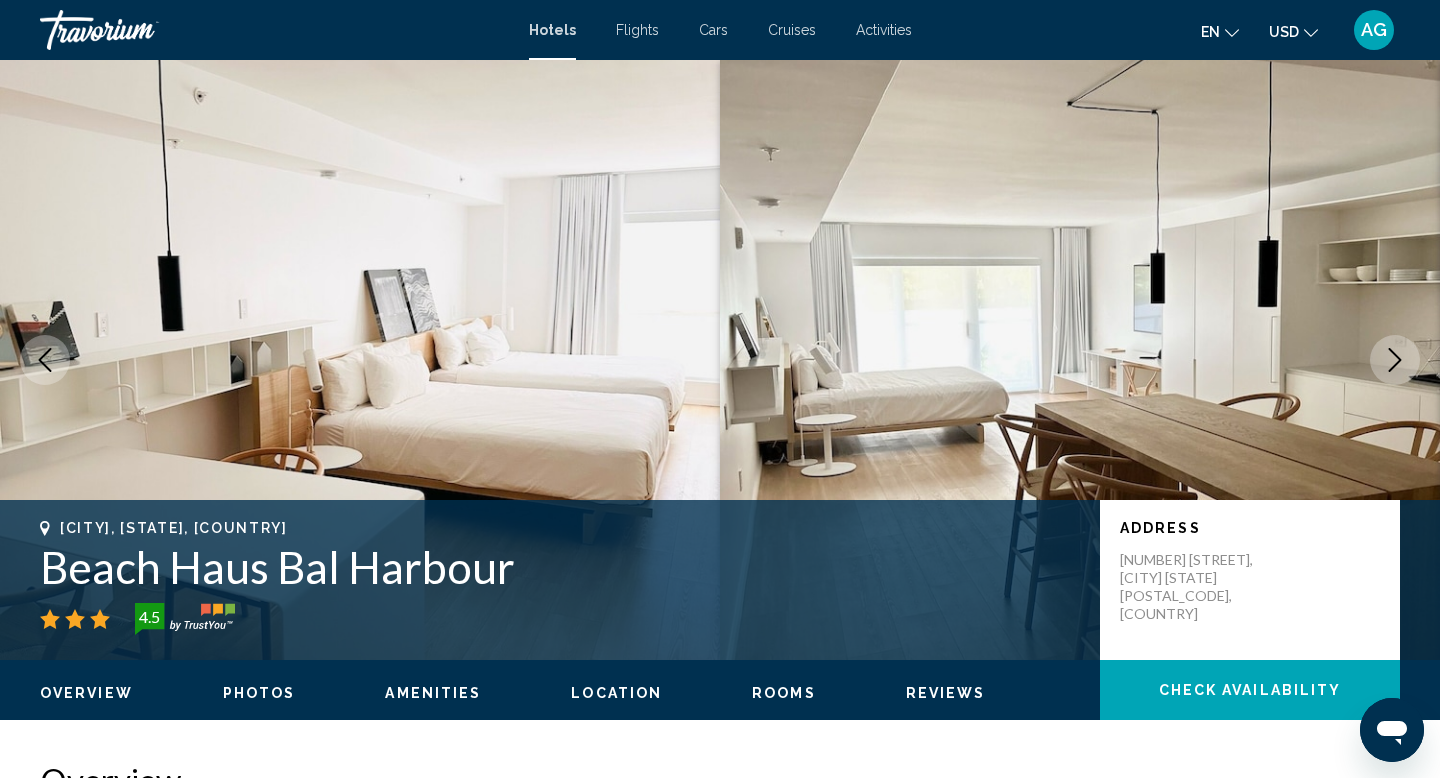 click 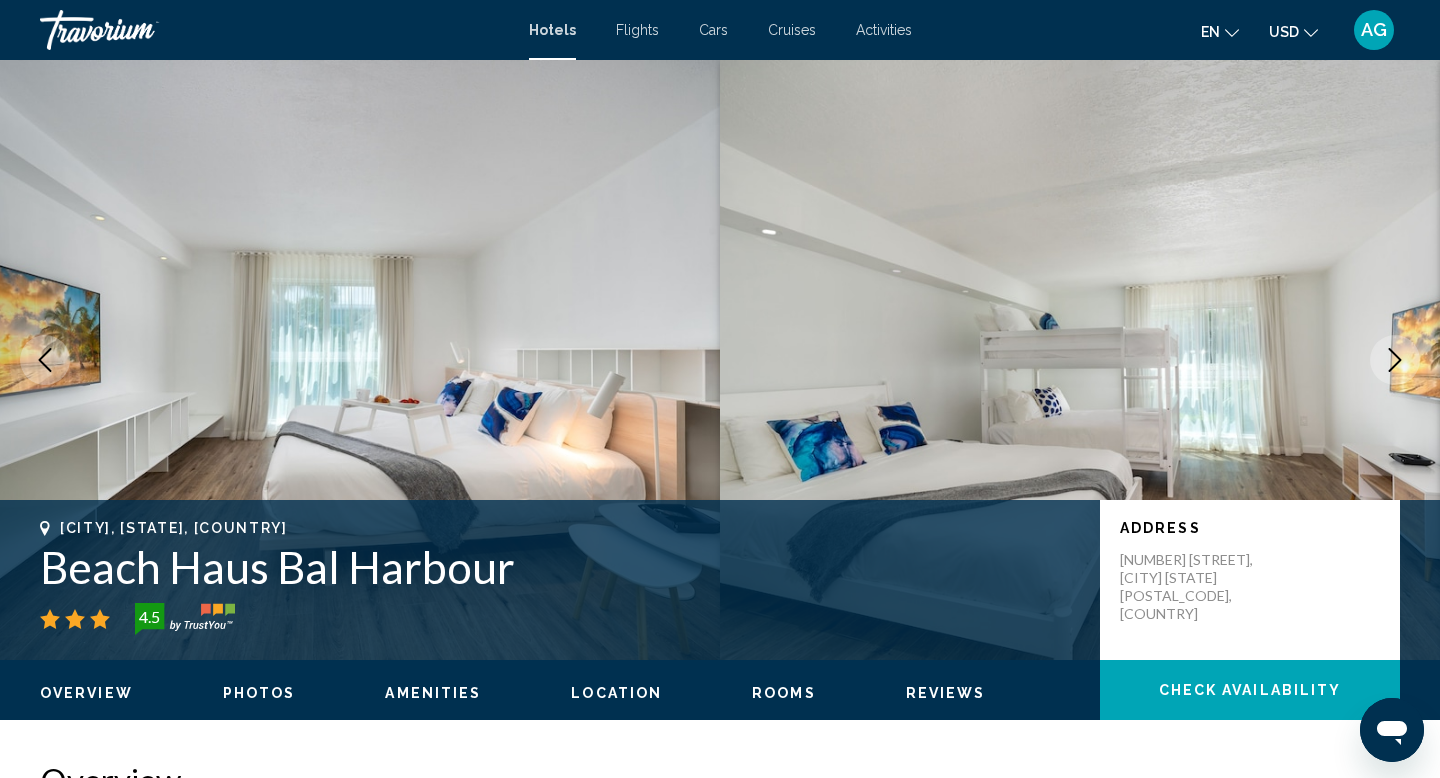 click 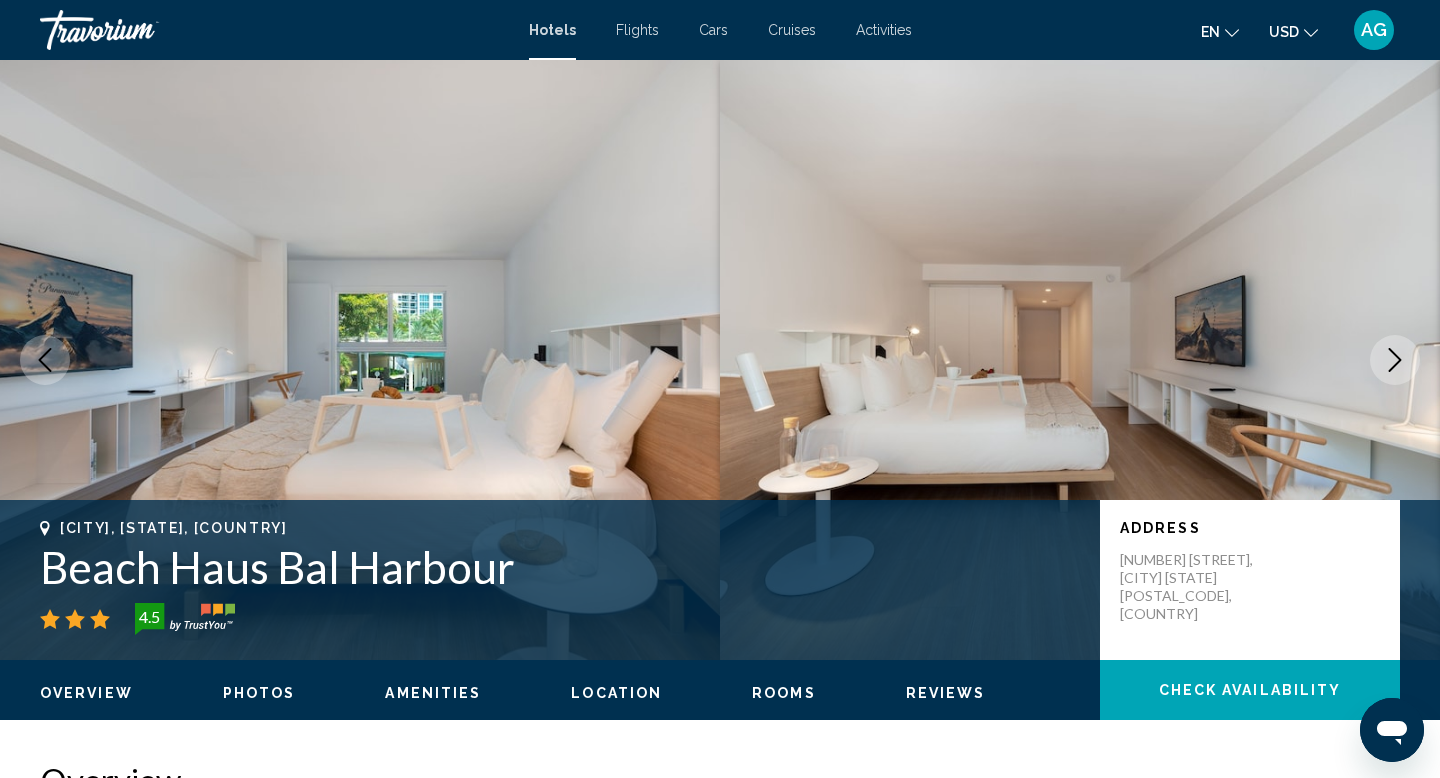 click 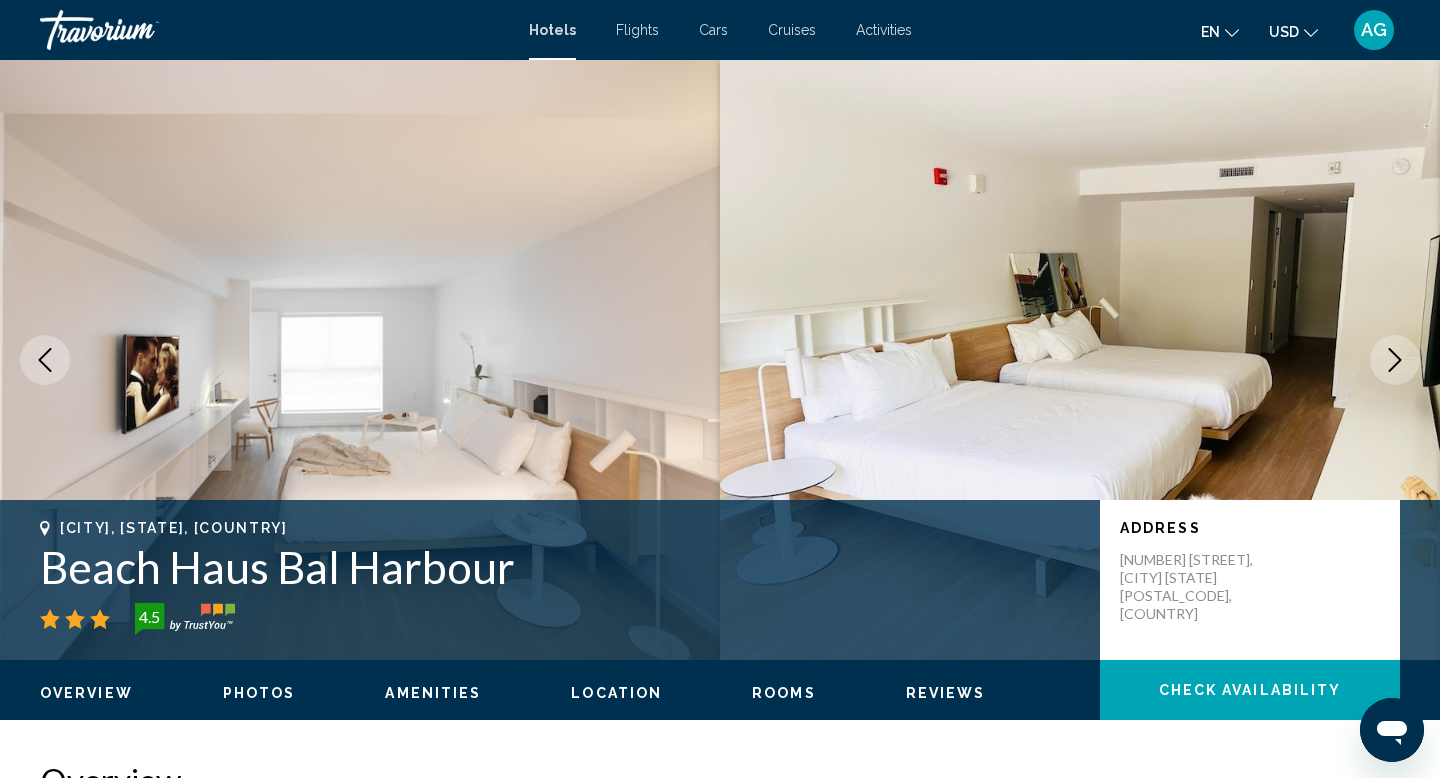 click 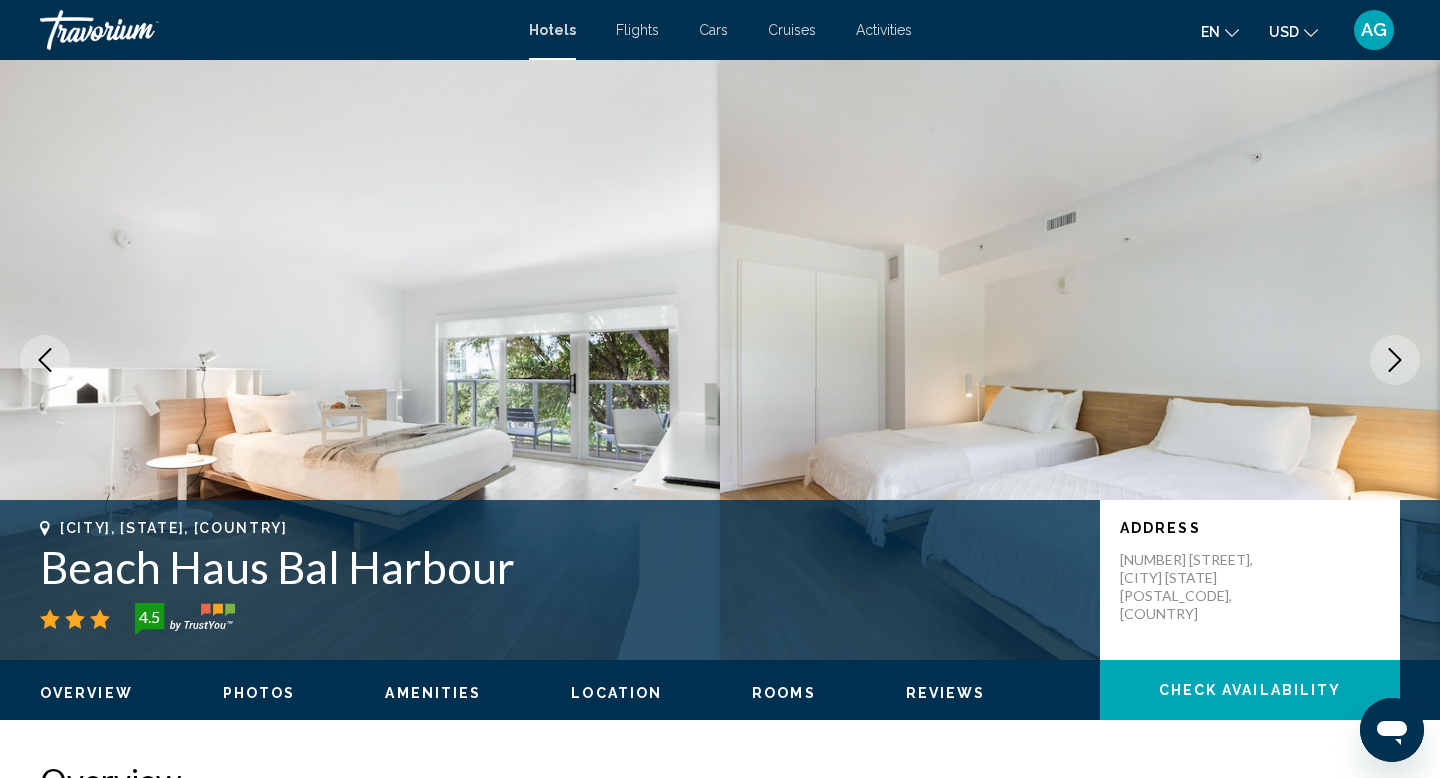 click 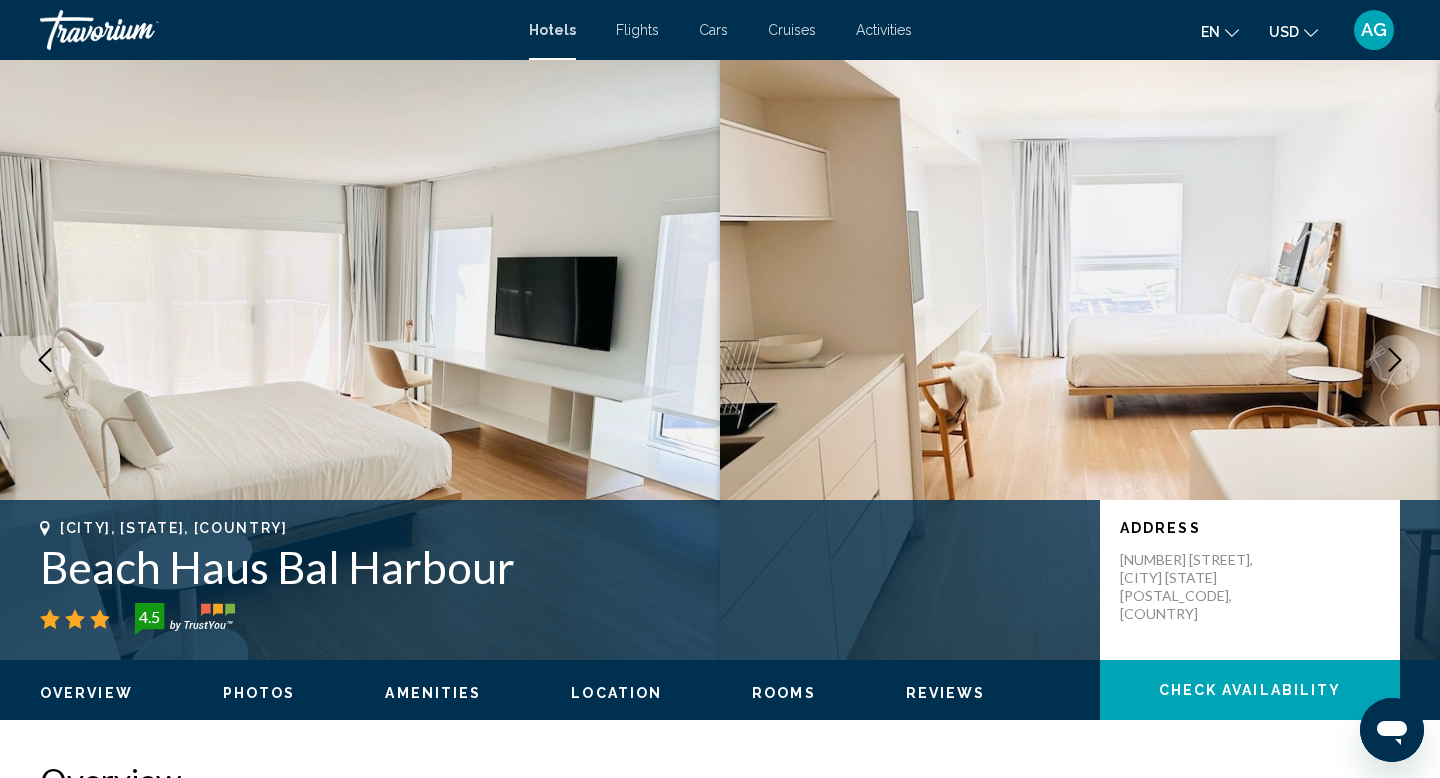 click 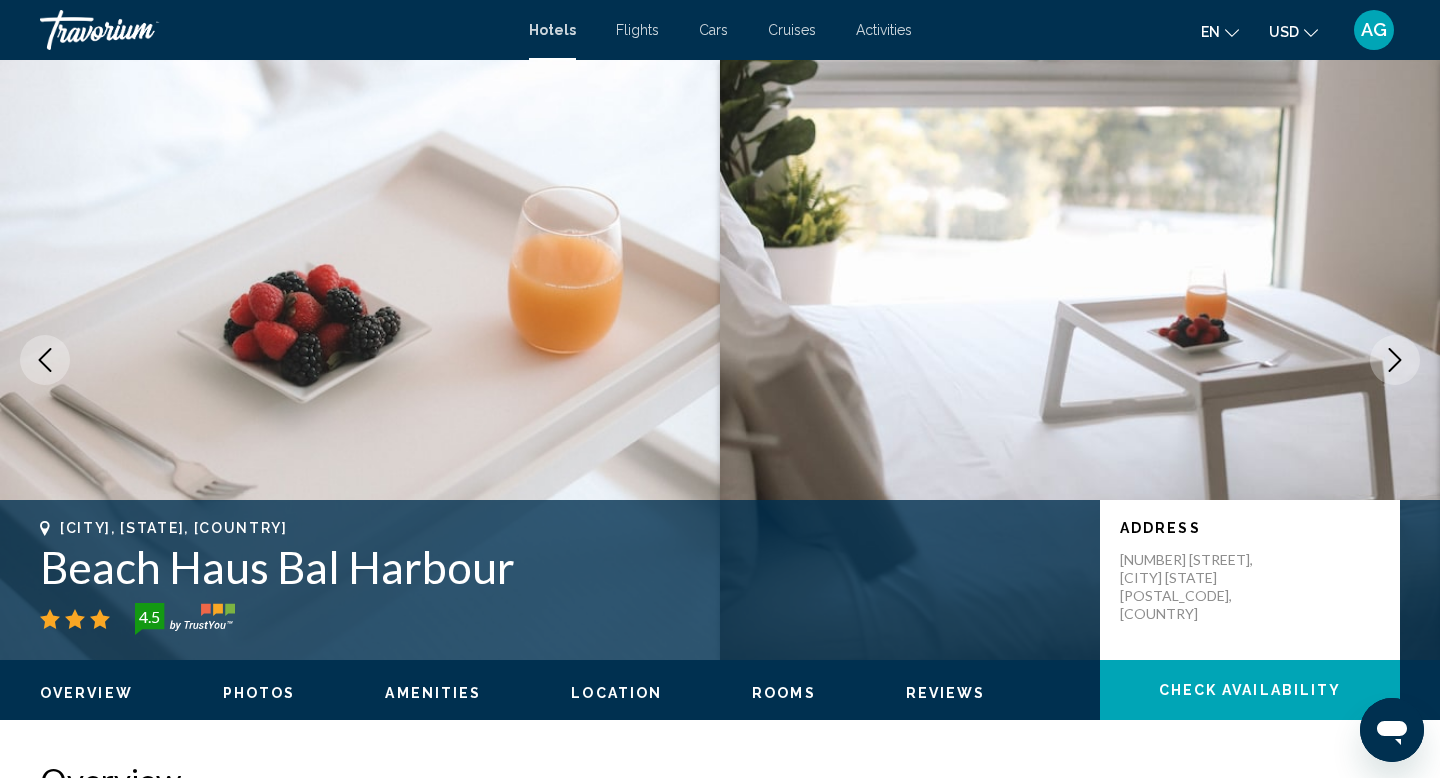 click 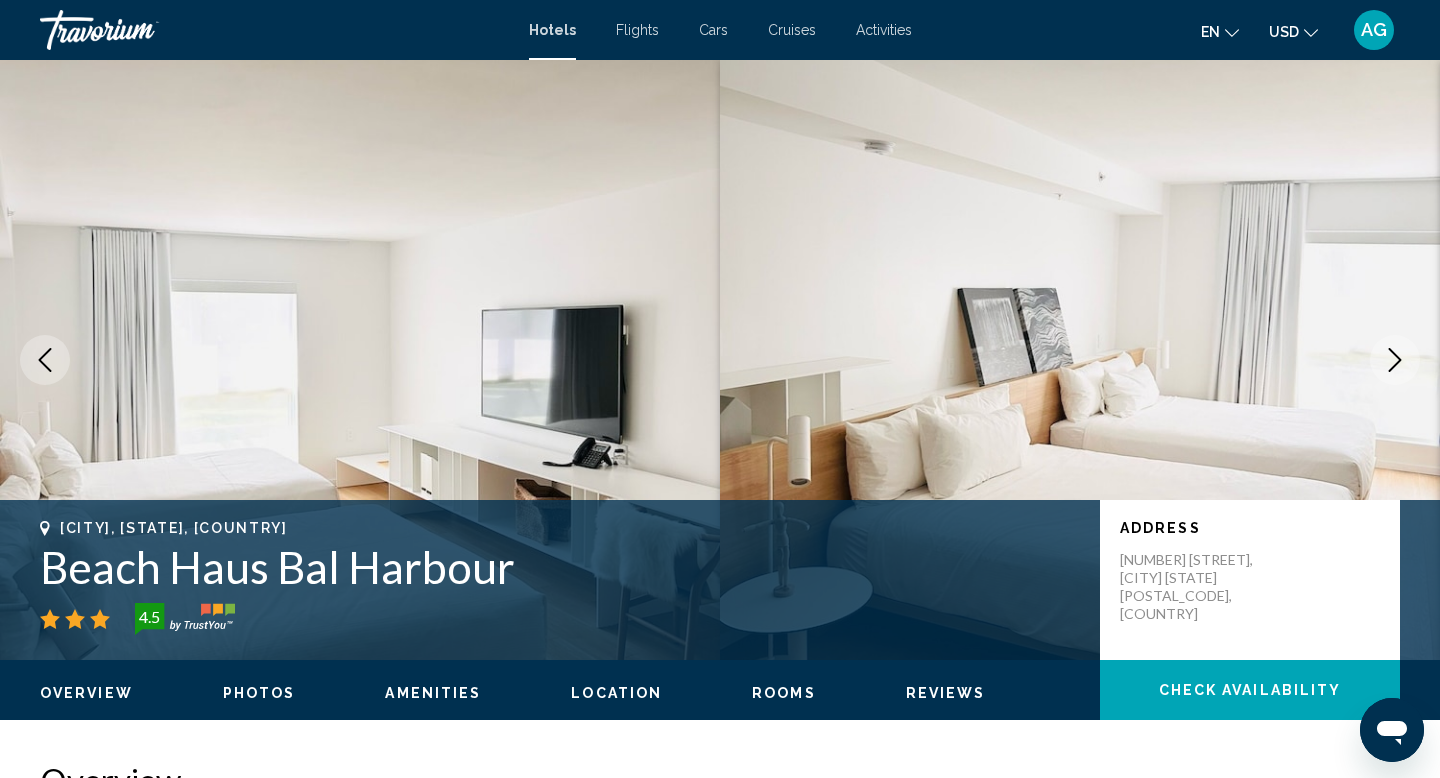 click 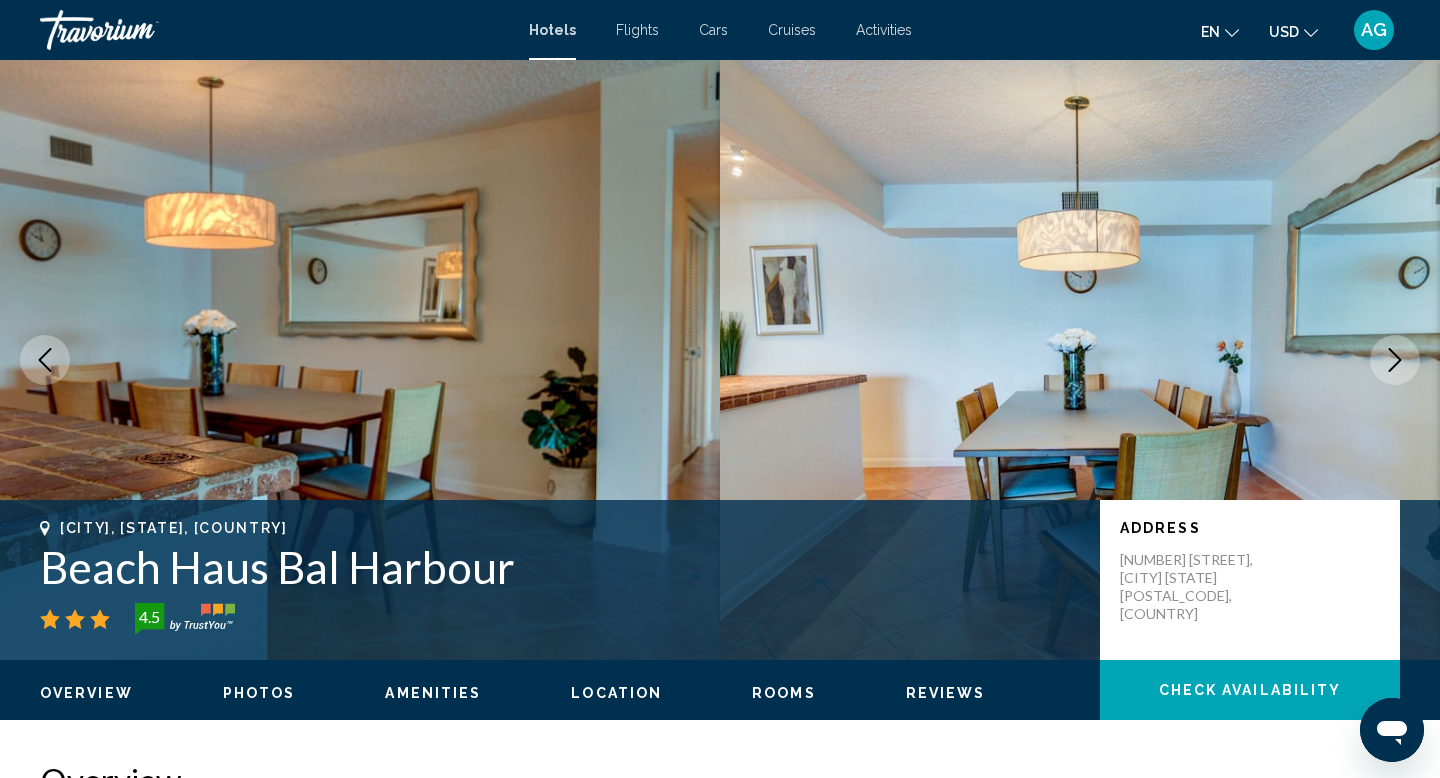 click 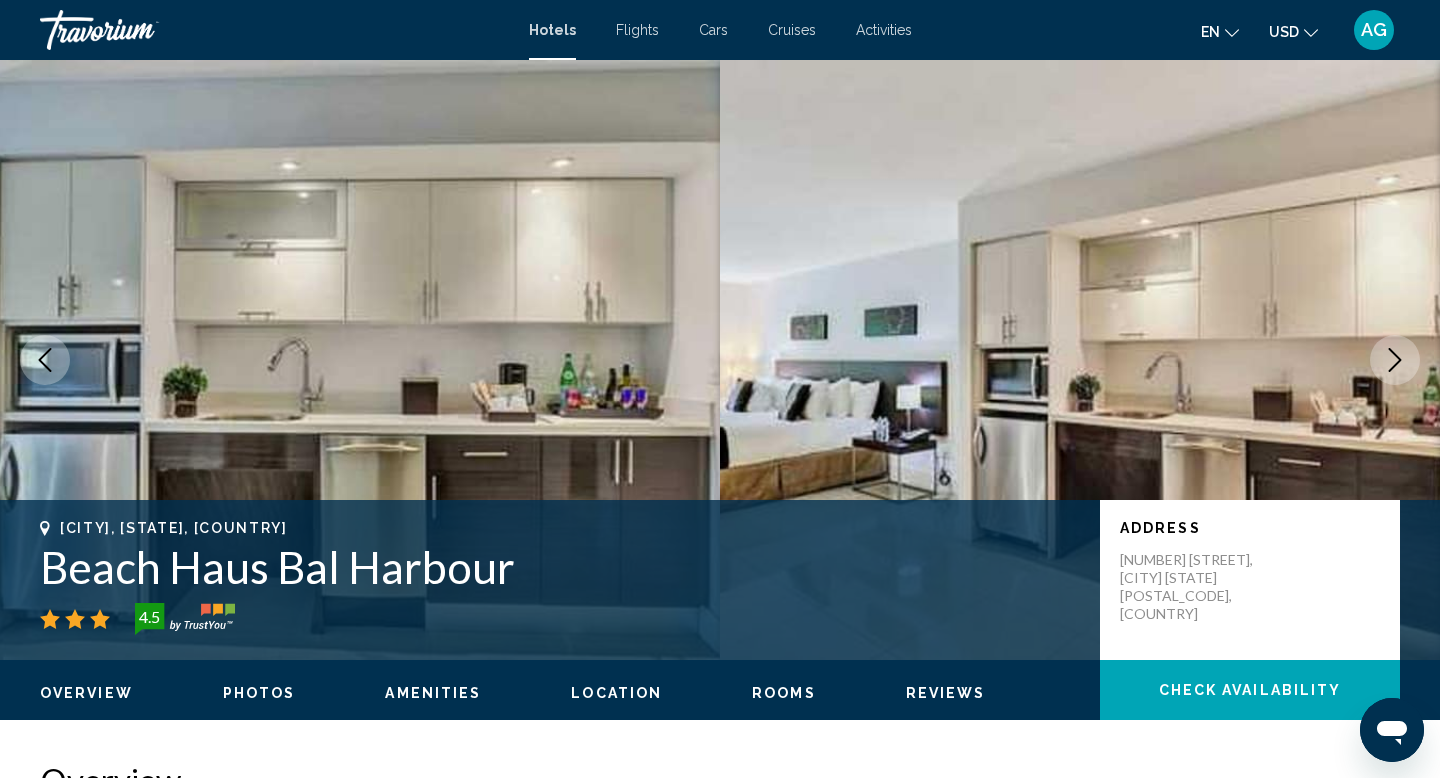 click 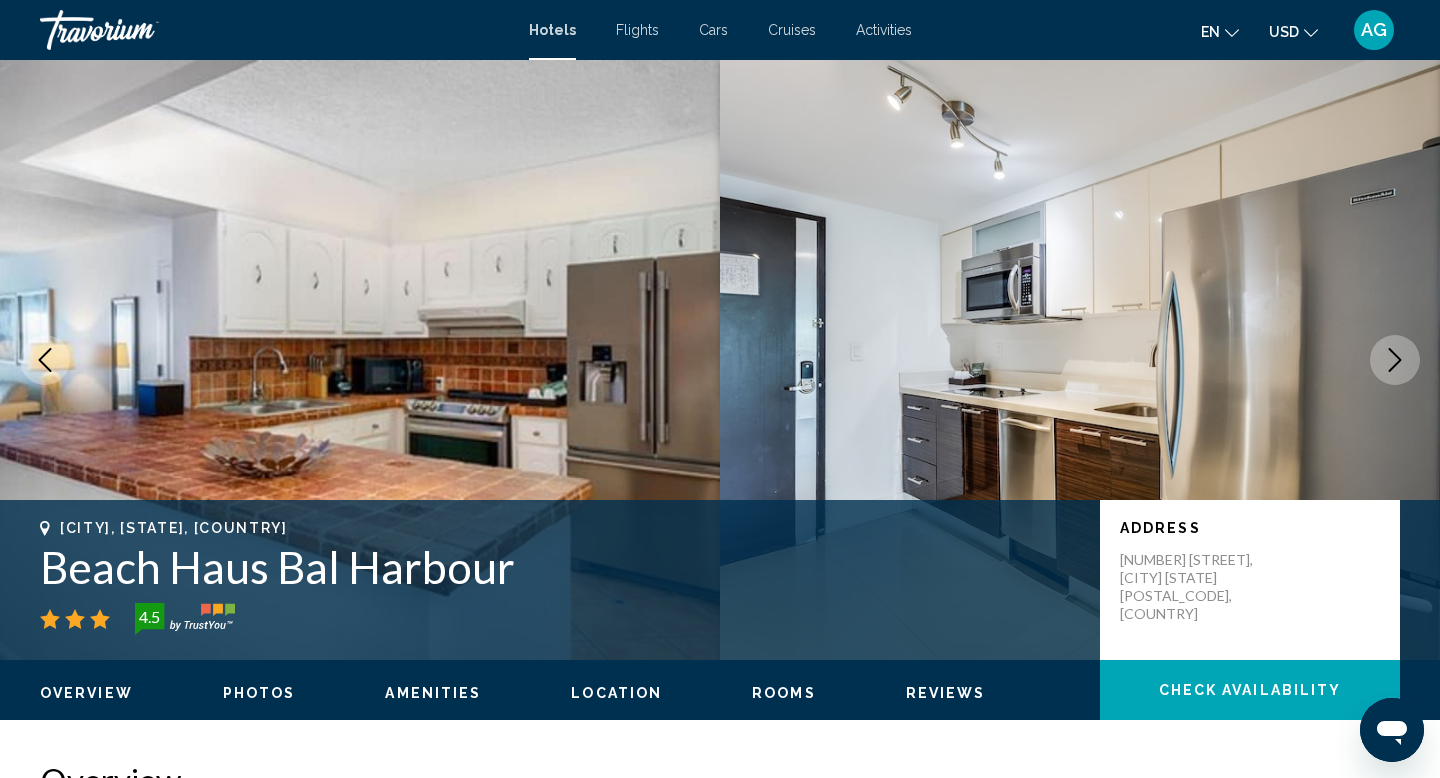 click 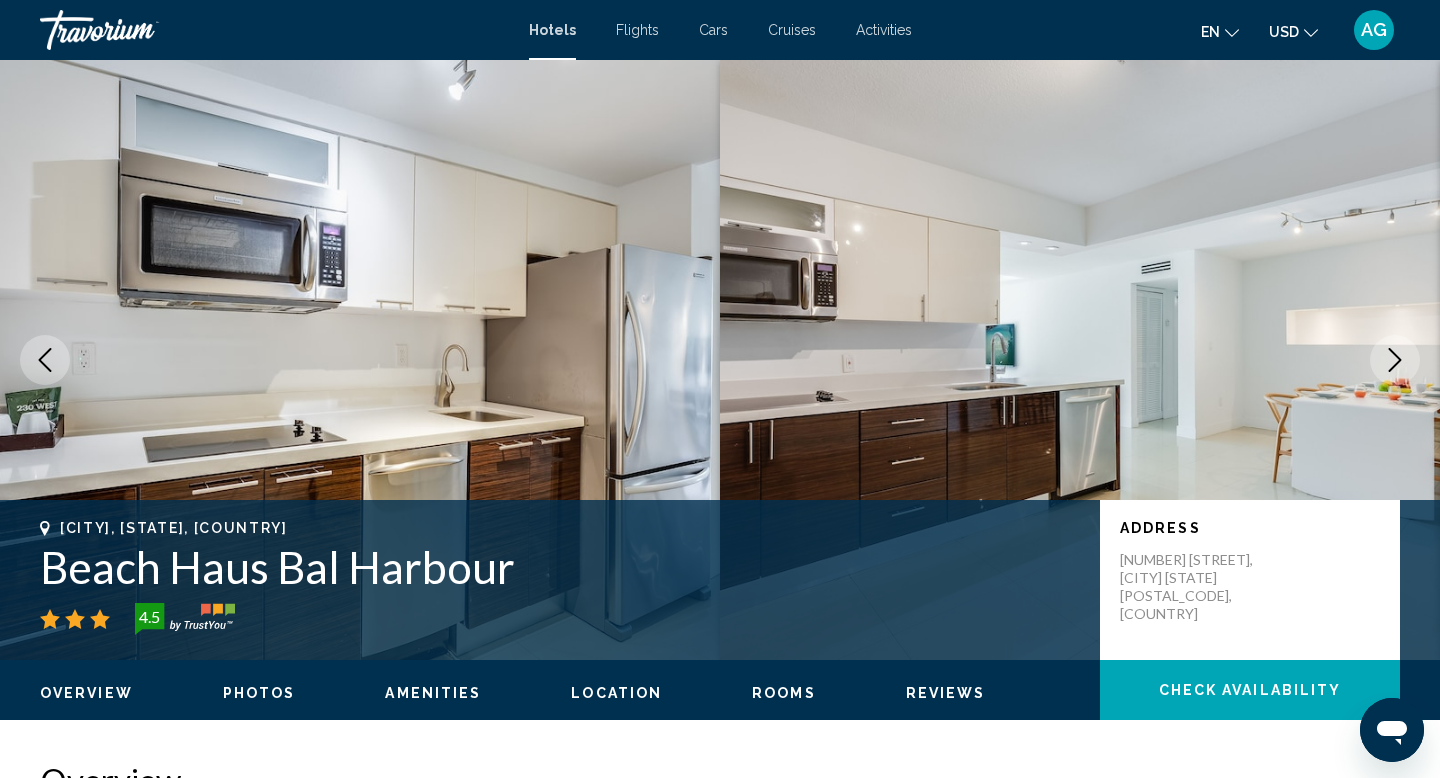 click 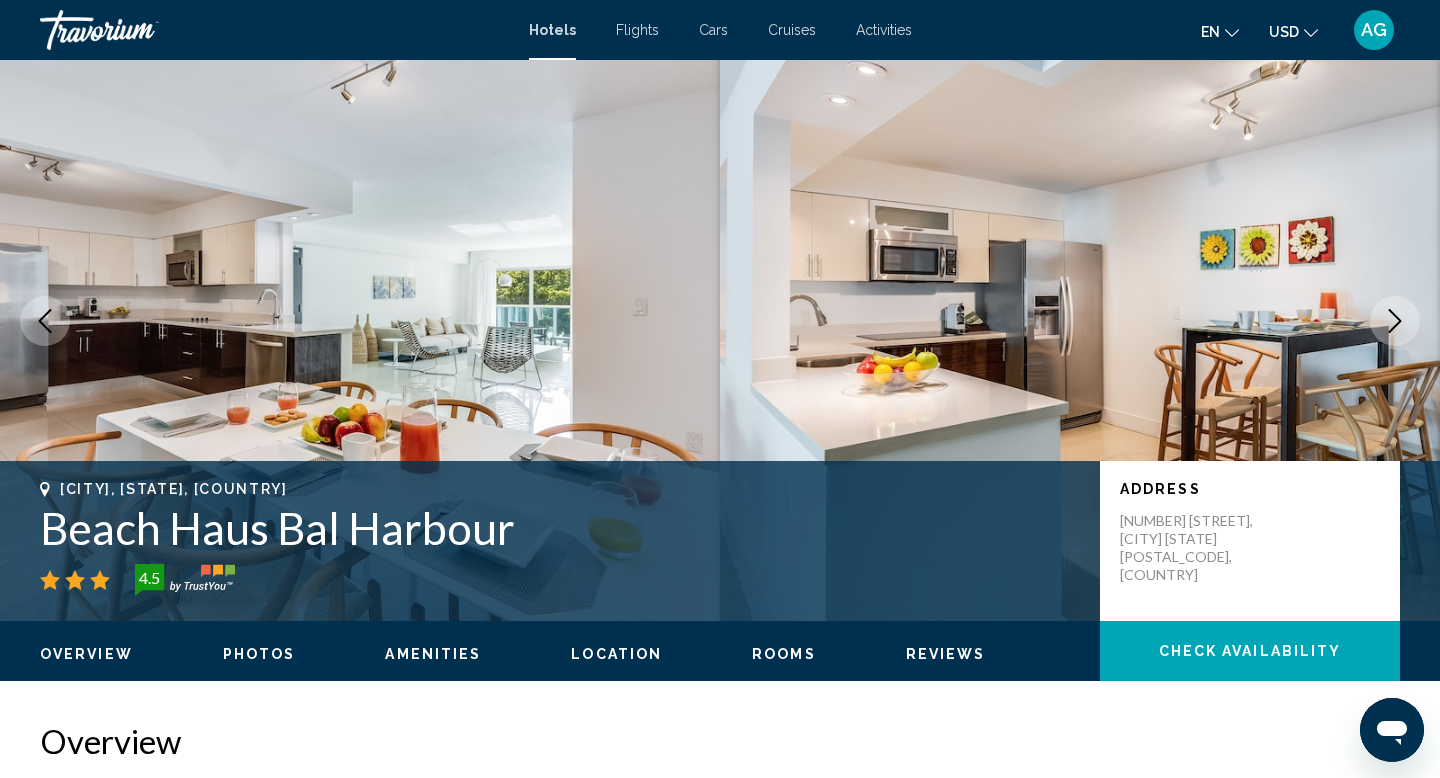 scroll, scrollTop: 10, scrollLeft: 0, axis: vertical 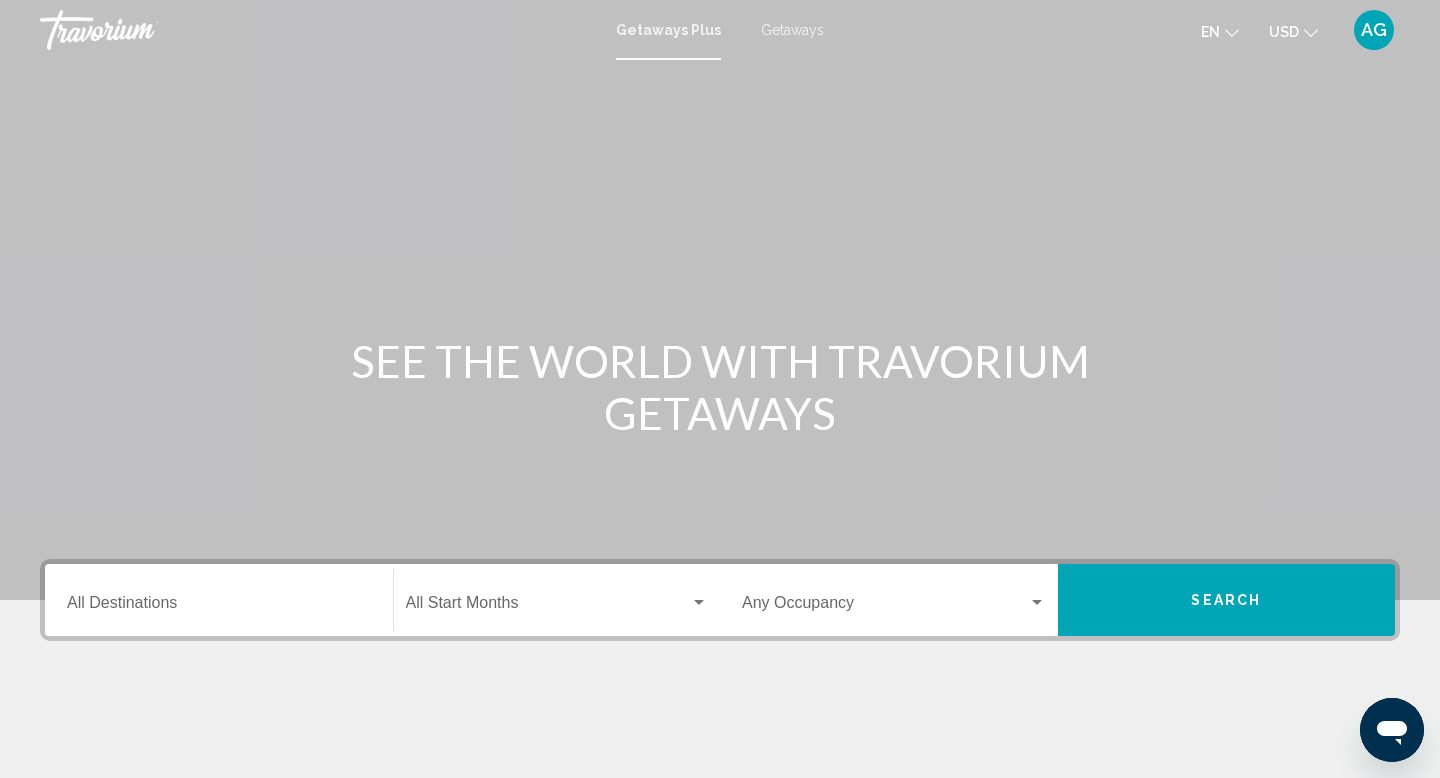 click on "Destination All Destinations" at bounding box center (219, 600) 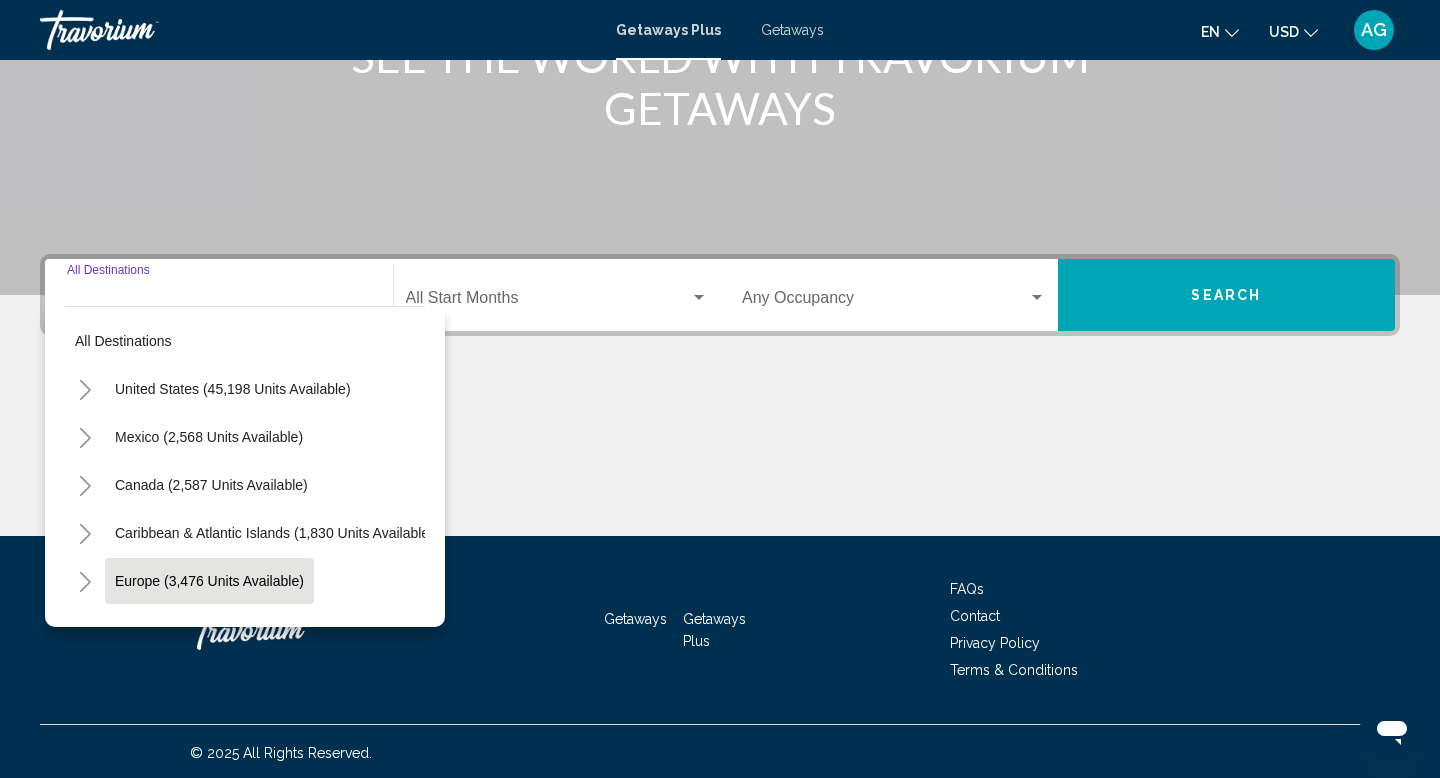 scroll, scrollTop: 308, scrollLeft: 0, axis: vertical 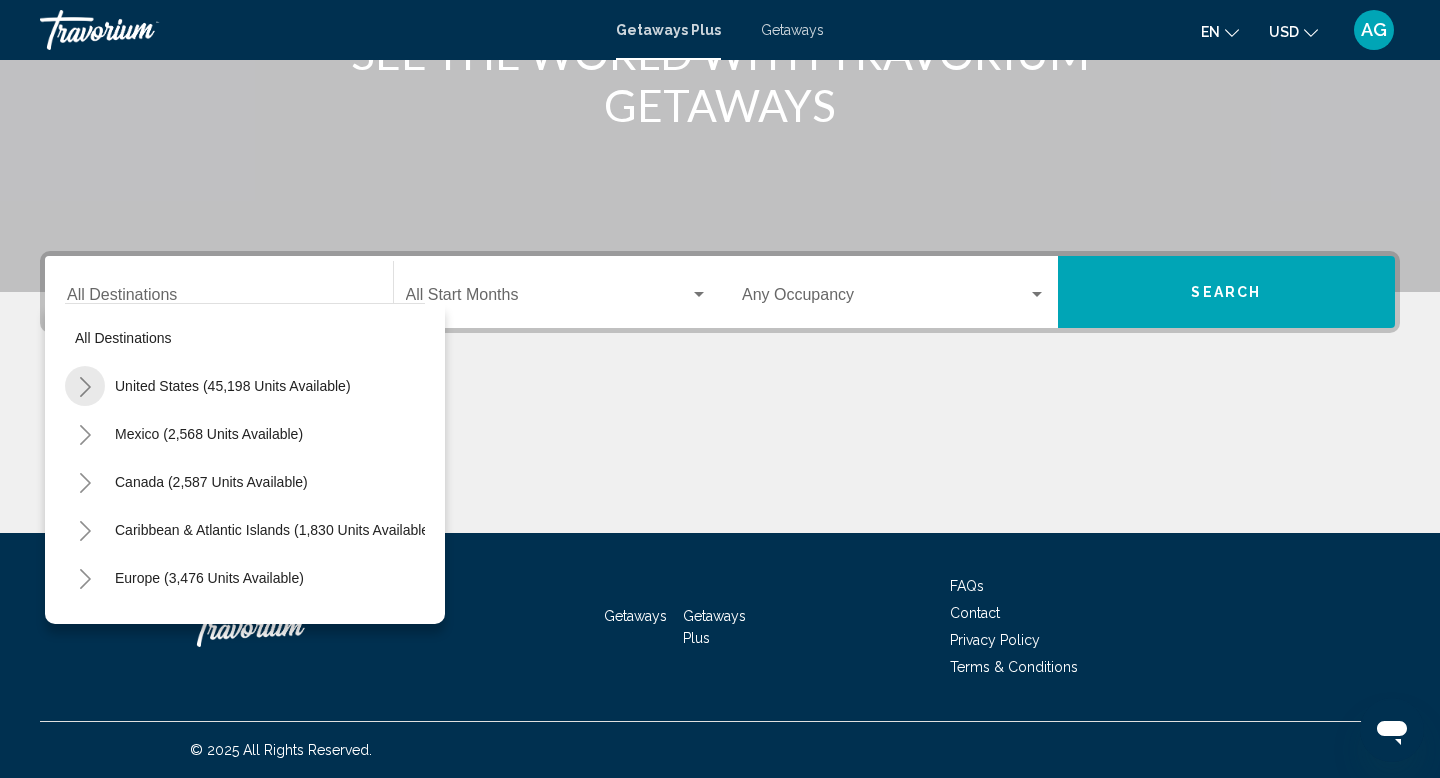 click 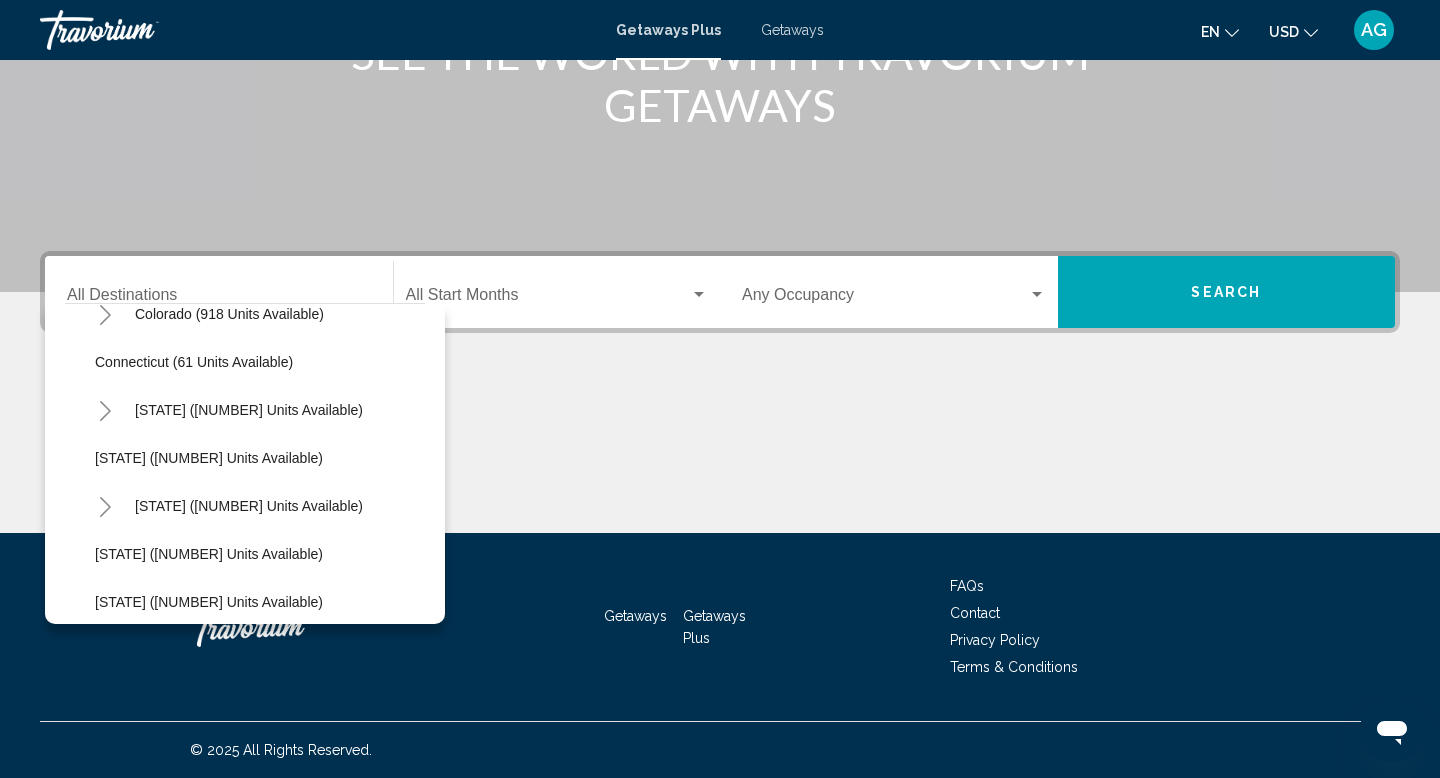 click 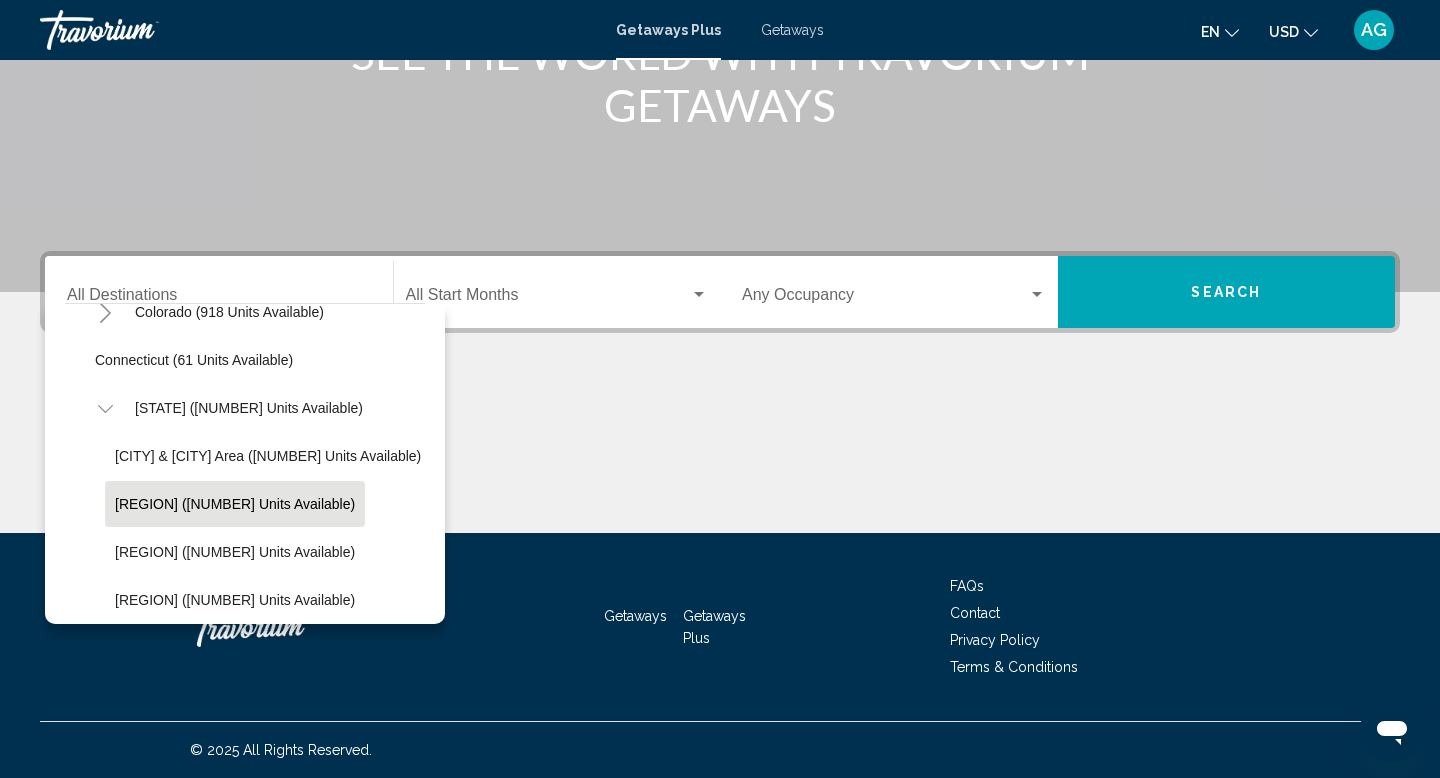 scroll, scrollTop: 268, scrollLeft: 0, axis: vertical 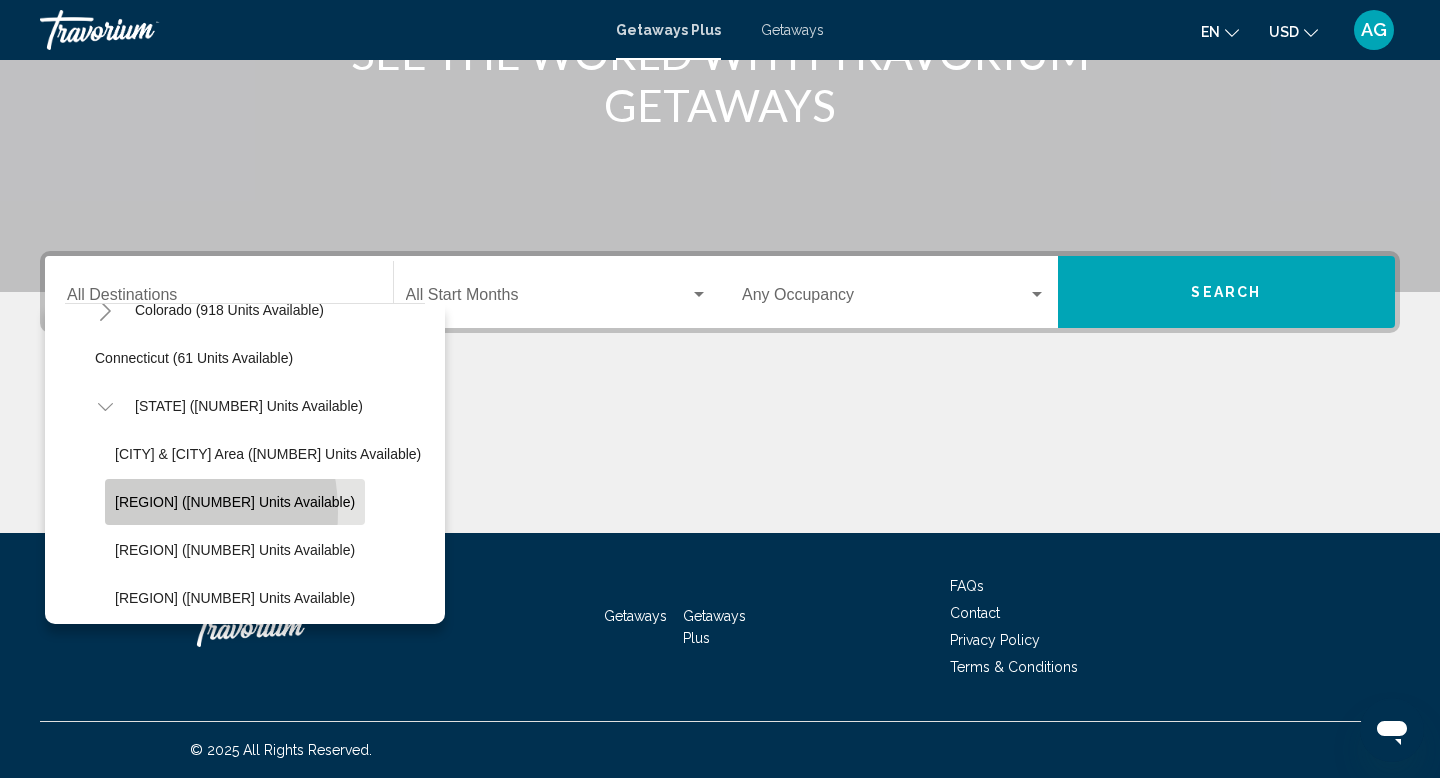 click on "East Coast (2,220 units available)" 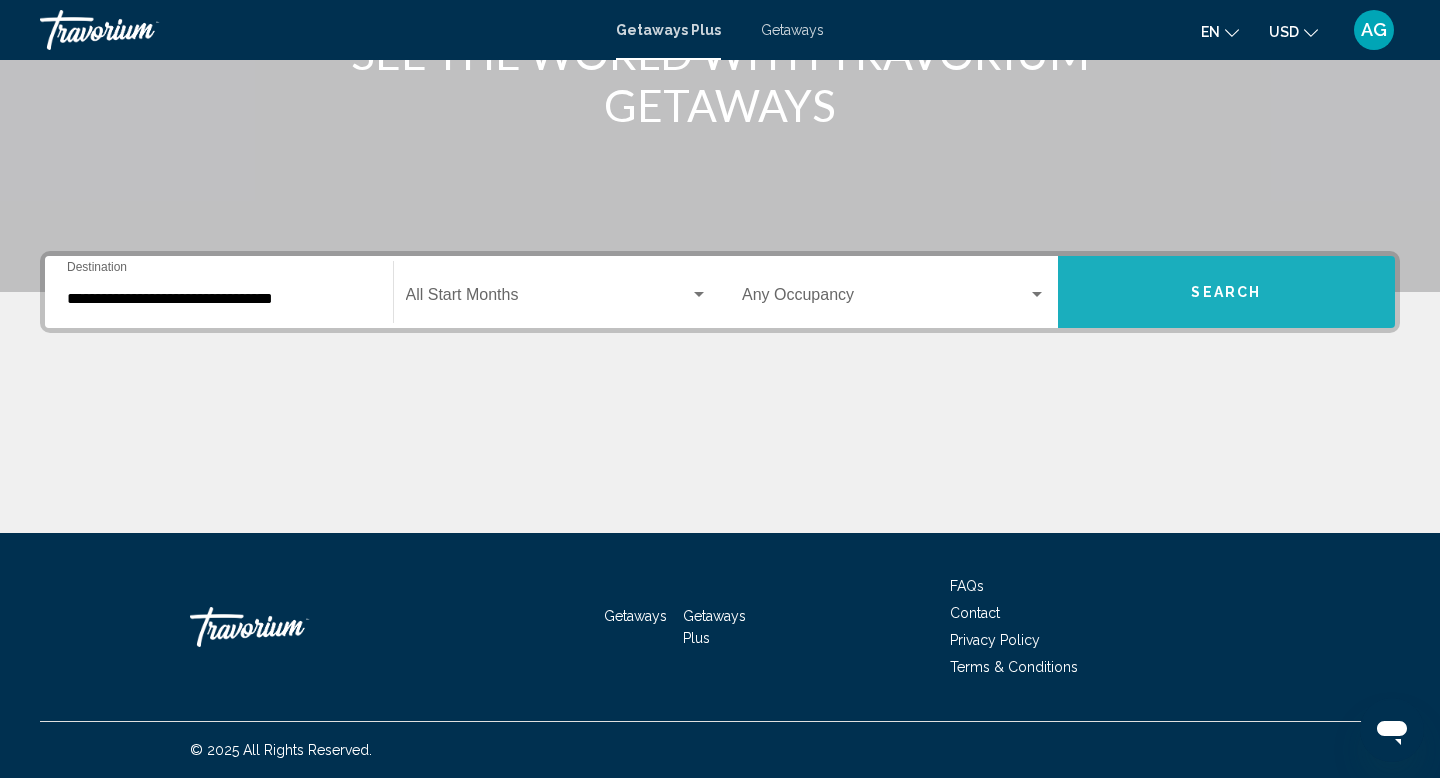 click on "Search" at bounding box center (1227, 292) 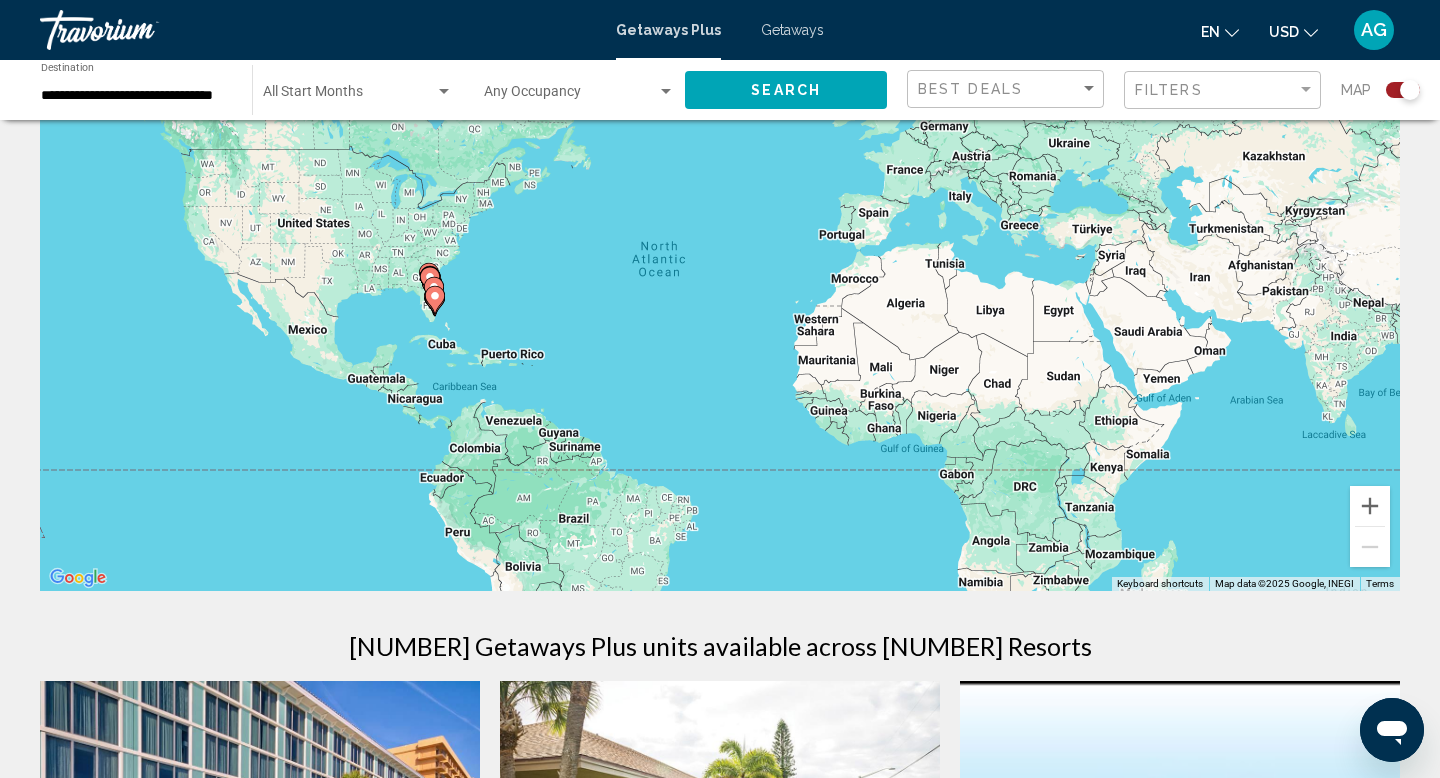 scroll, scrollTop: 128, scrollLeft: 0, axis: vertical 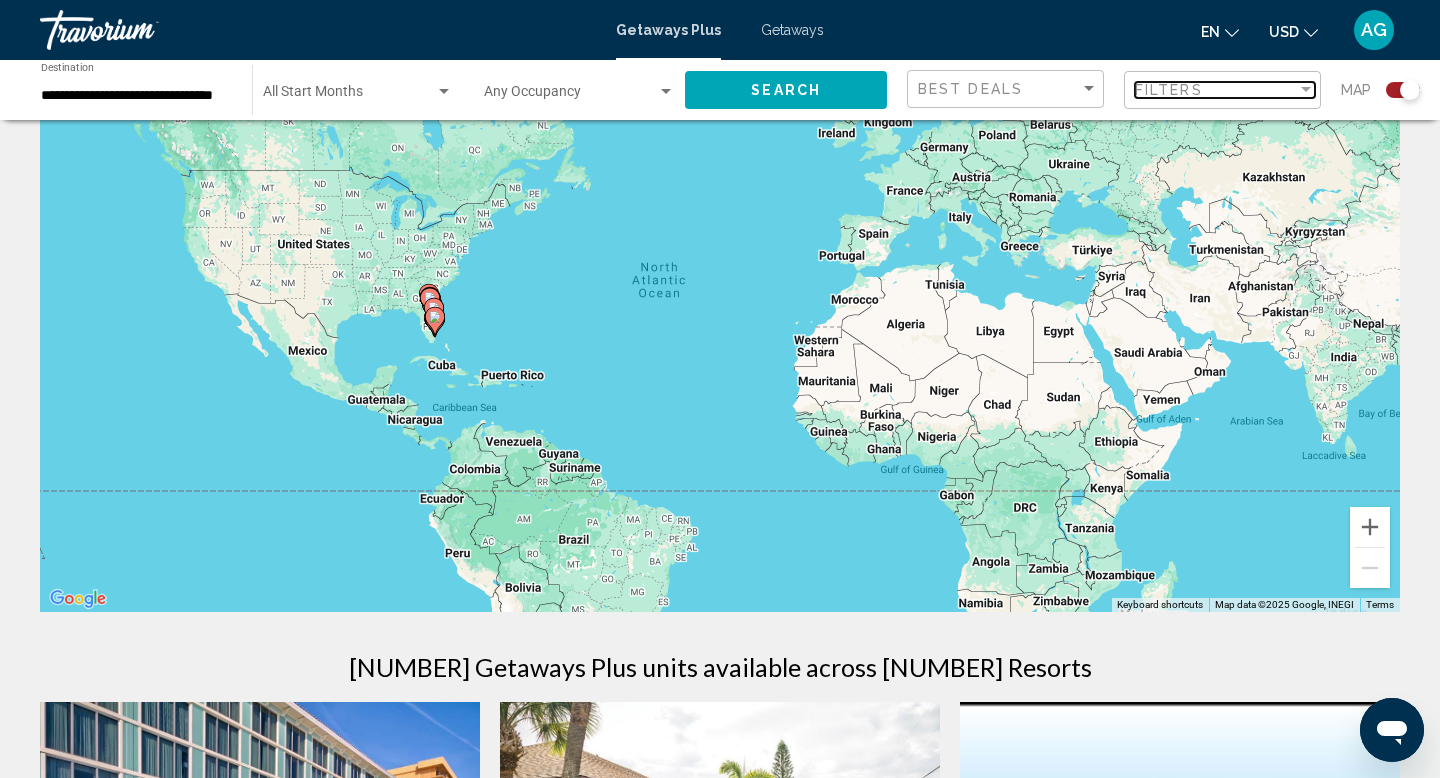 click at bounding box center [1306, 89] 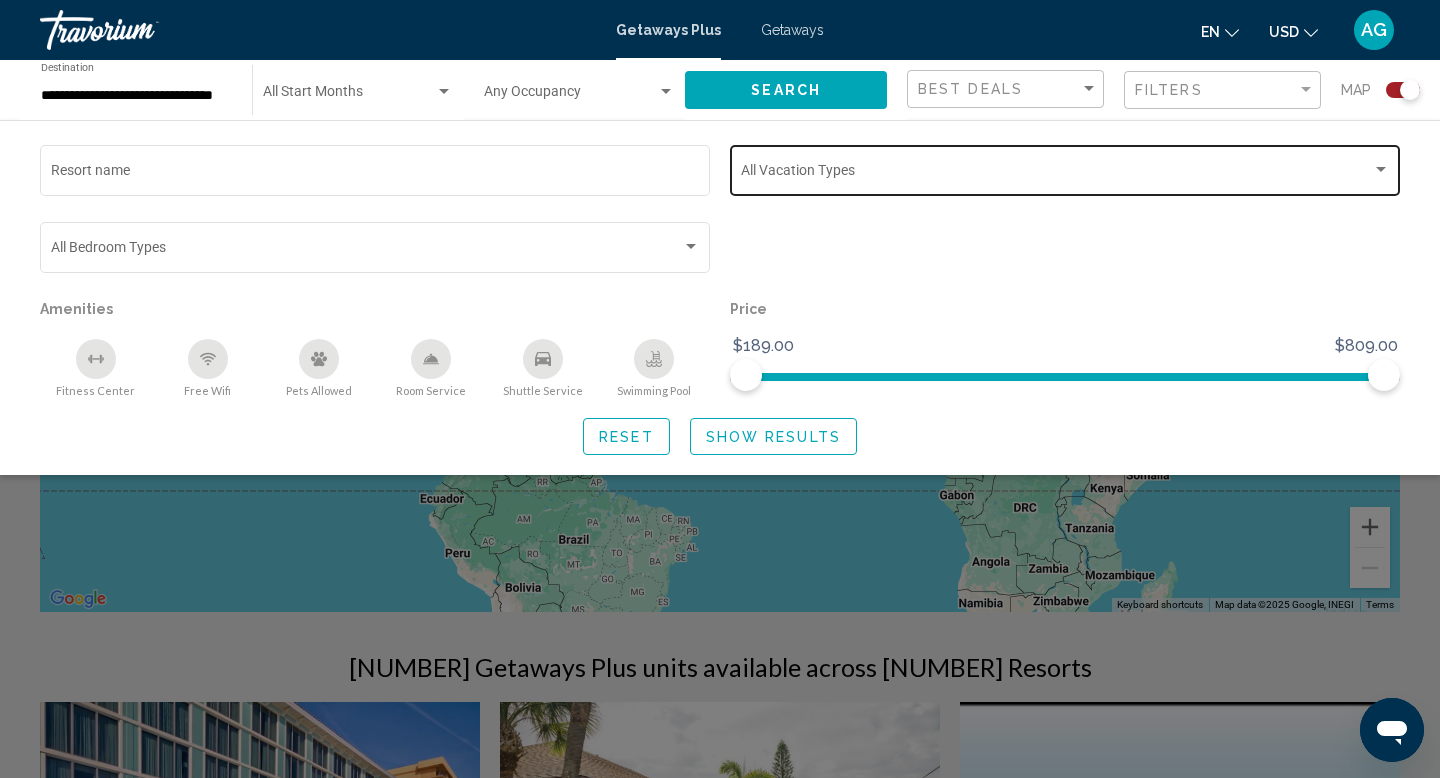 click at bounding box center [1381, 170] 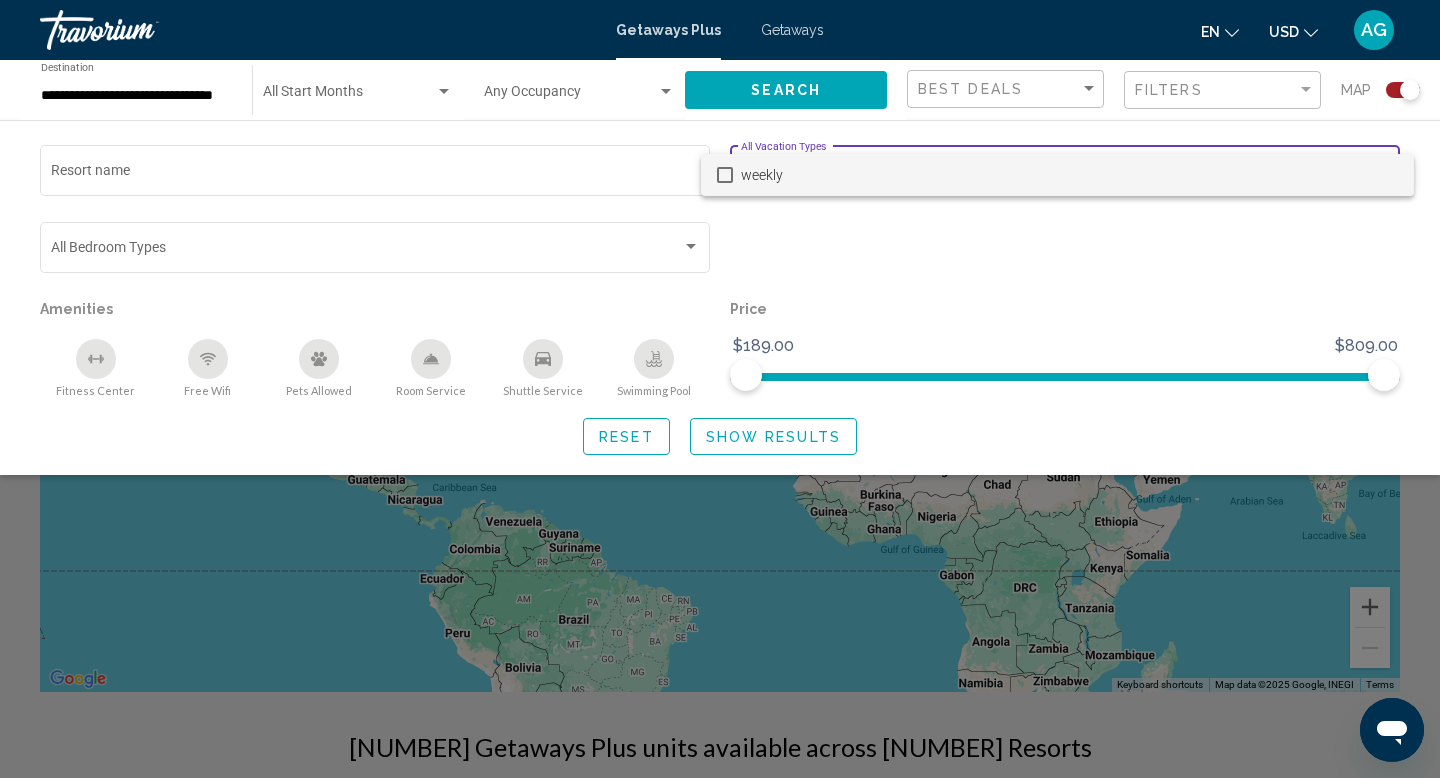 scroll, scrollTop: 56, scrollLeft: 0, axis: vertical 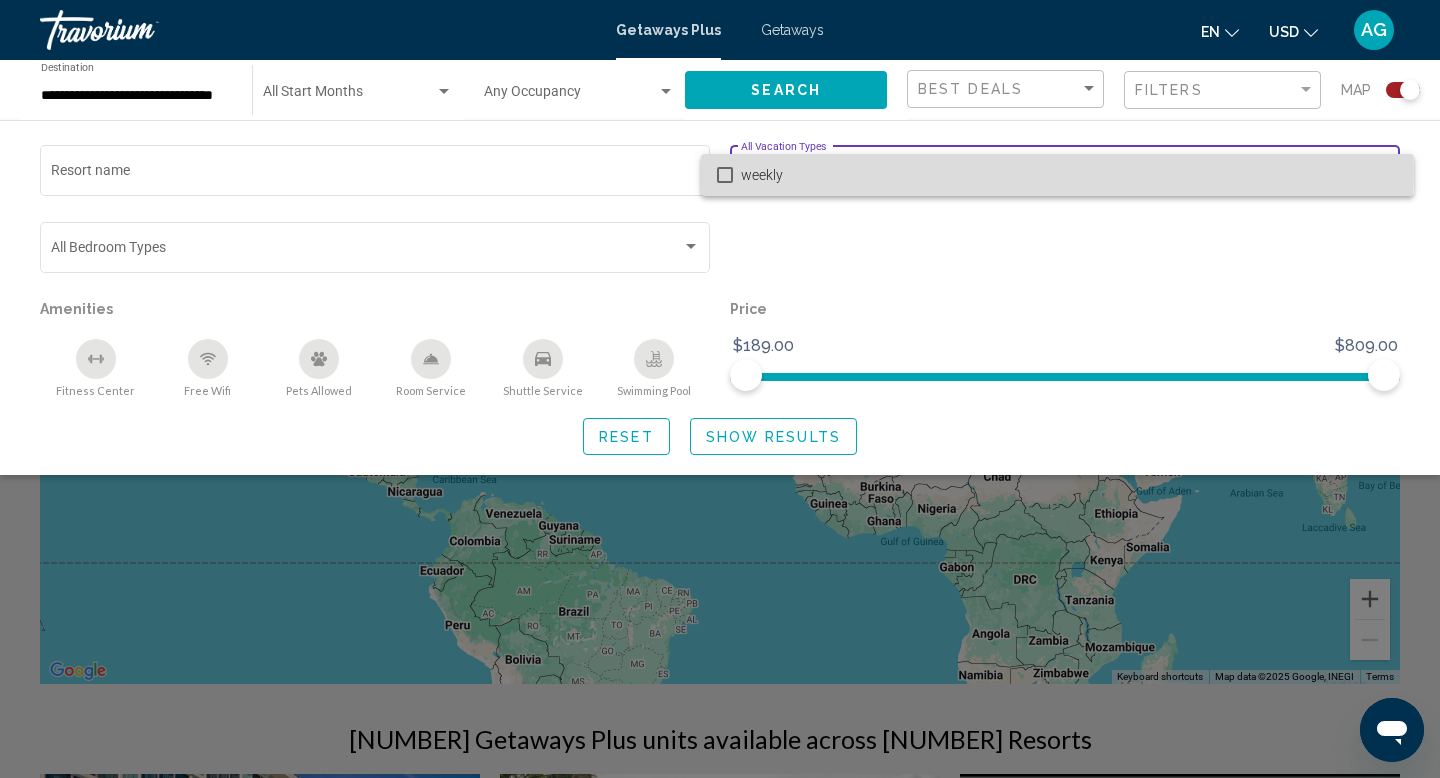 click at bounding box center (725, 175) 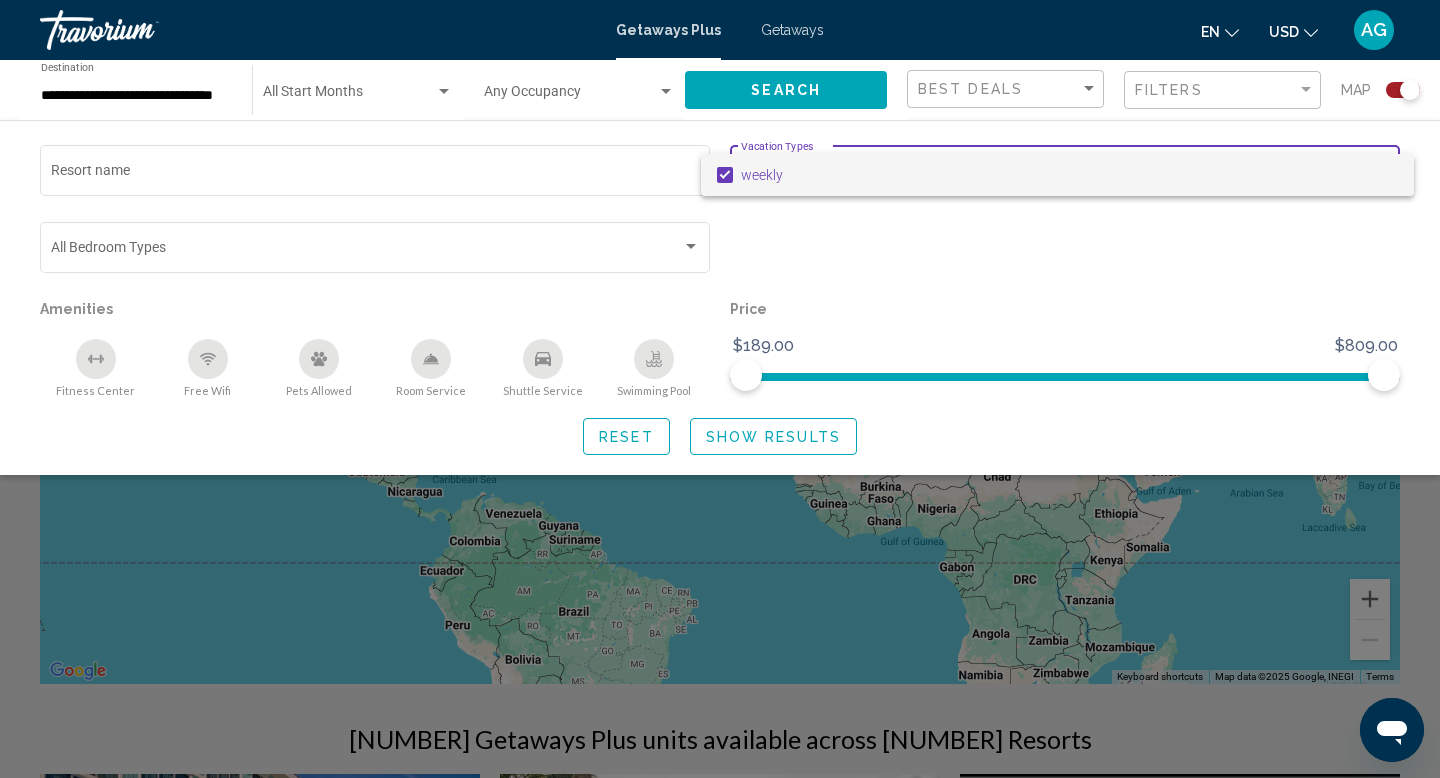 click at bounding box center (720, 389) 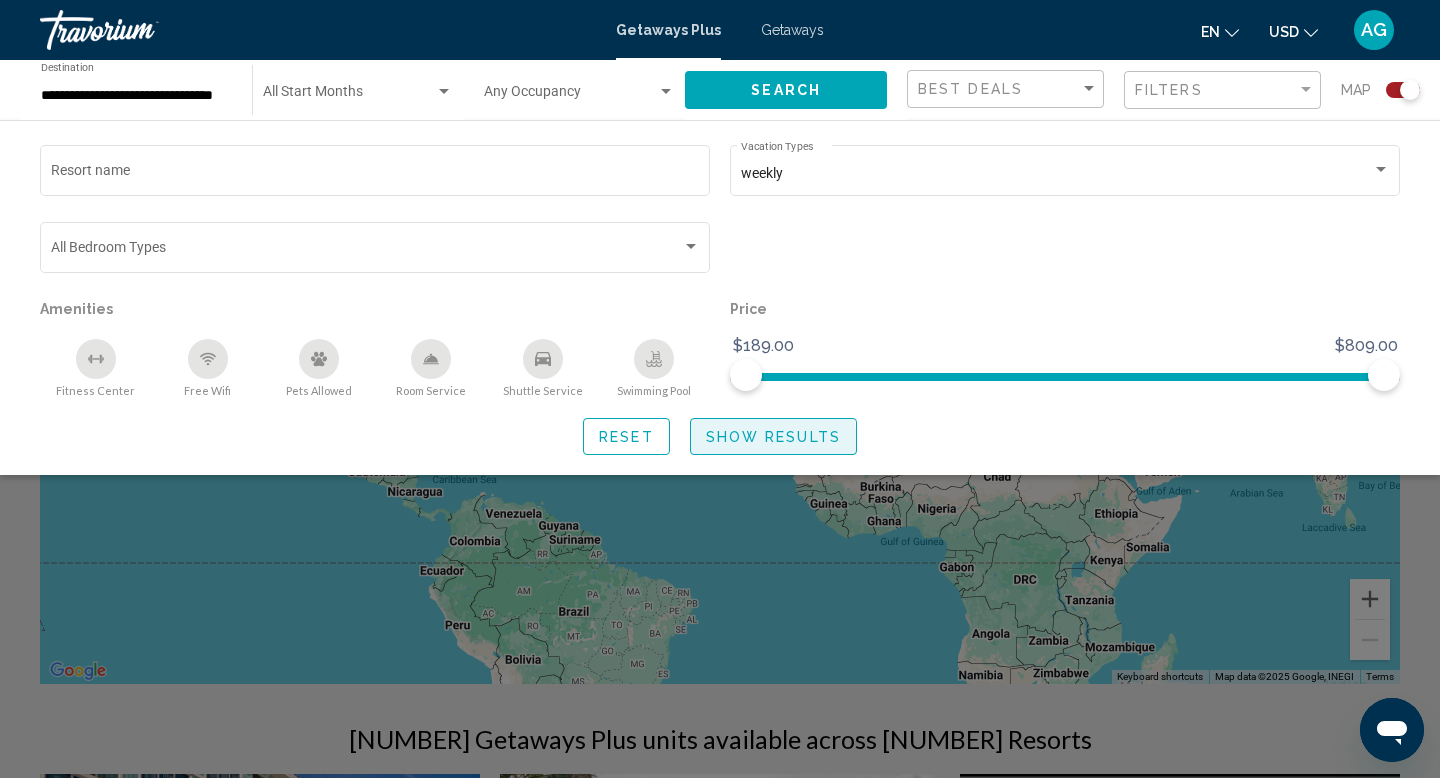 click on "Show Results" 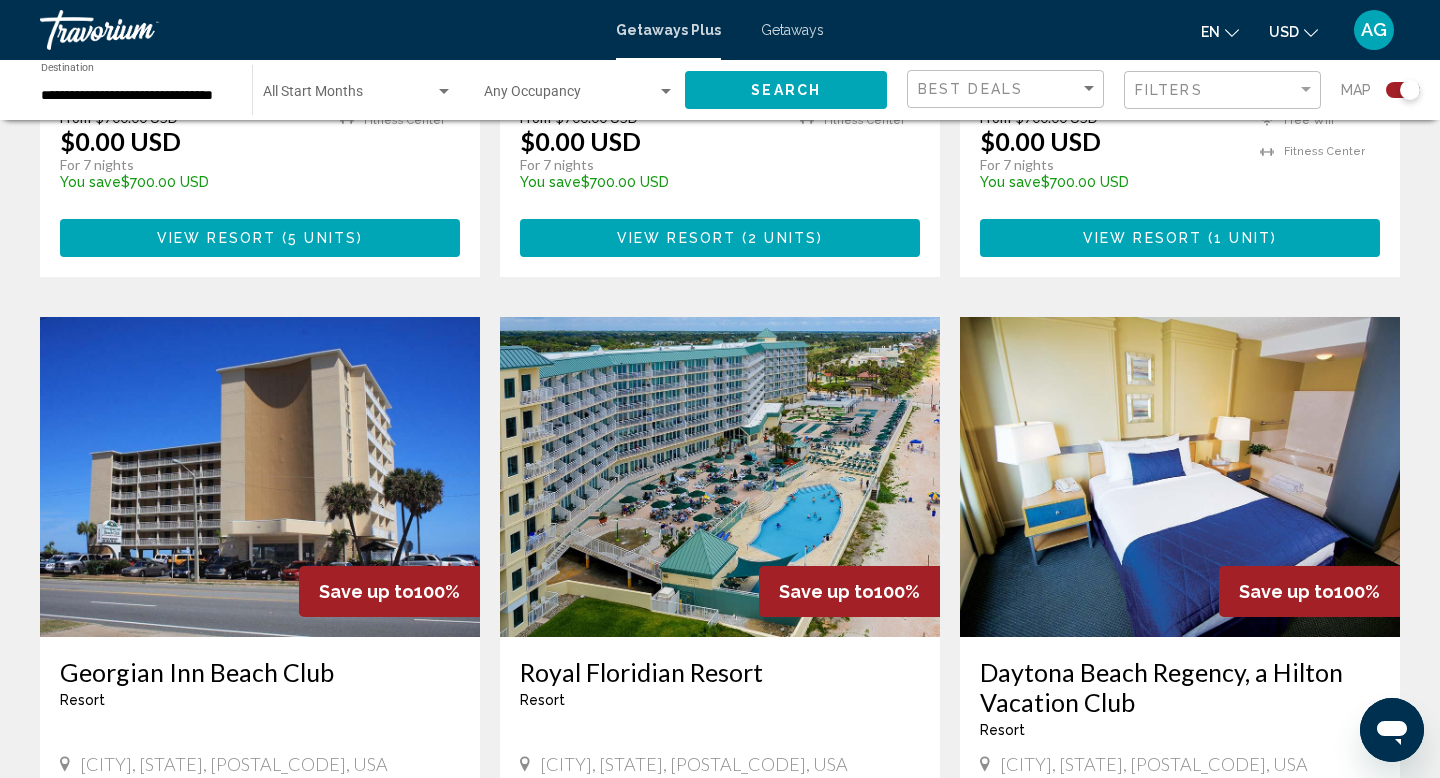 scroll, scrollTop: 1920, scrollLeft: 0, axis: vertical 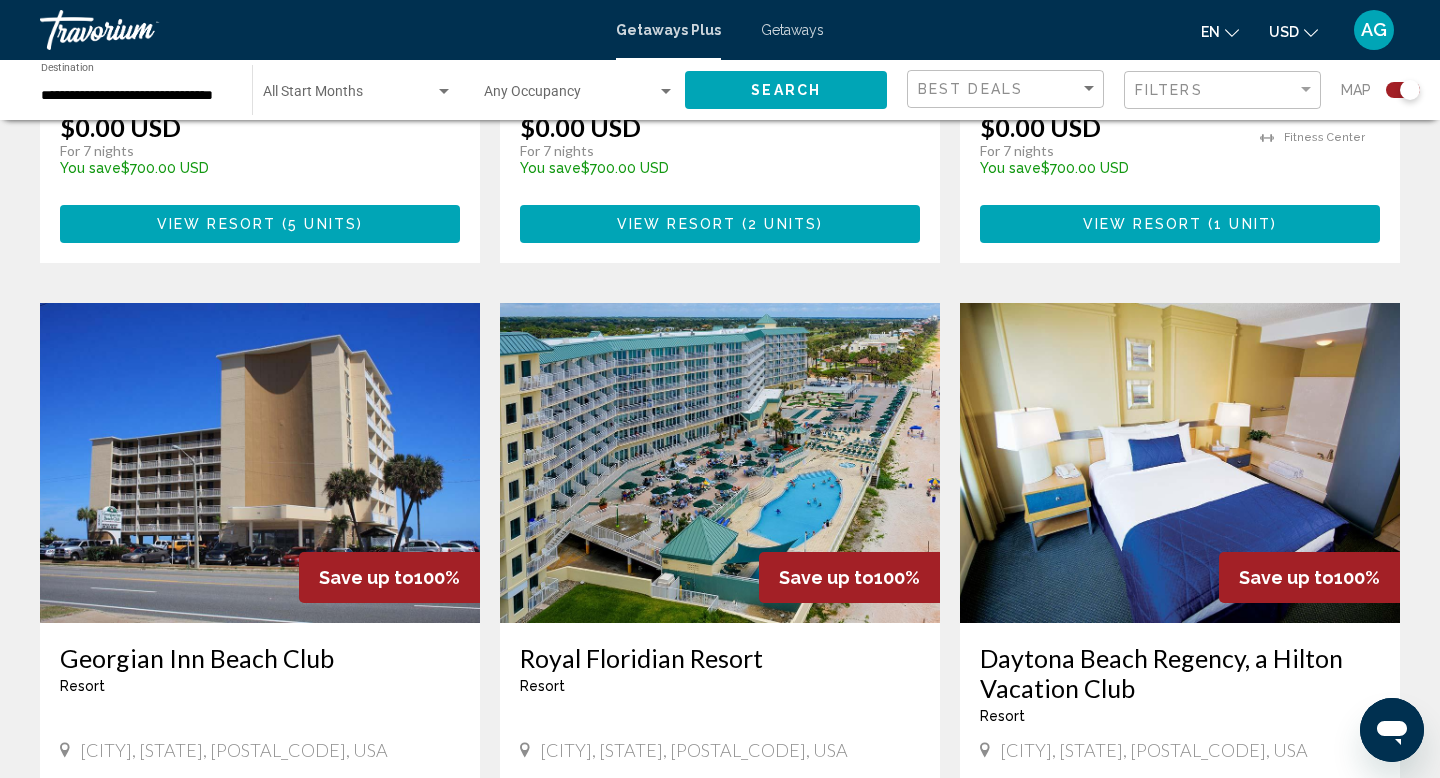 click on "Getaways" at bounding box center (792, 30) 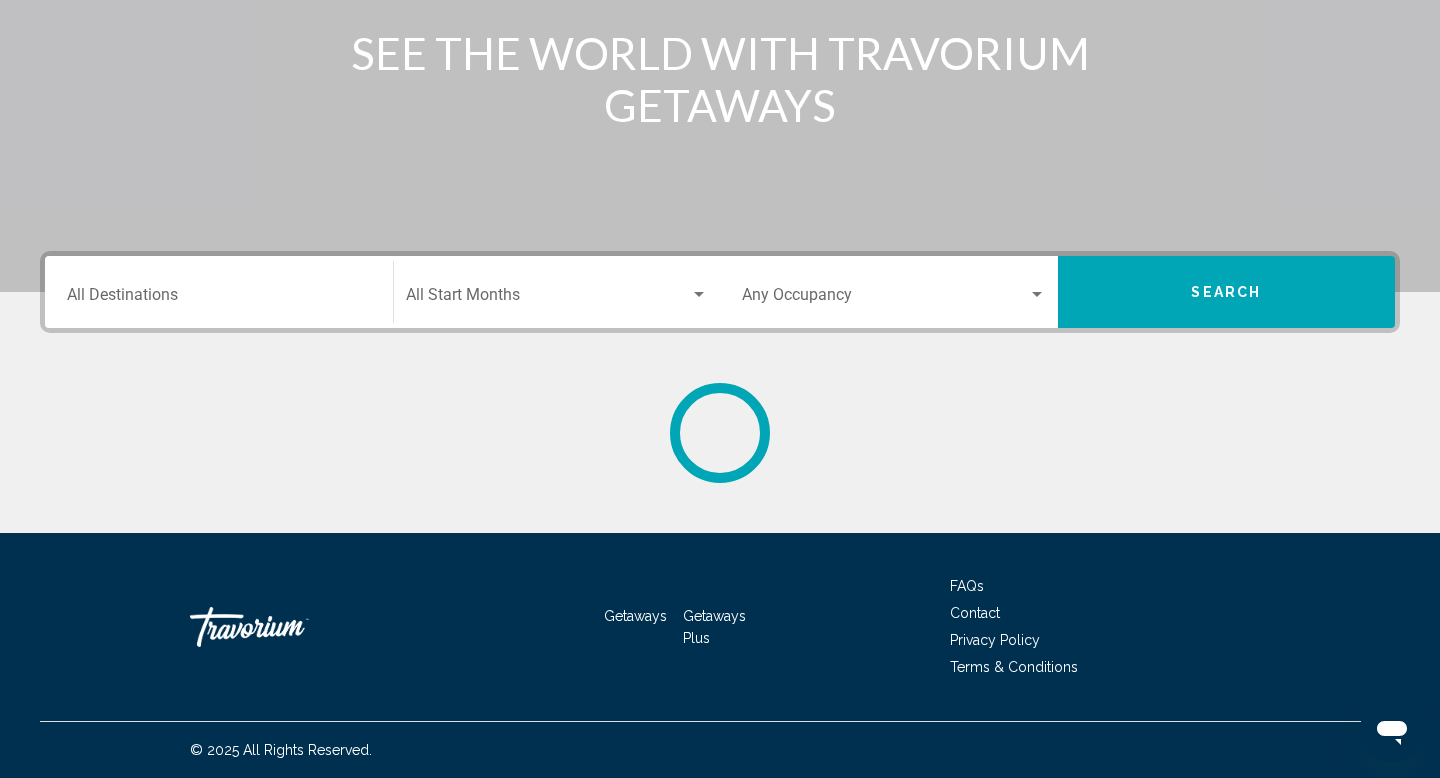scroll, scrollTop: 0, scrollLeft: 0, axis: both 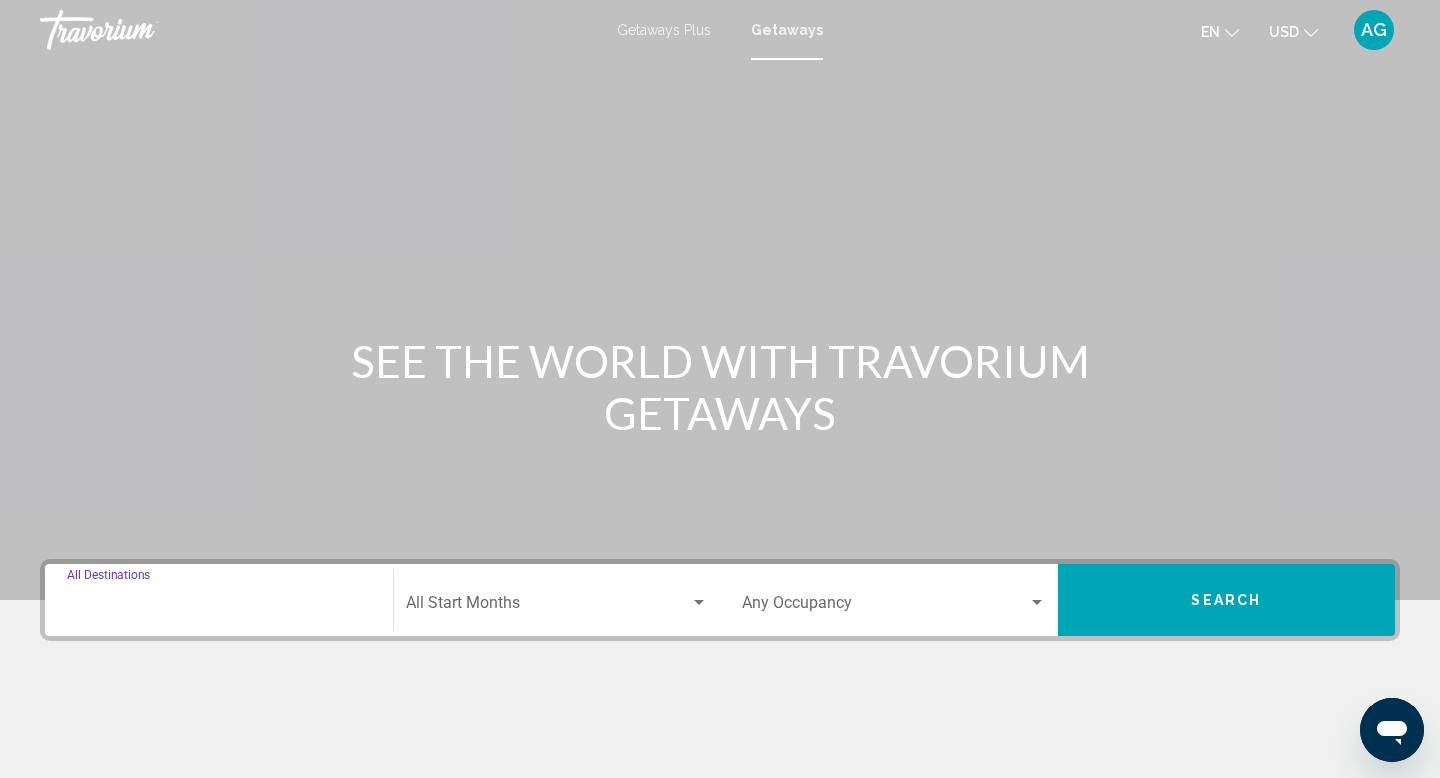click on "Destination All Destinations" at bounding box center [219, 607] 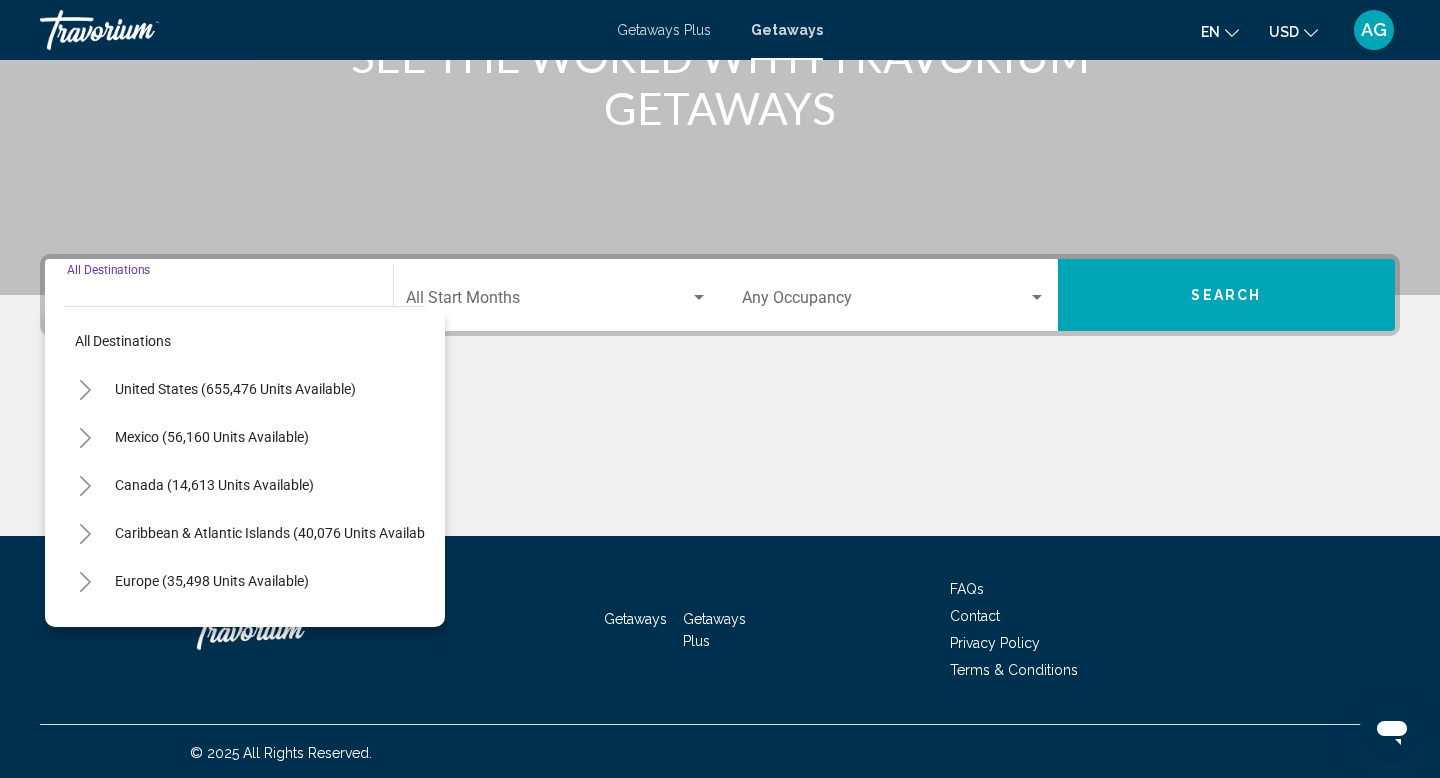 scroll, scrollTop: 308, scrollLeft: 0, axis: vertical 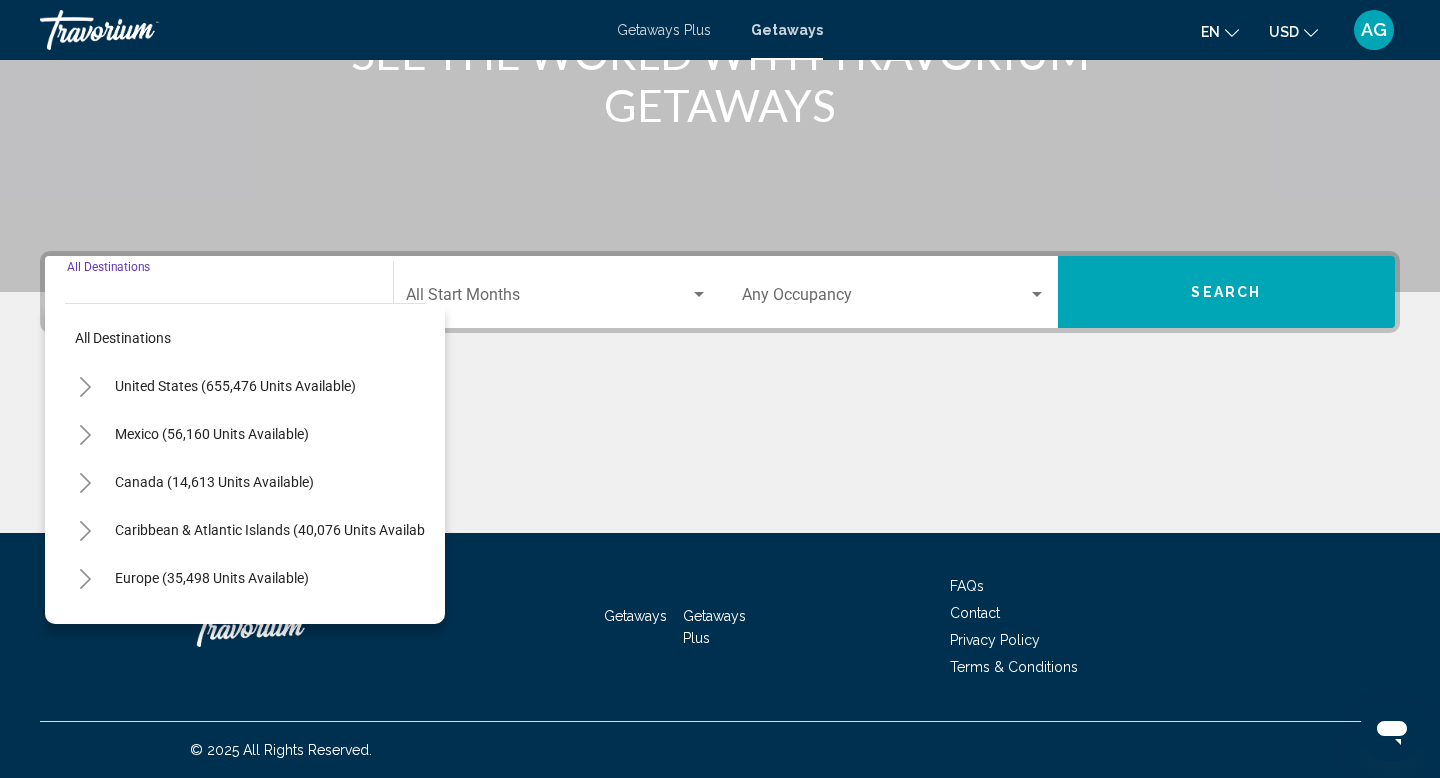 click 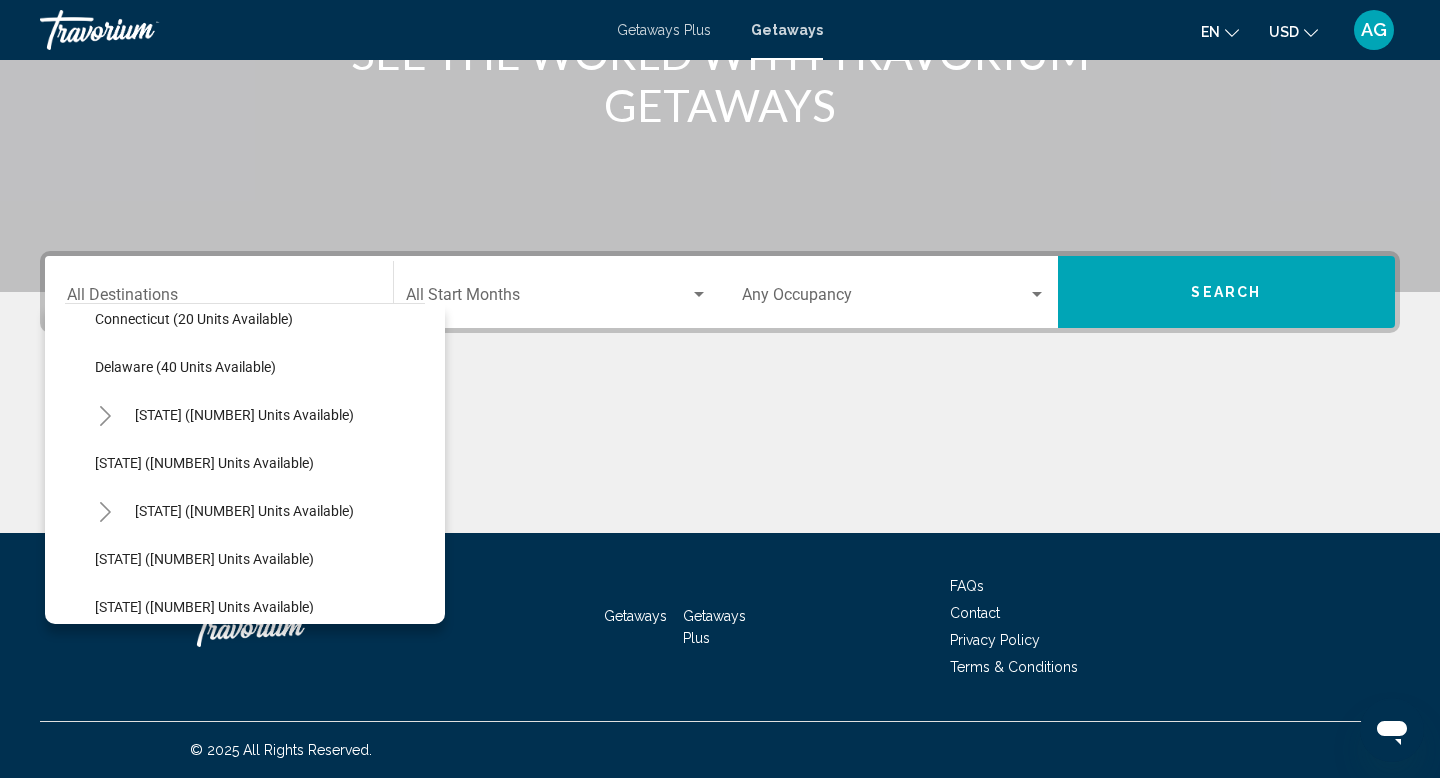 scroll, scrollTop: 342, scrollLeft: 0, axis: vertical 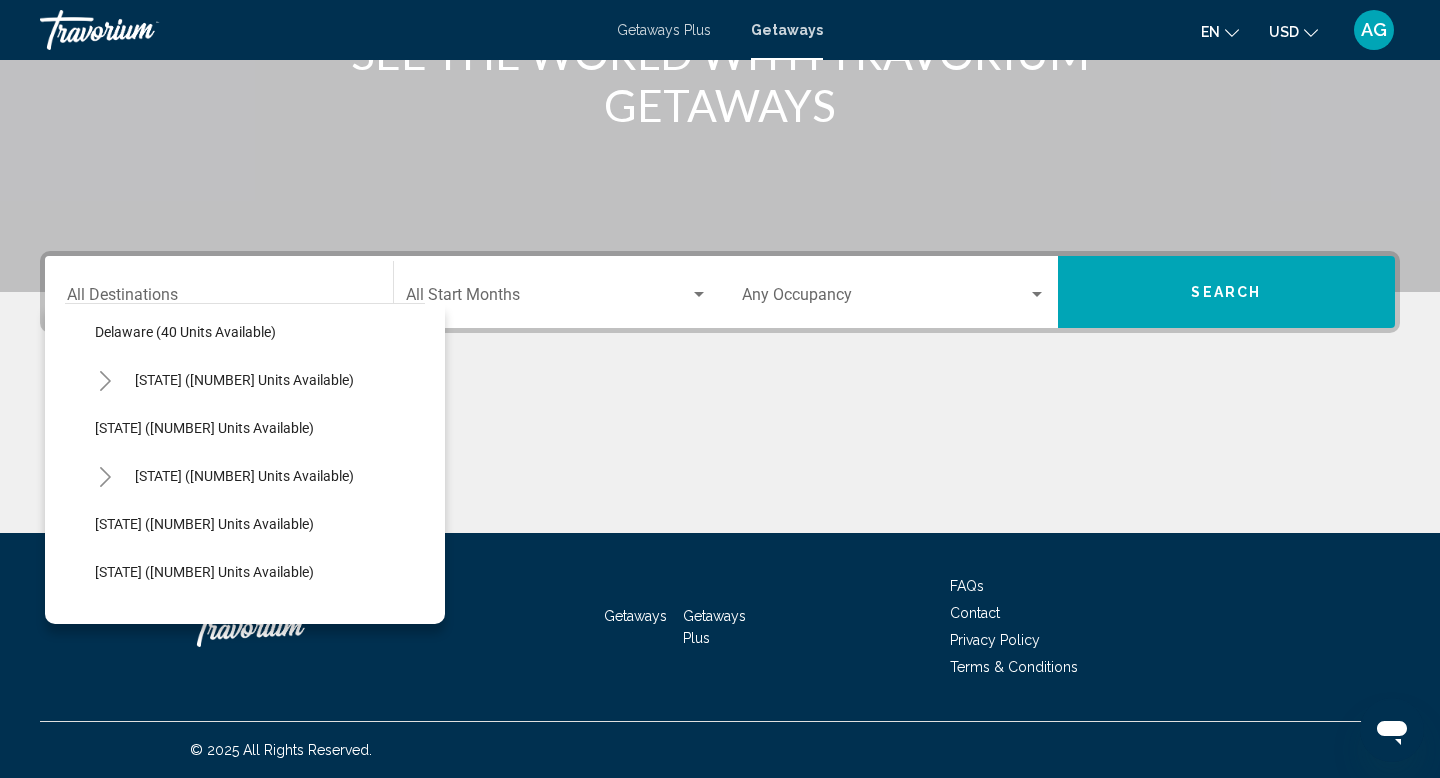 click 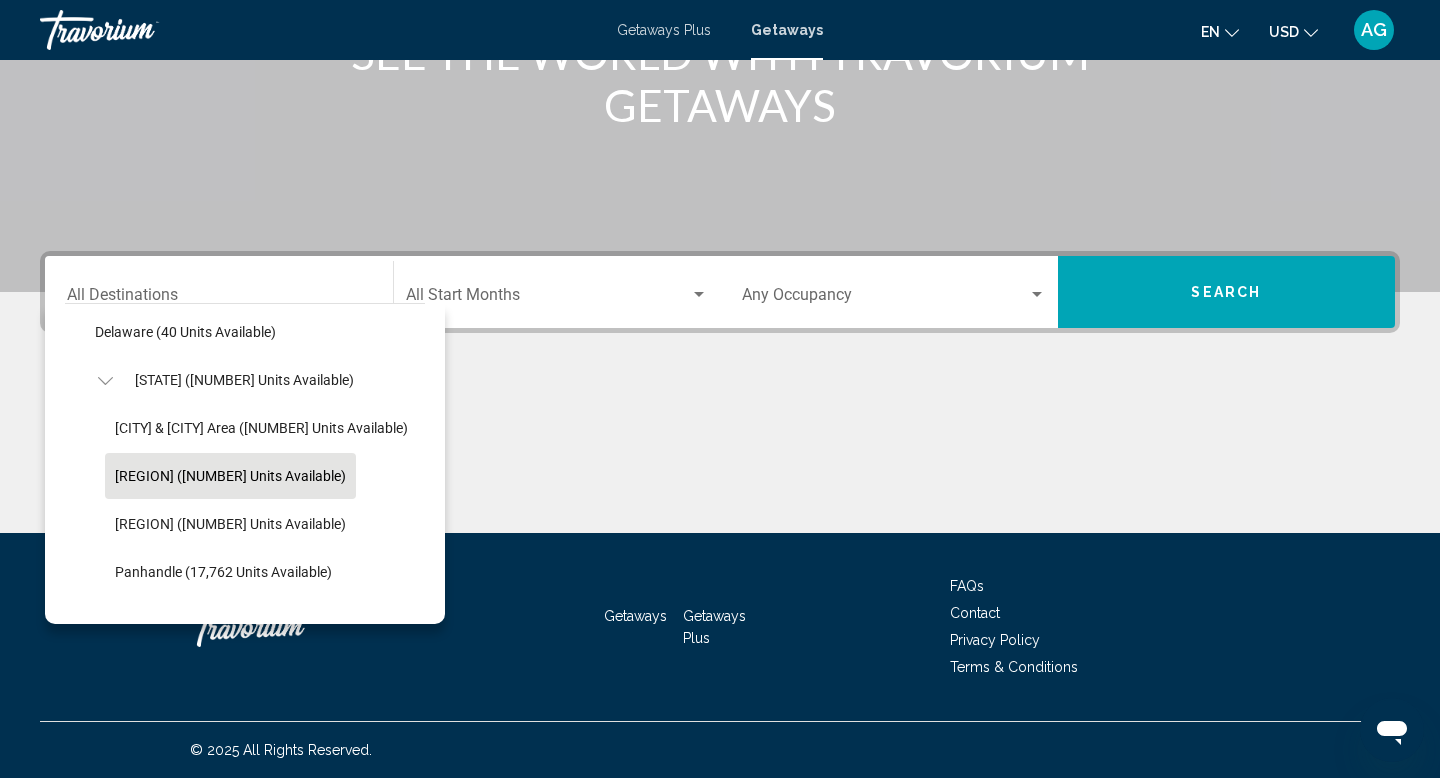 click on "East Coast (62,155 units available)" 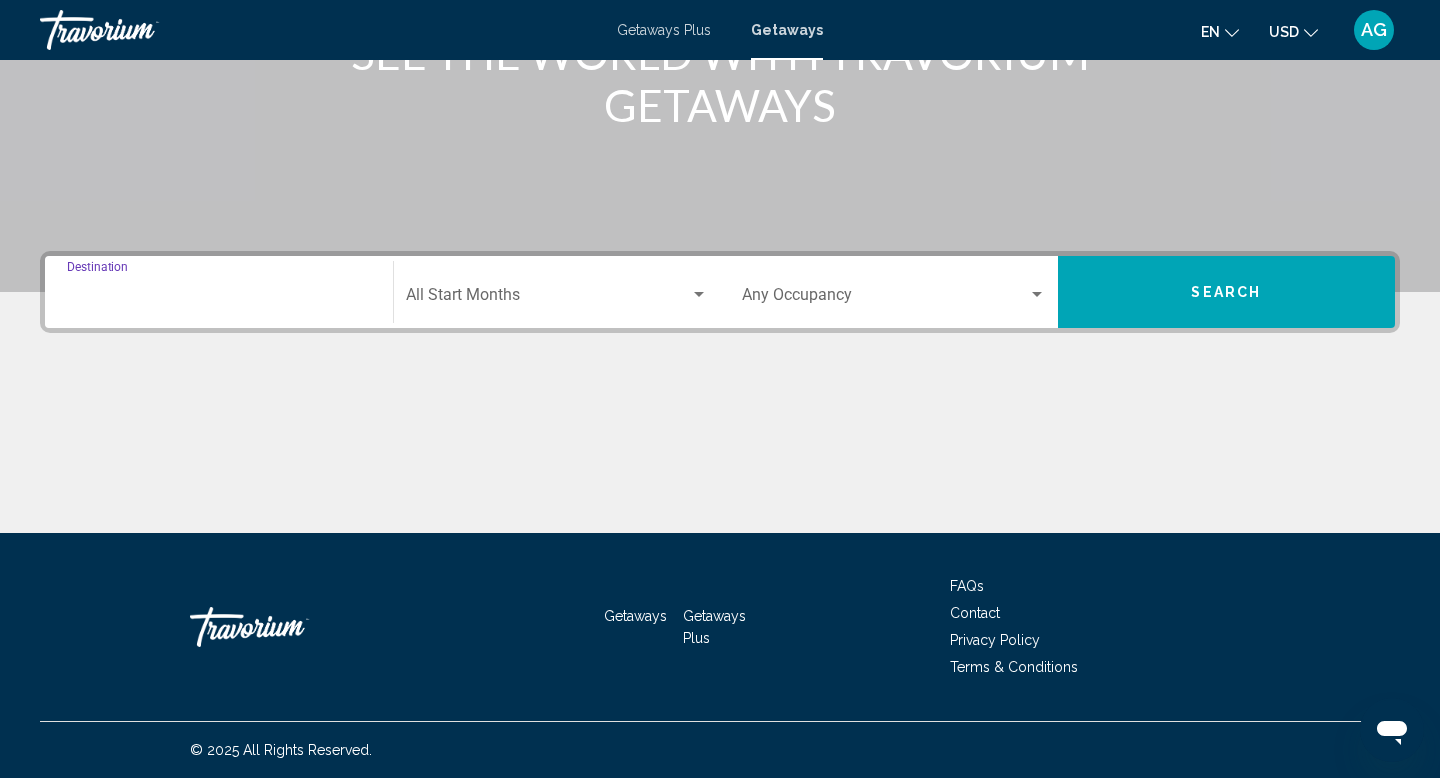 type on "**********" 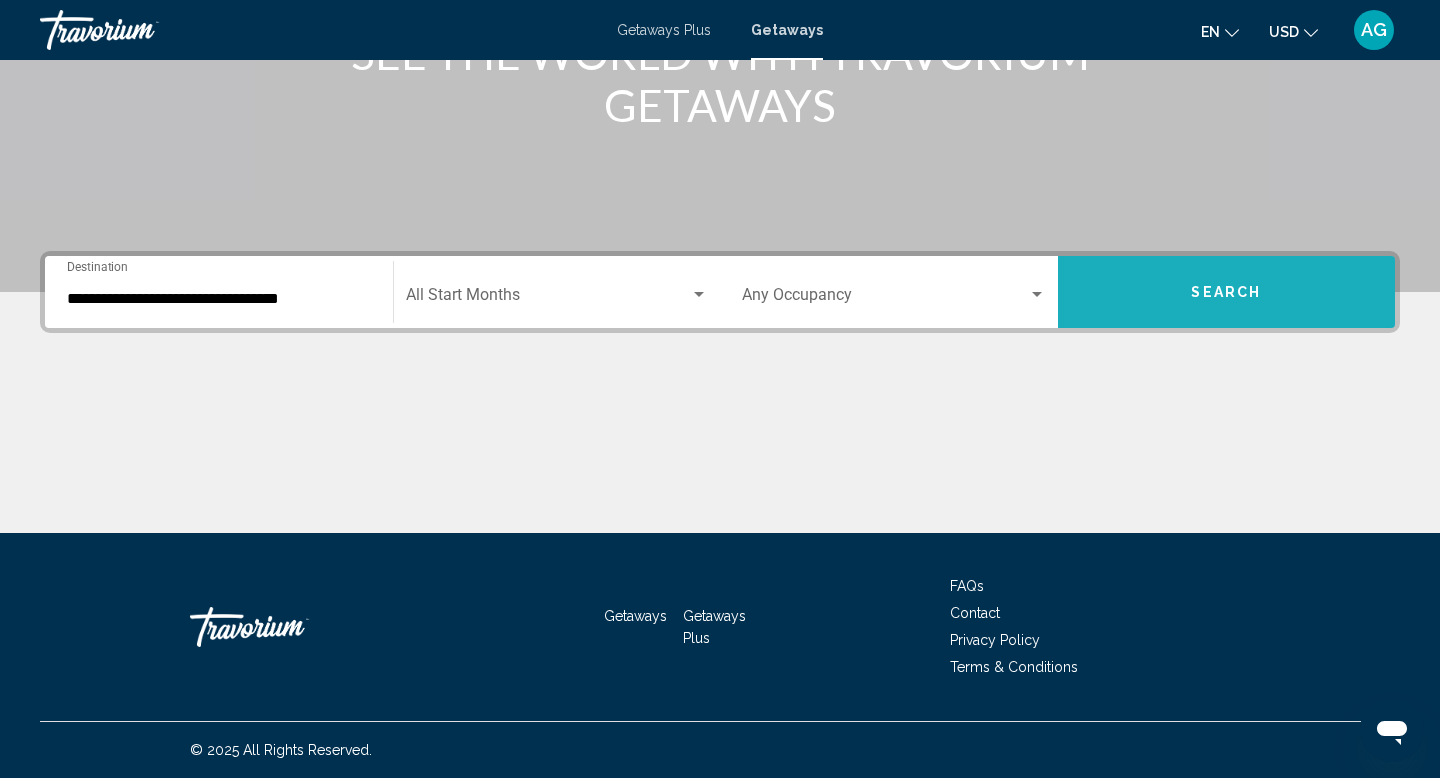 click on "Search" at bounding box center (1227, 292) 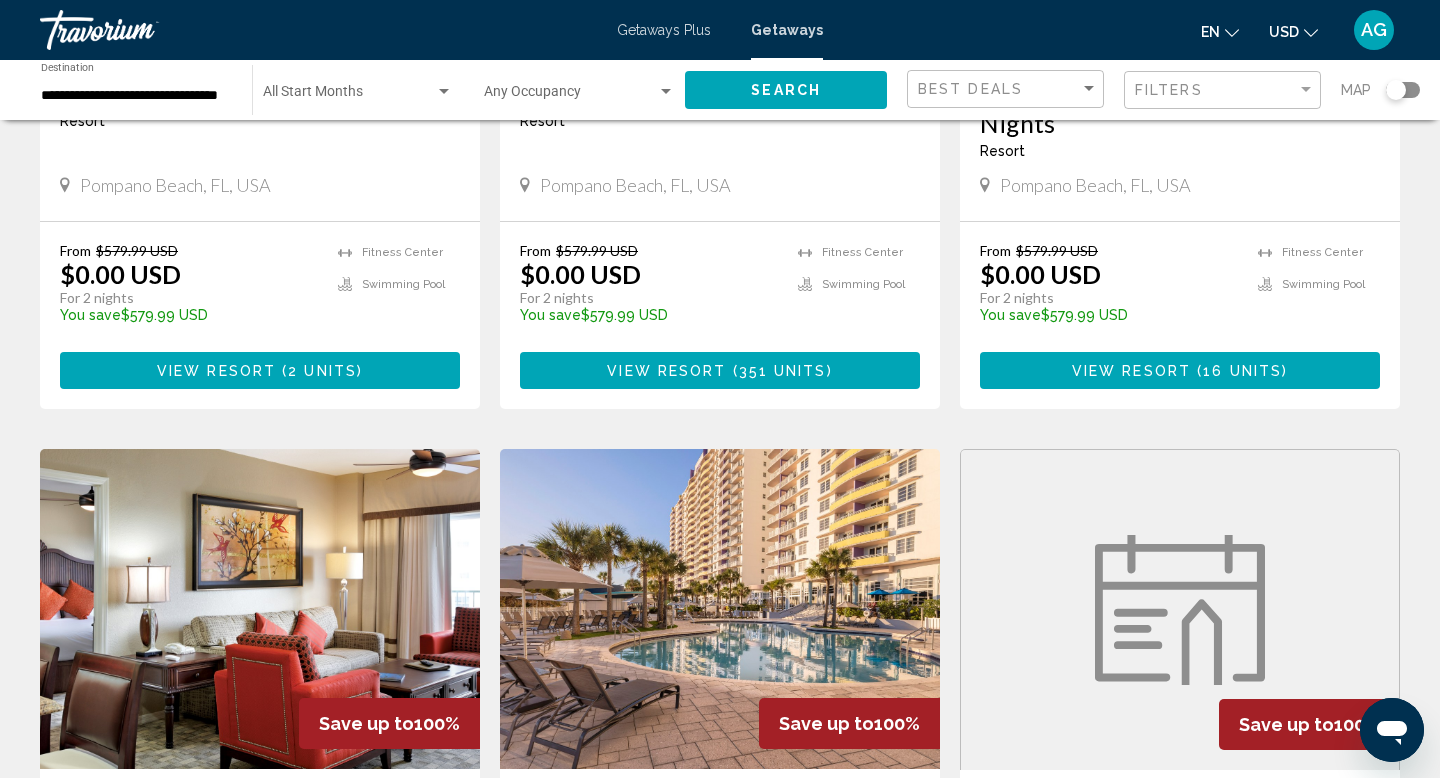 scroll, scrollTop: 476, scrollLeft: 0, axis: vertical 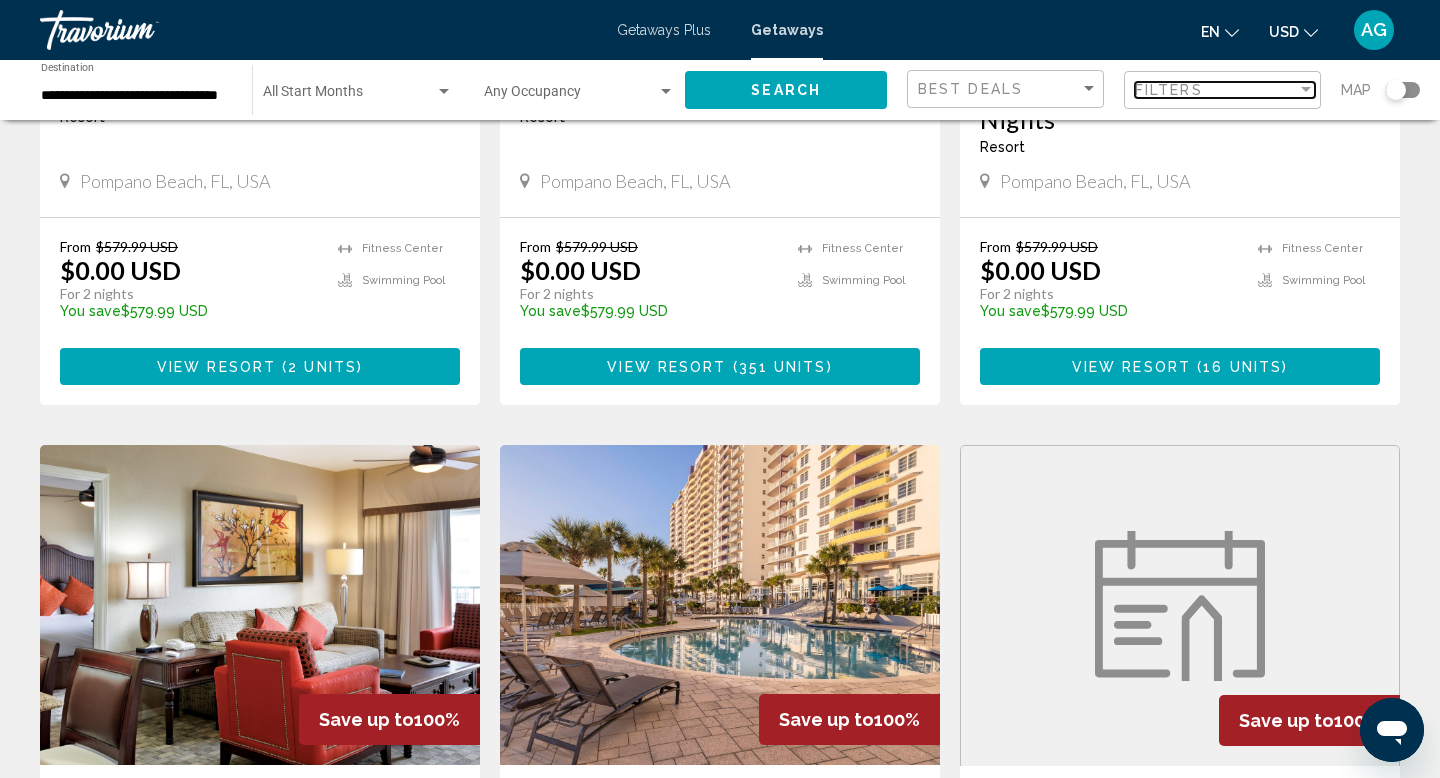 click at bounding box center (1306, 90) 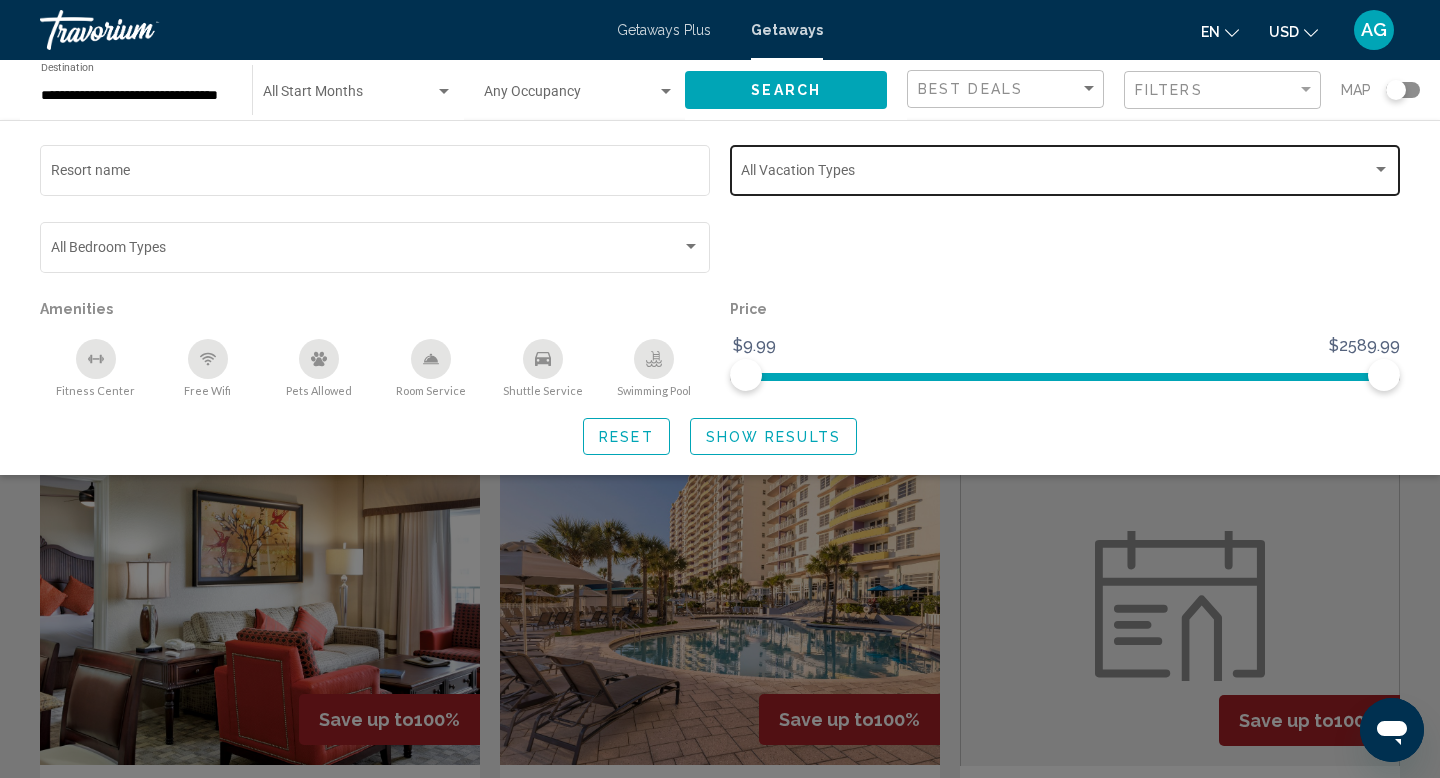 click on "Vacation Types All Vacation Types" 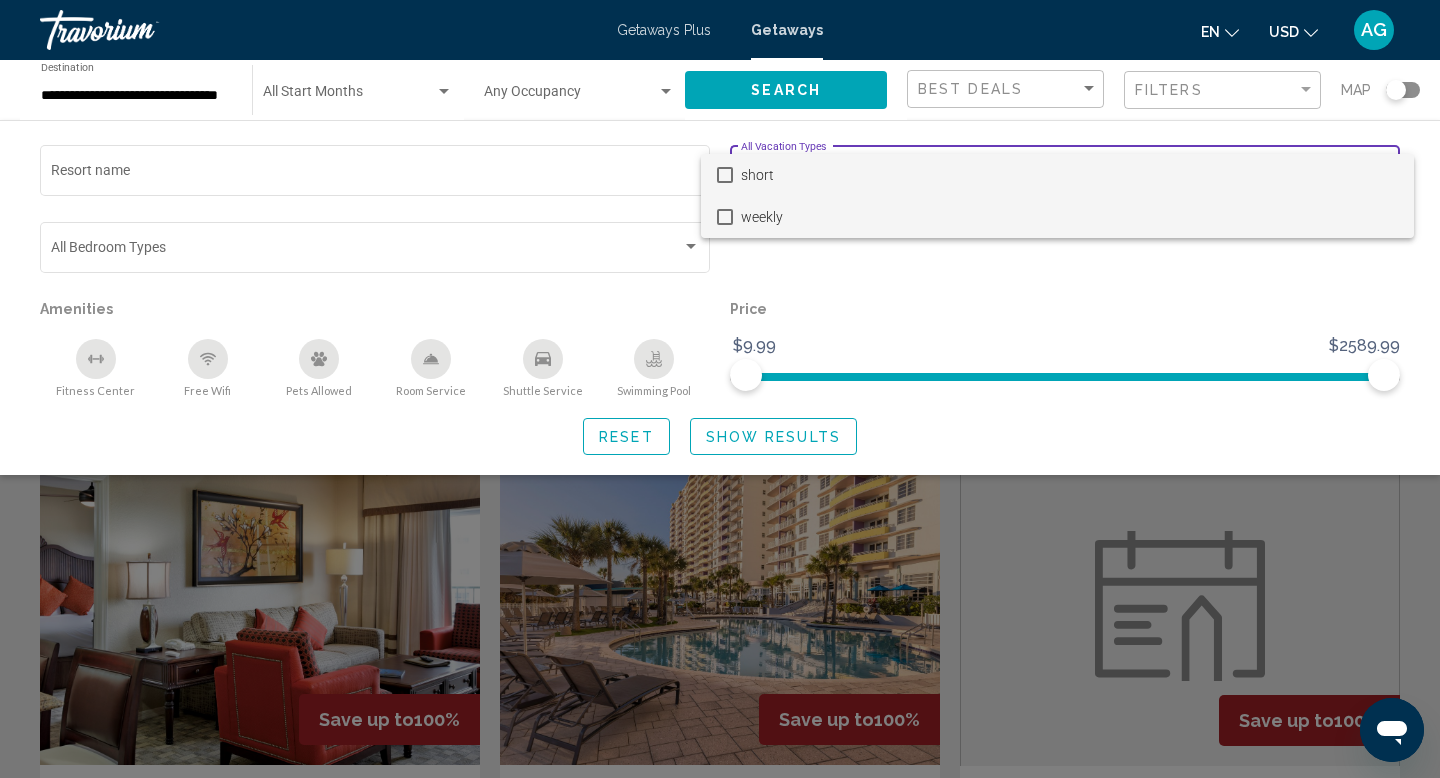 click on "weekly" at bounding box center (1069, 217) 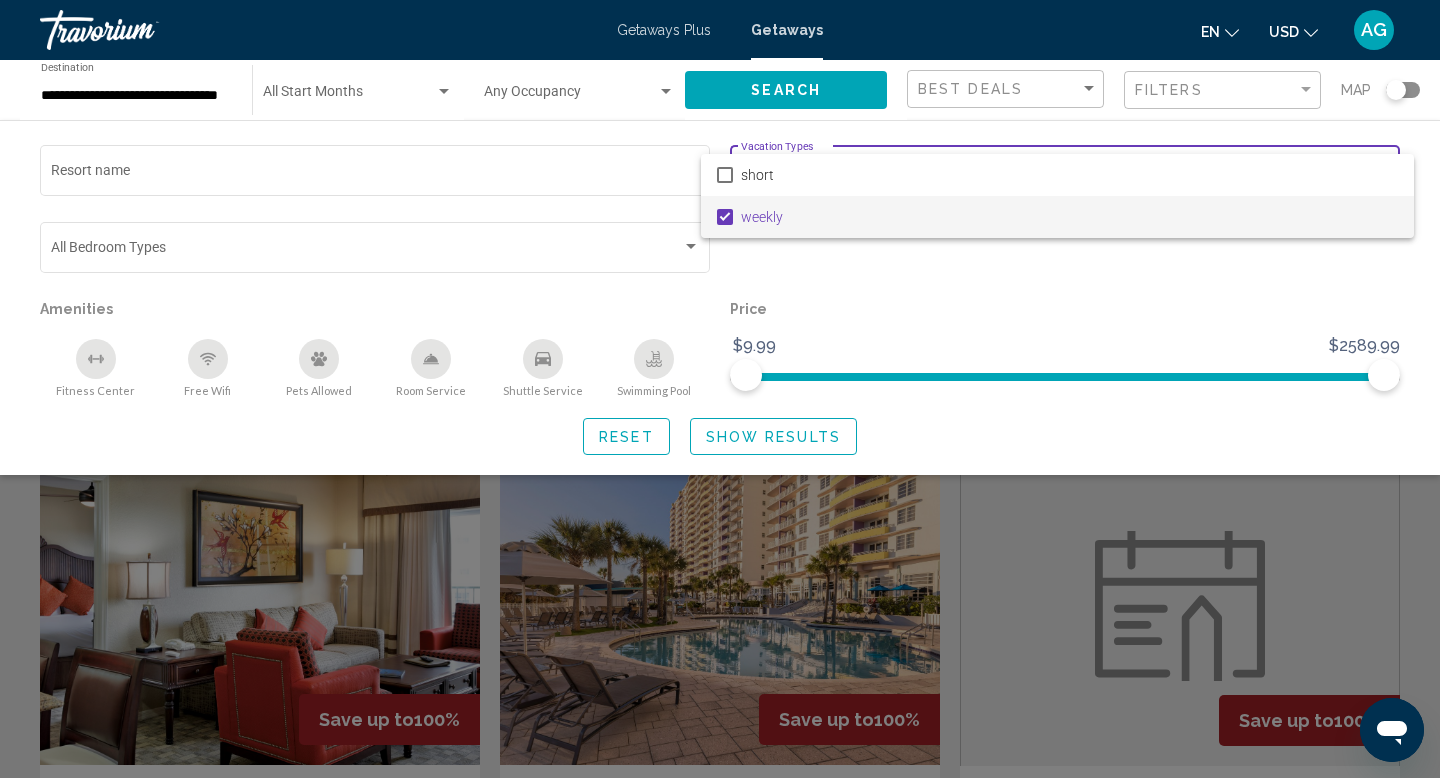 click at bounding box center [720, 389] 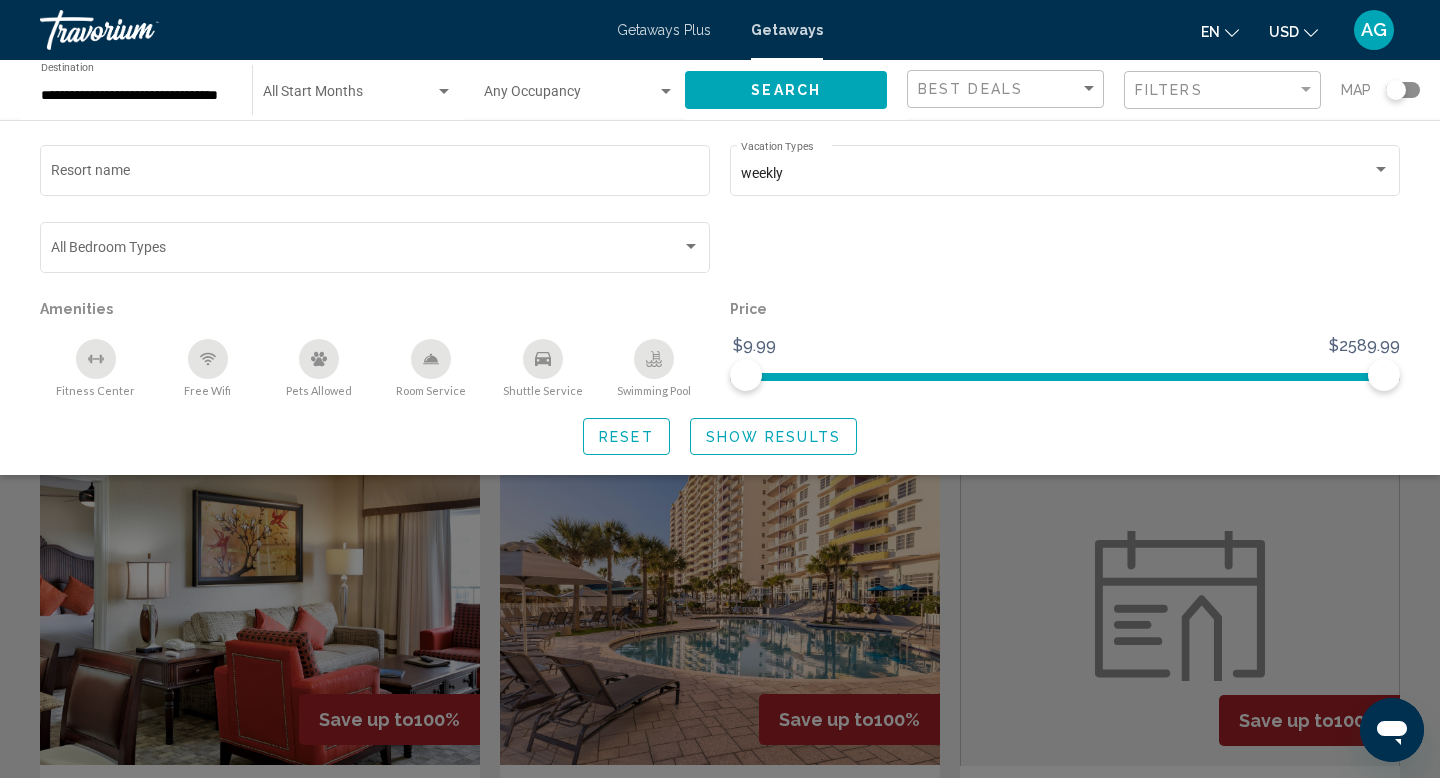 click on "Show Results" 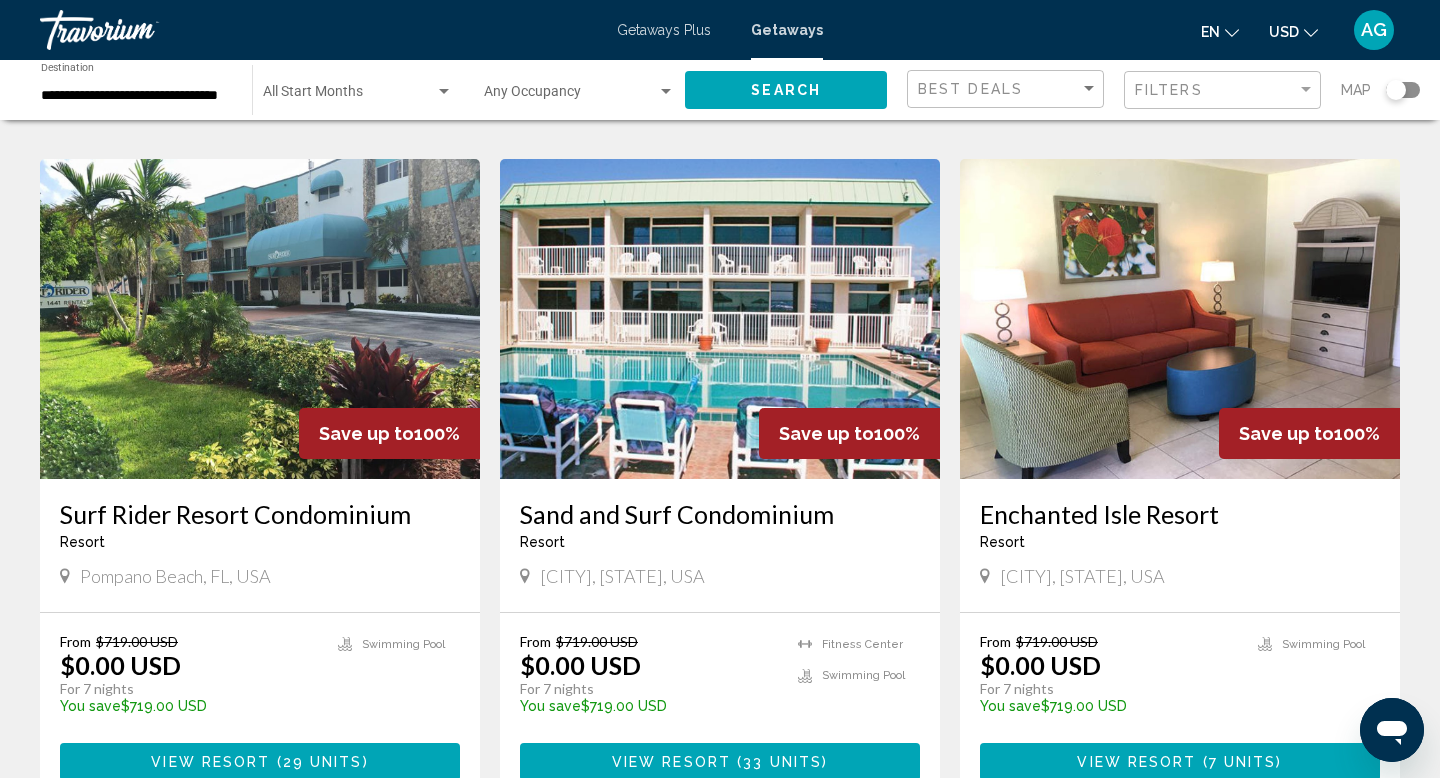 scroll, scrollTop: 735, scrollLeft: 0, axis: vertical 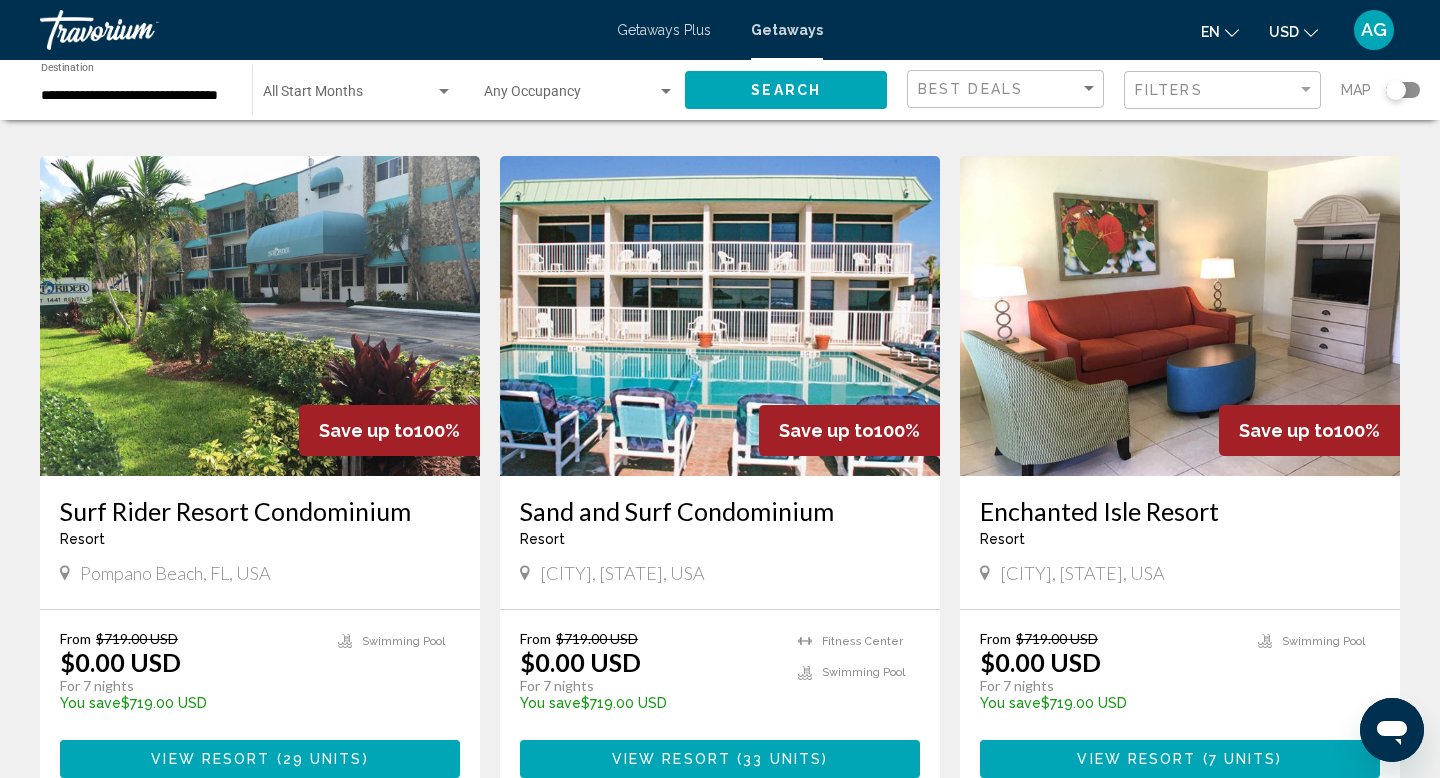 click at bounding box center [1180, 316] 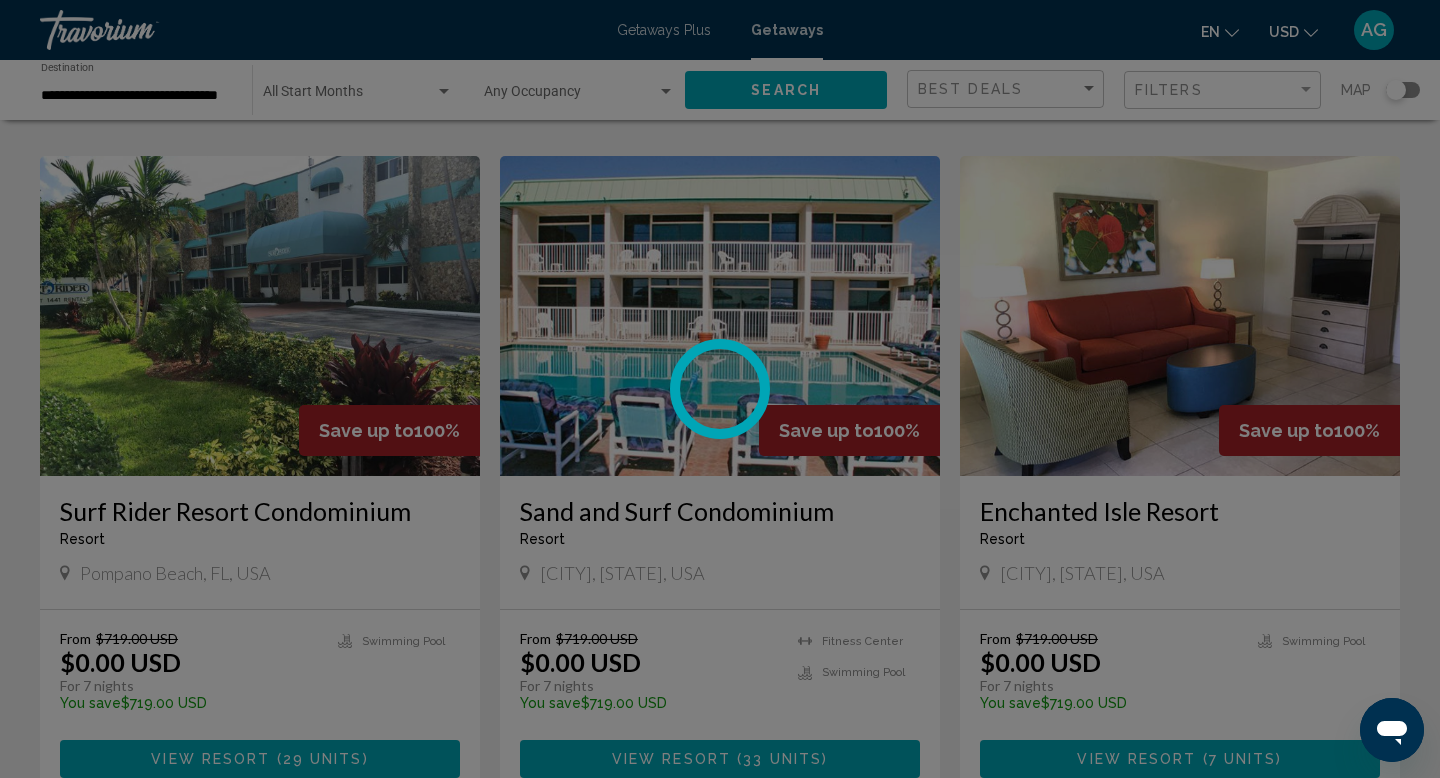 scroll, scrollTop: 0, scrollLeft: 0, axis: both 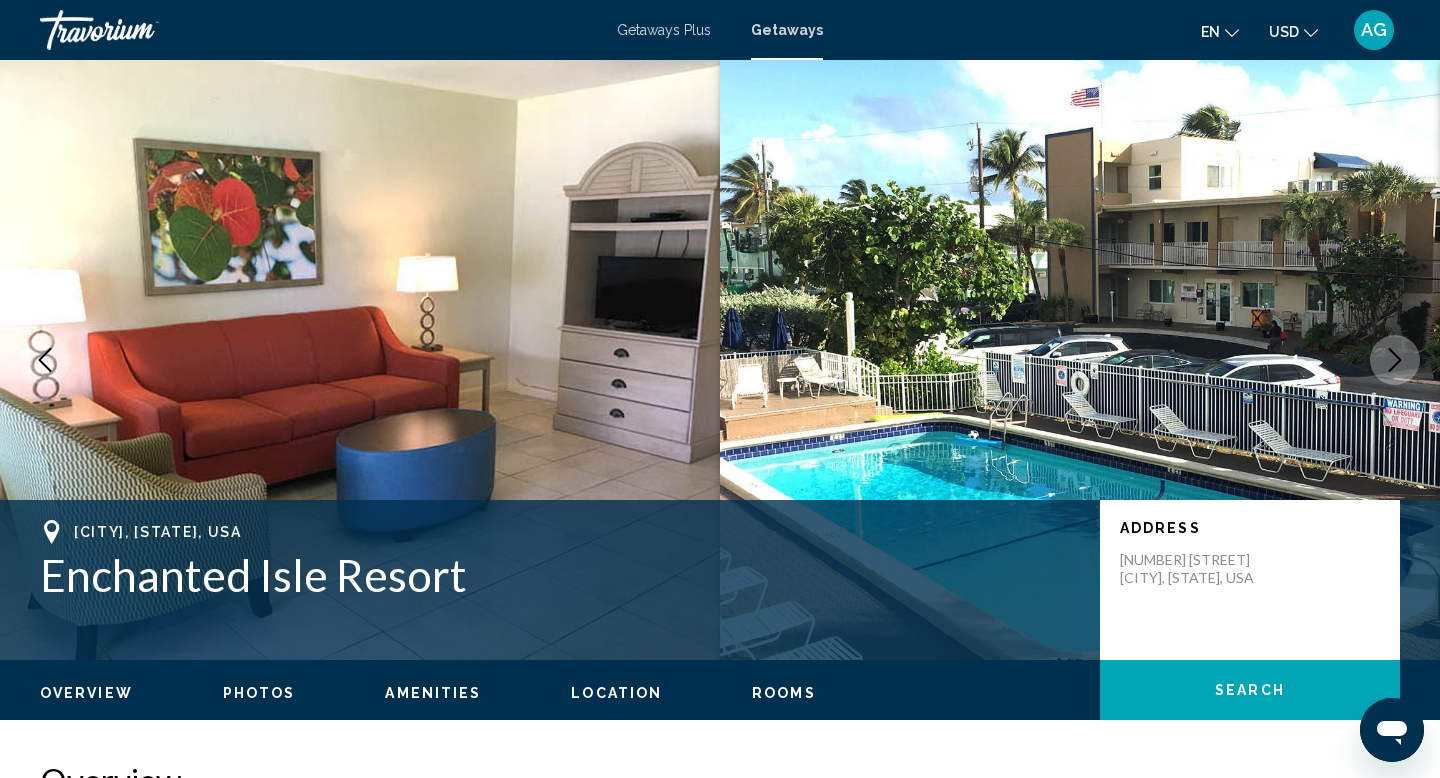 click 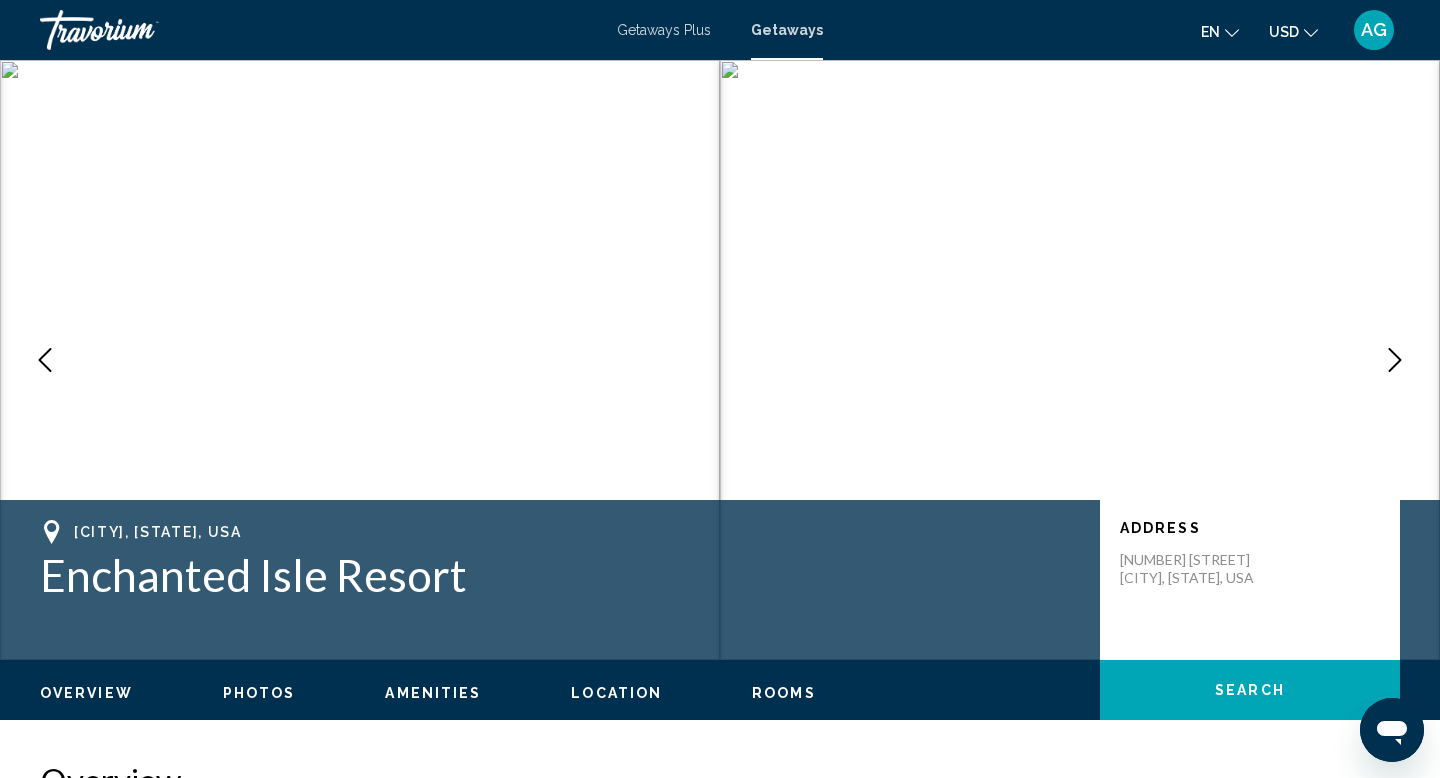 click 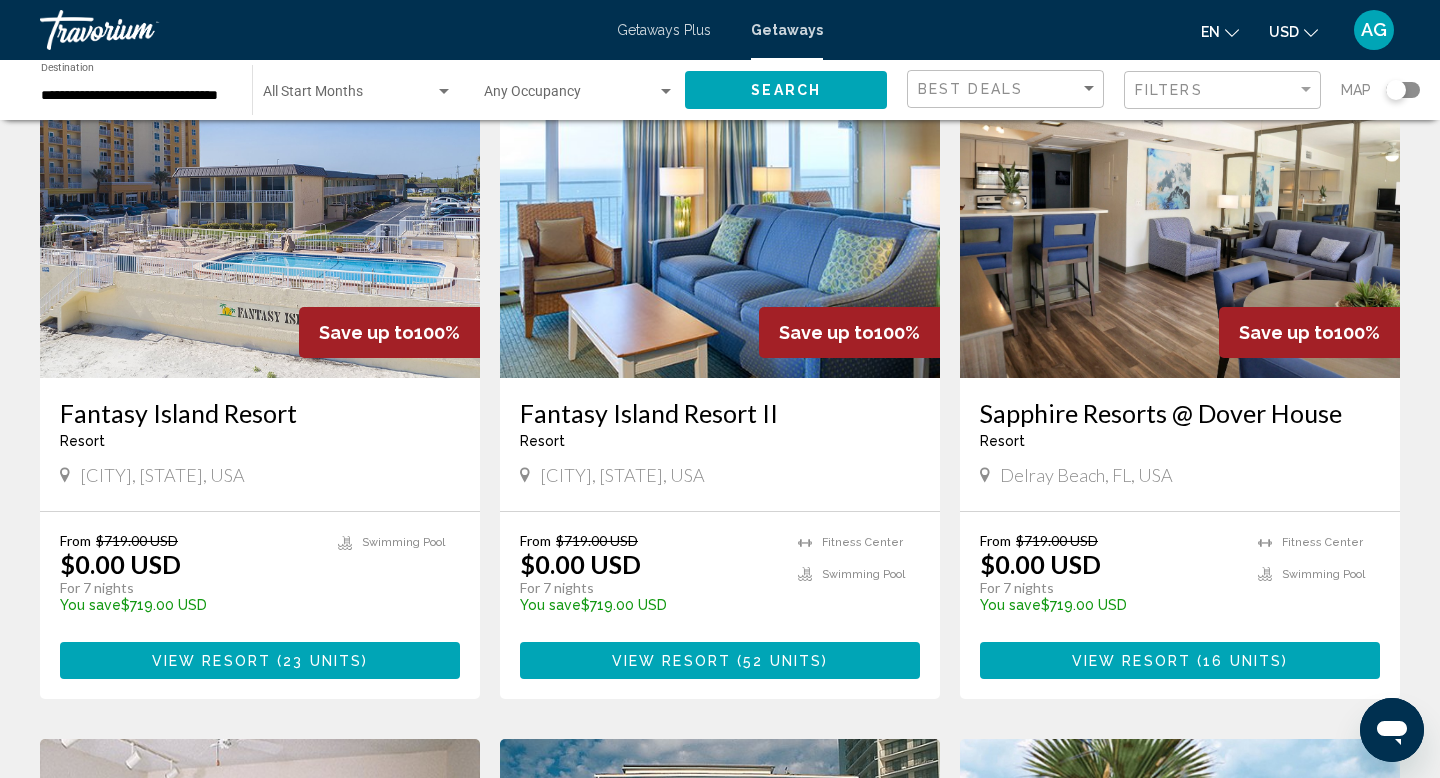scroll, scrollTop: 1516, scrollLeft: 0, axis: vertical 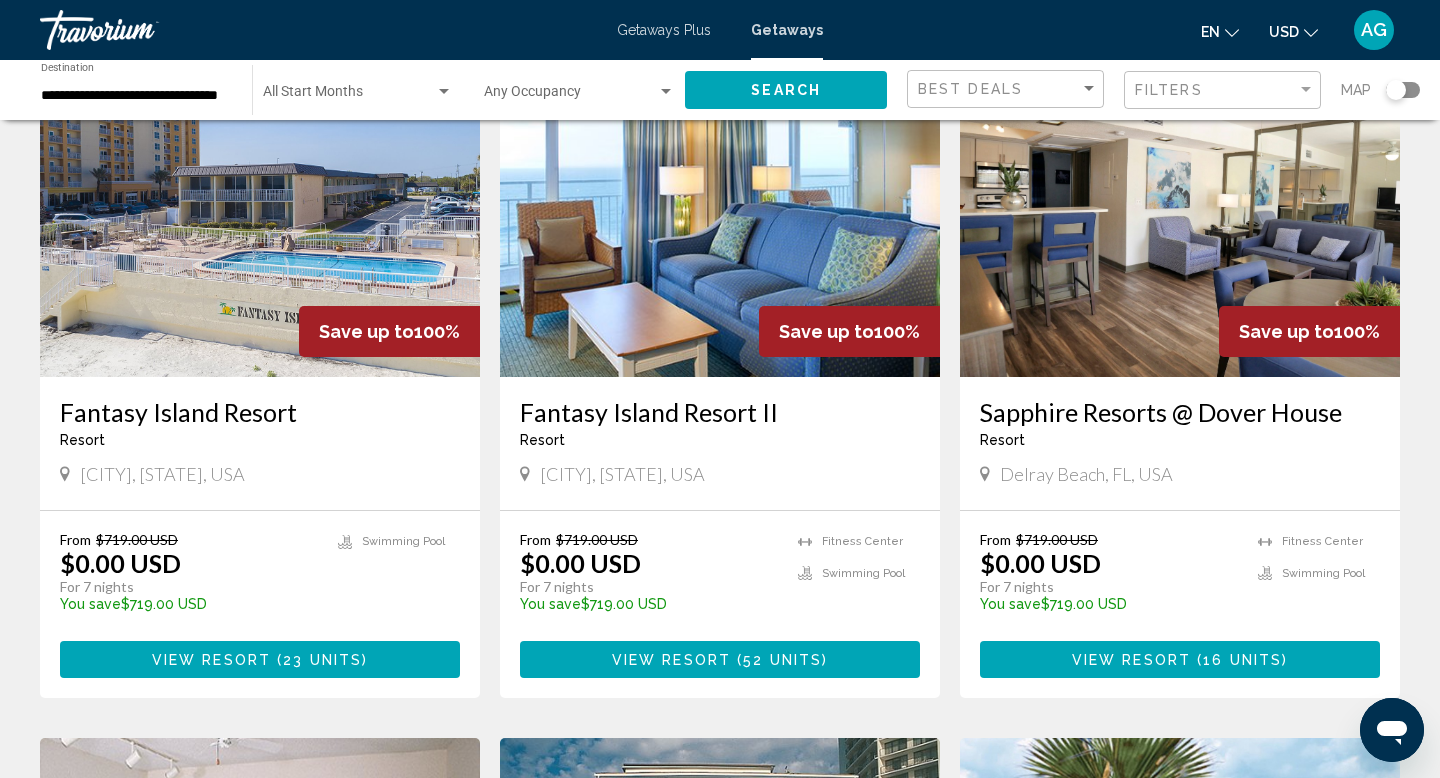 click at bounding box center (1180, 217) 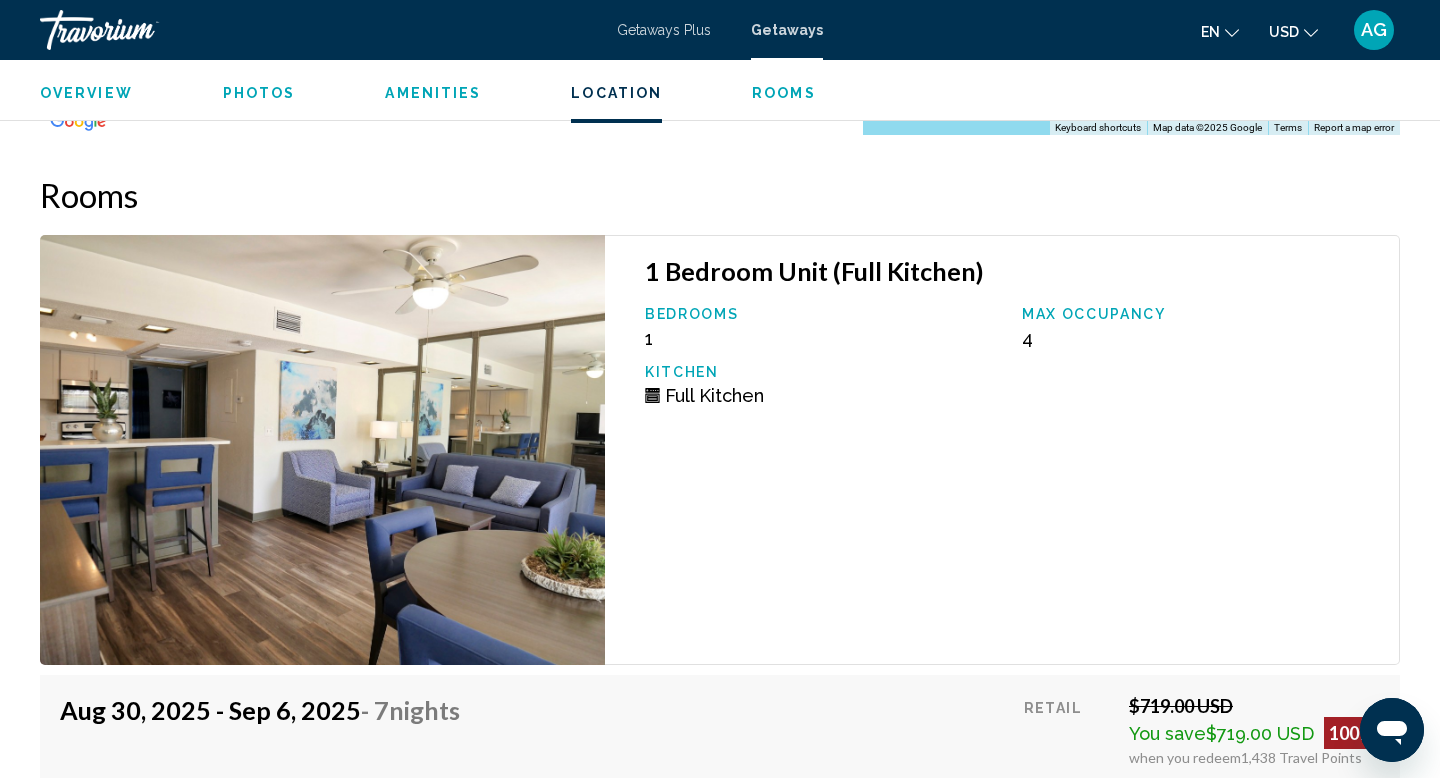 scroll, scrollTop: 3198, scrollLeft: 0, axis: vertical 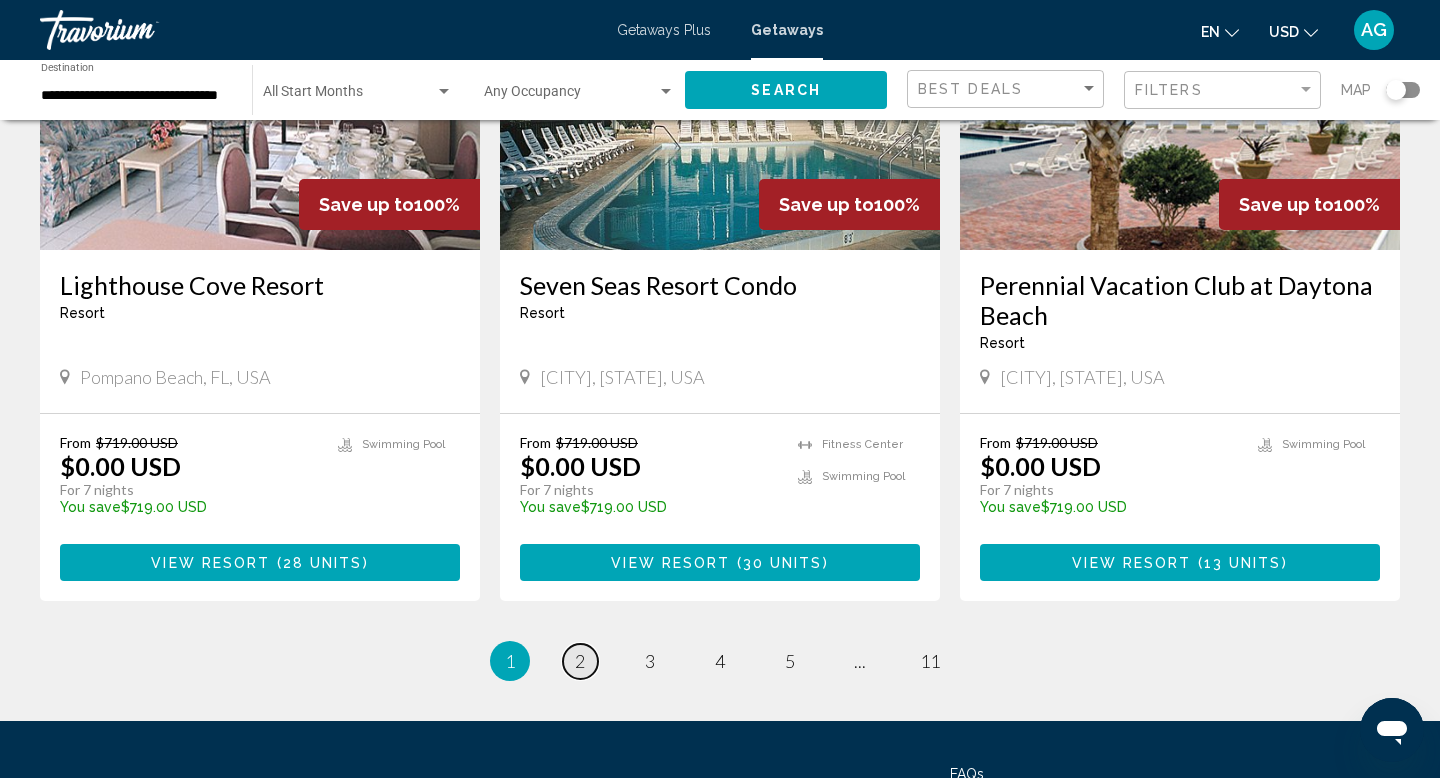 click on "2" at bounding box center [580, 661] 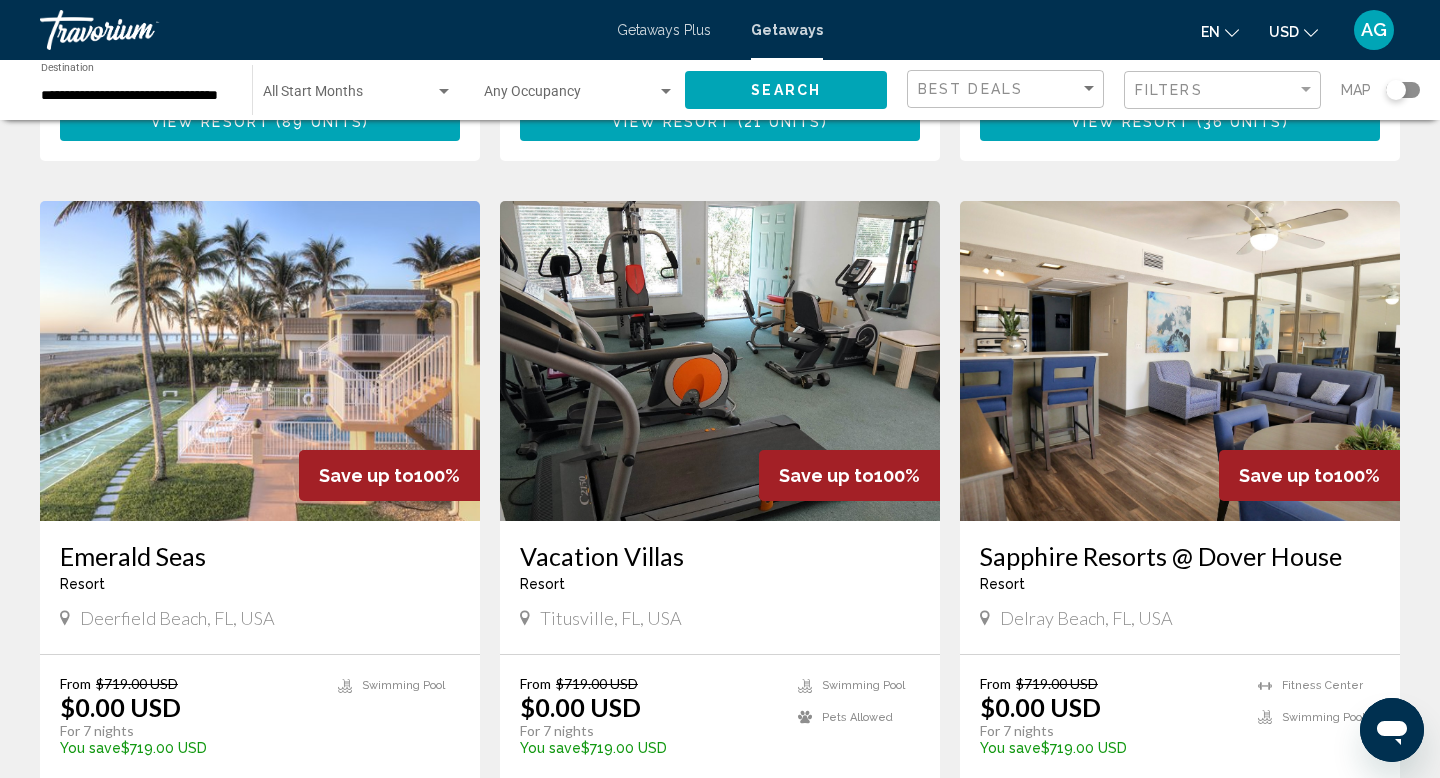scroll, scrollTop: 1436, scrollLeft: 0, axis: vertical 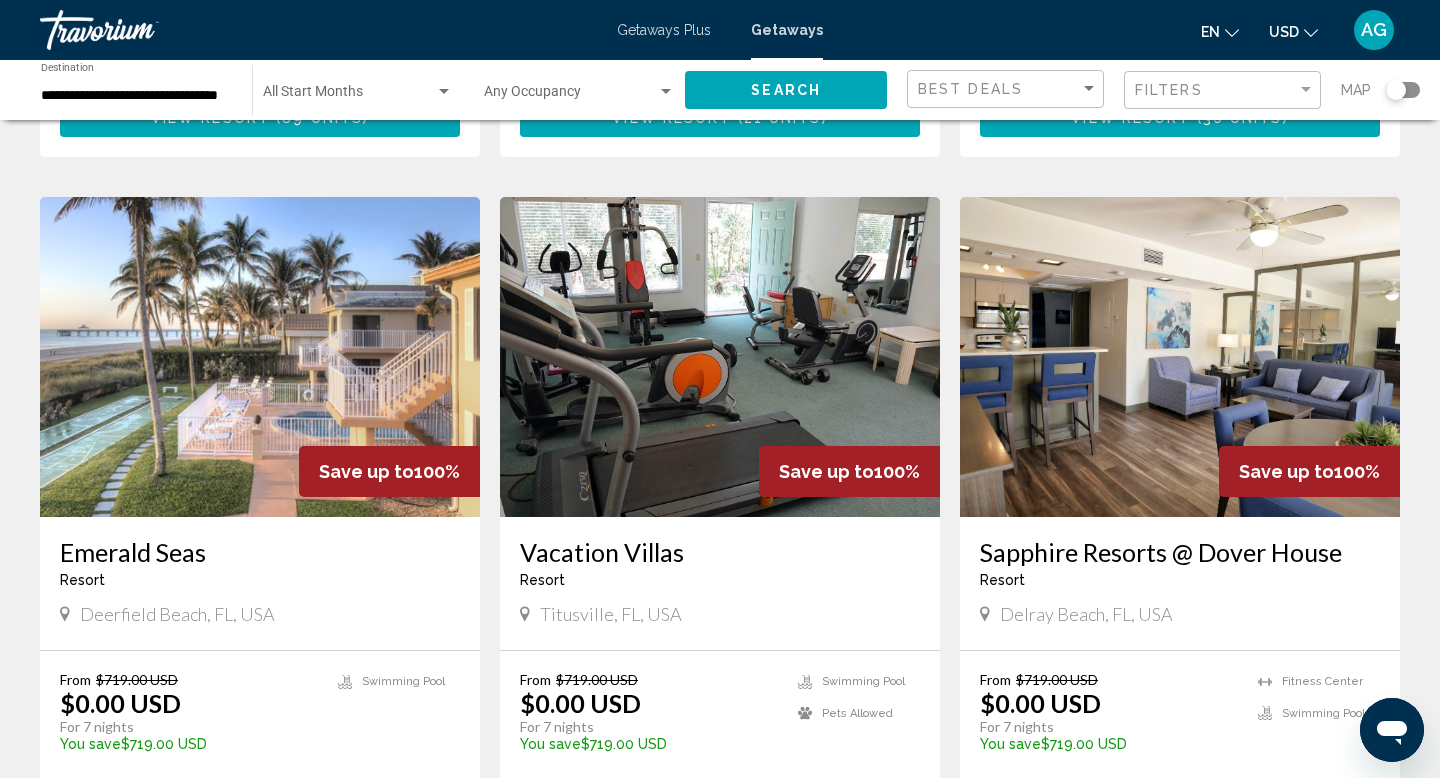 click at bounding box center [260, 357] 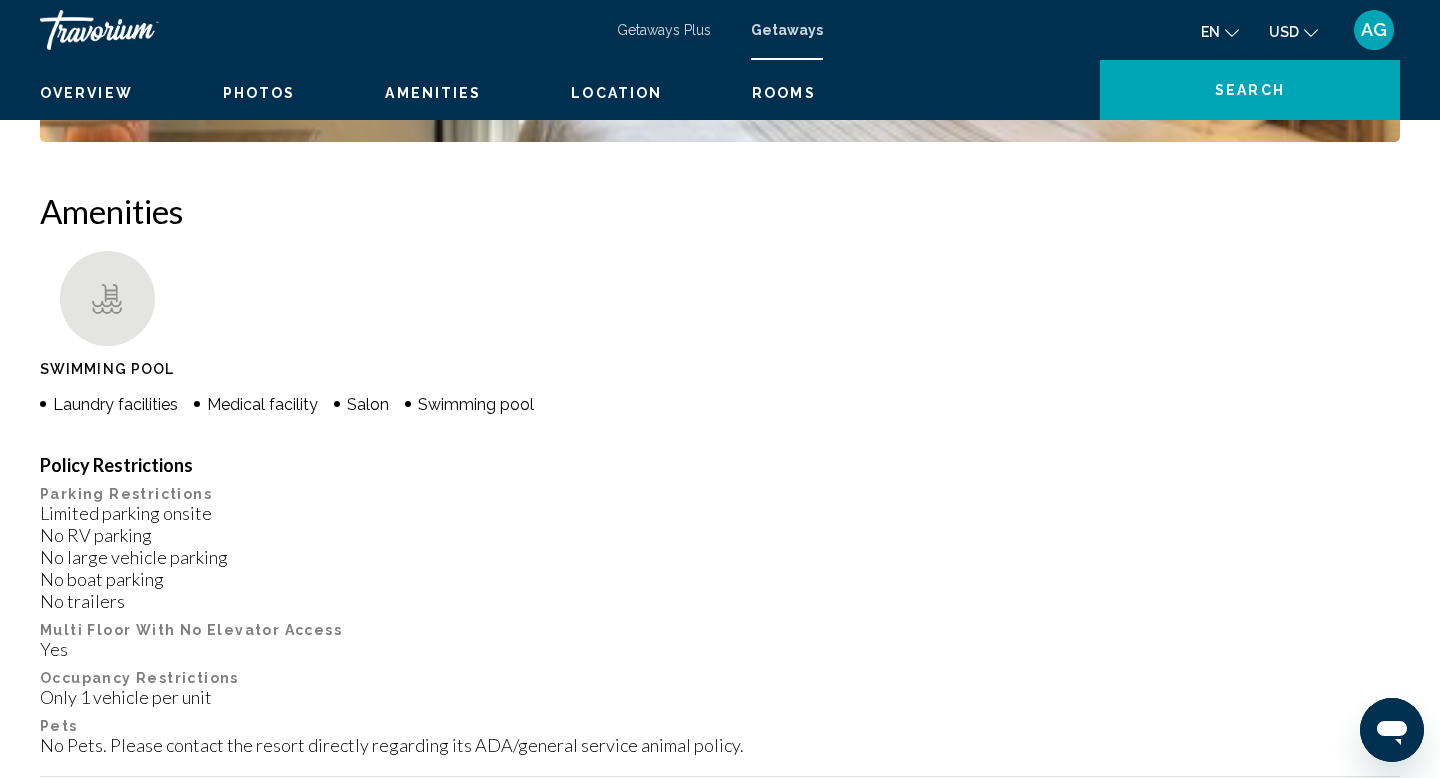 scroll, scrollTop: 0, scrollLeft: 0, axis: both 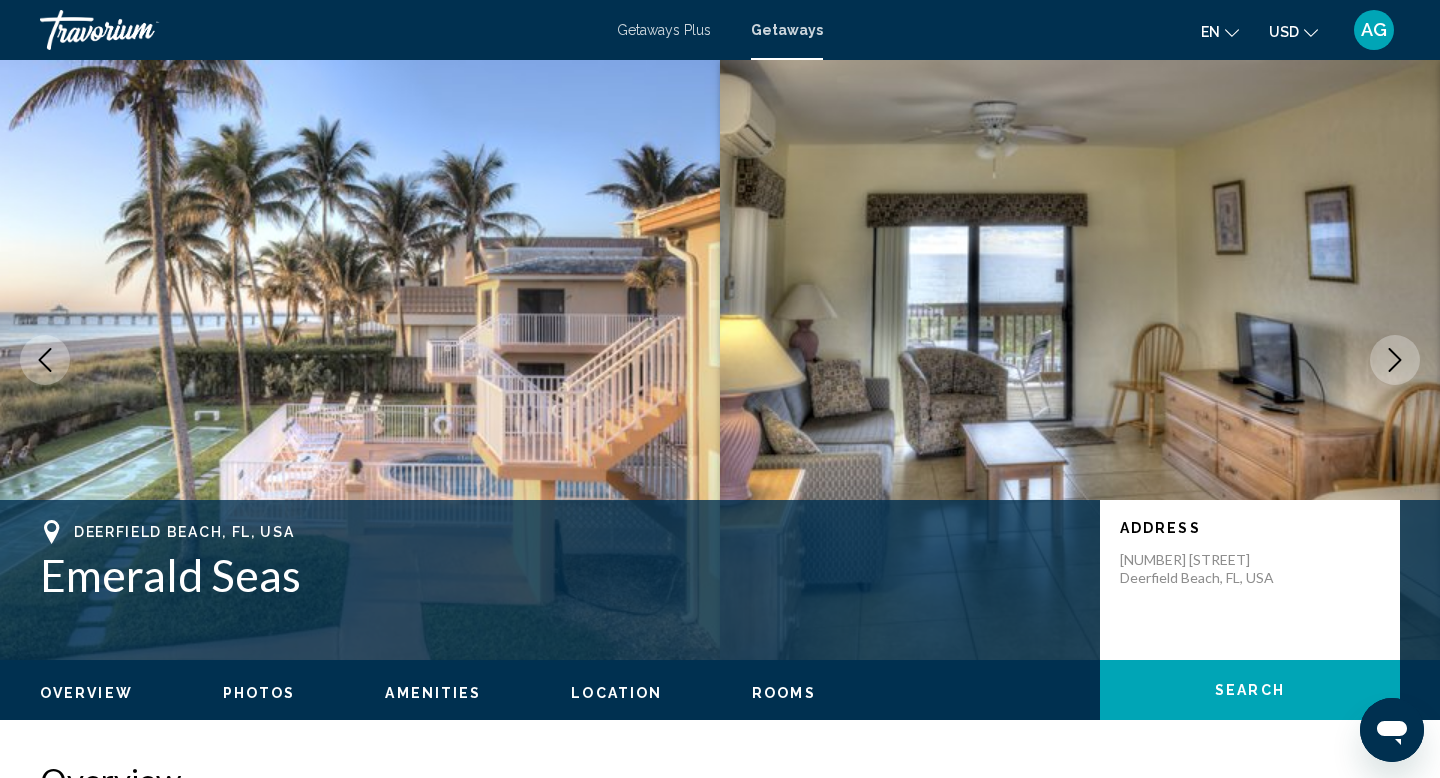 click 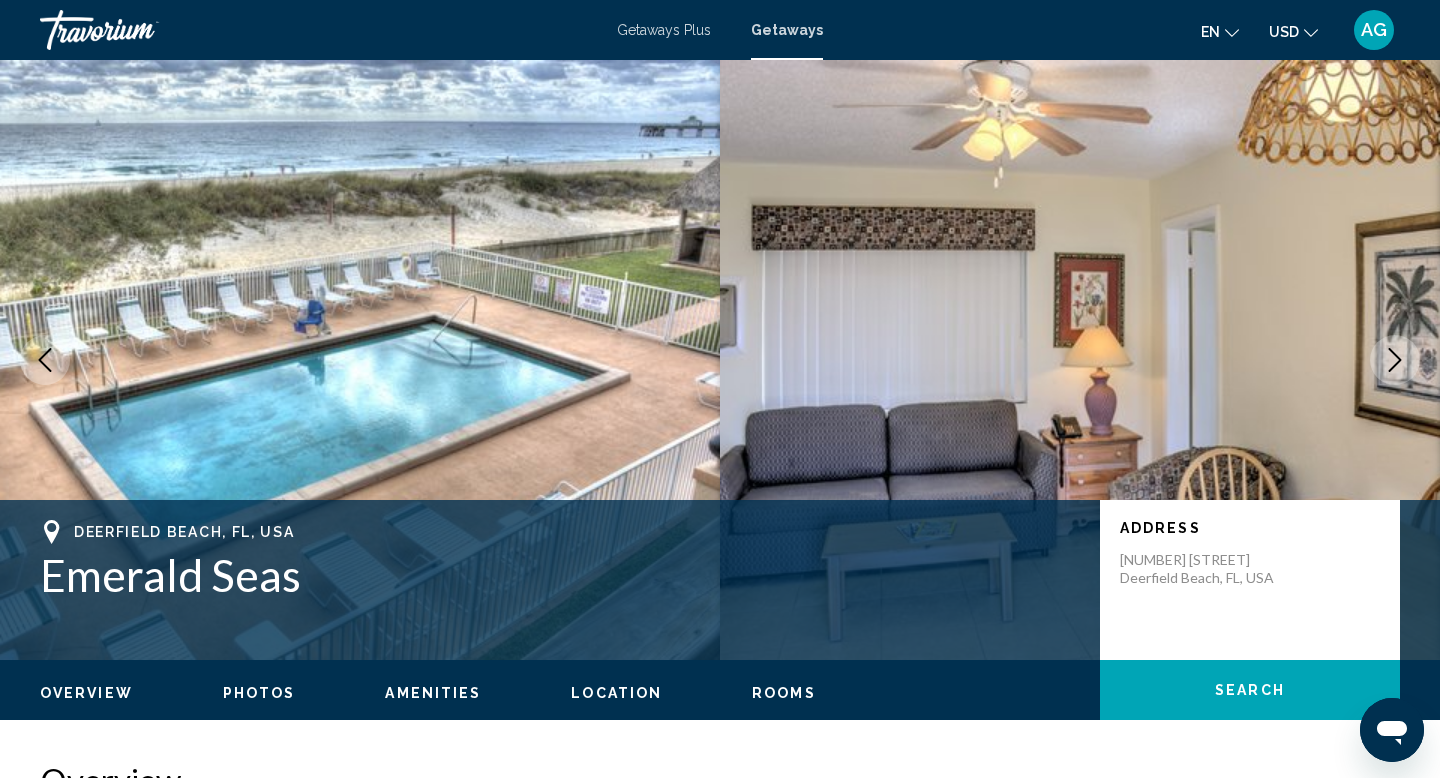 click 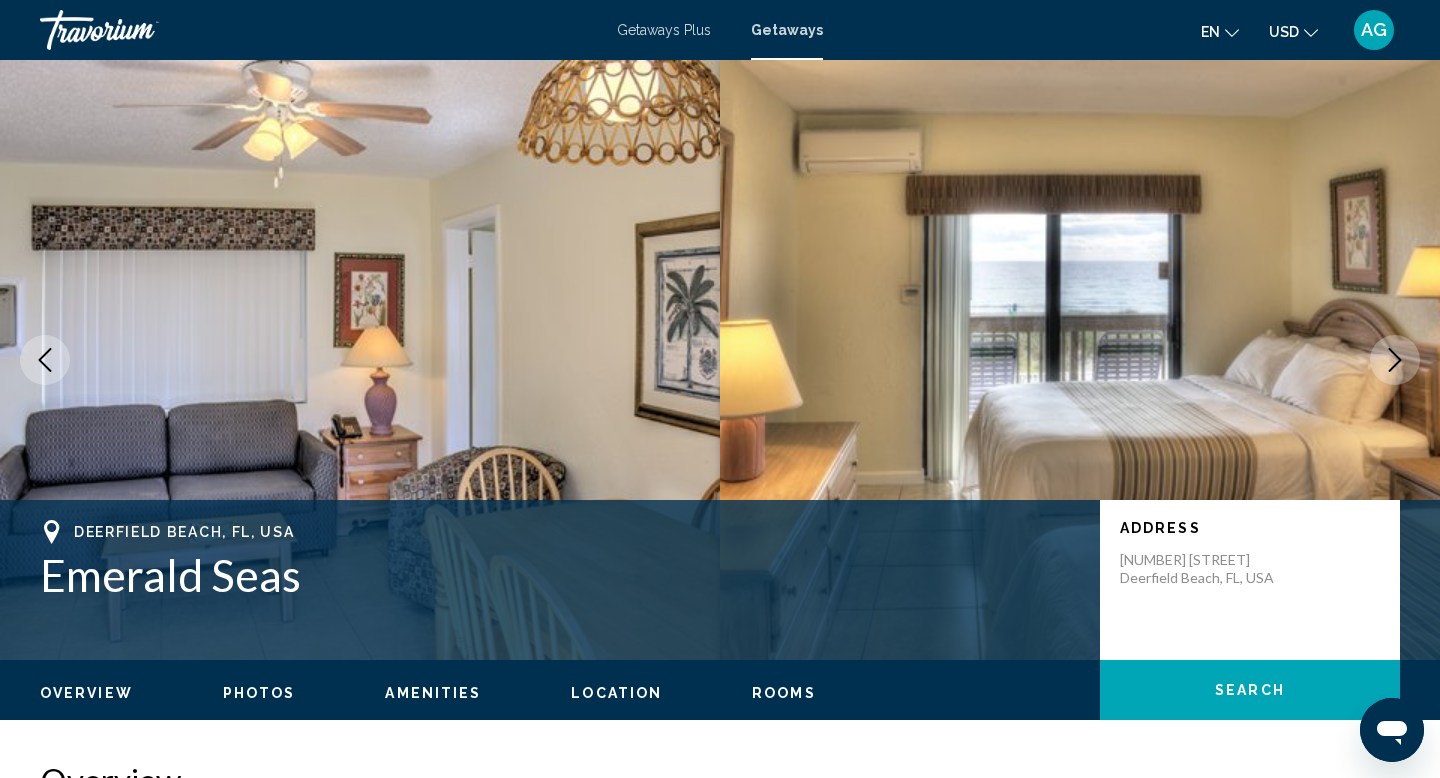 click at bounding box center [45, 360] 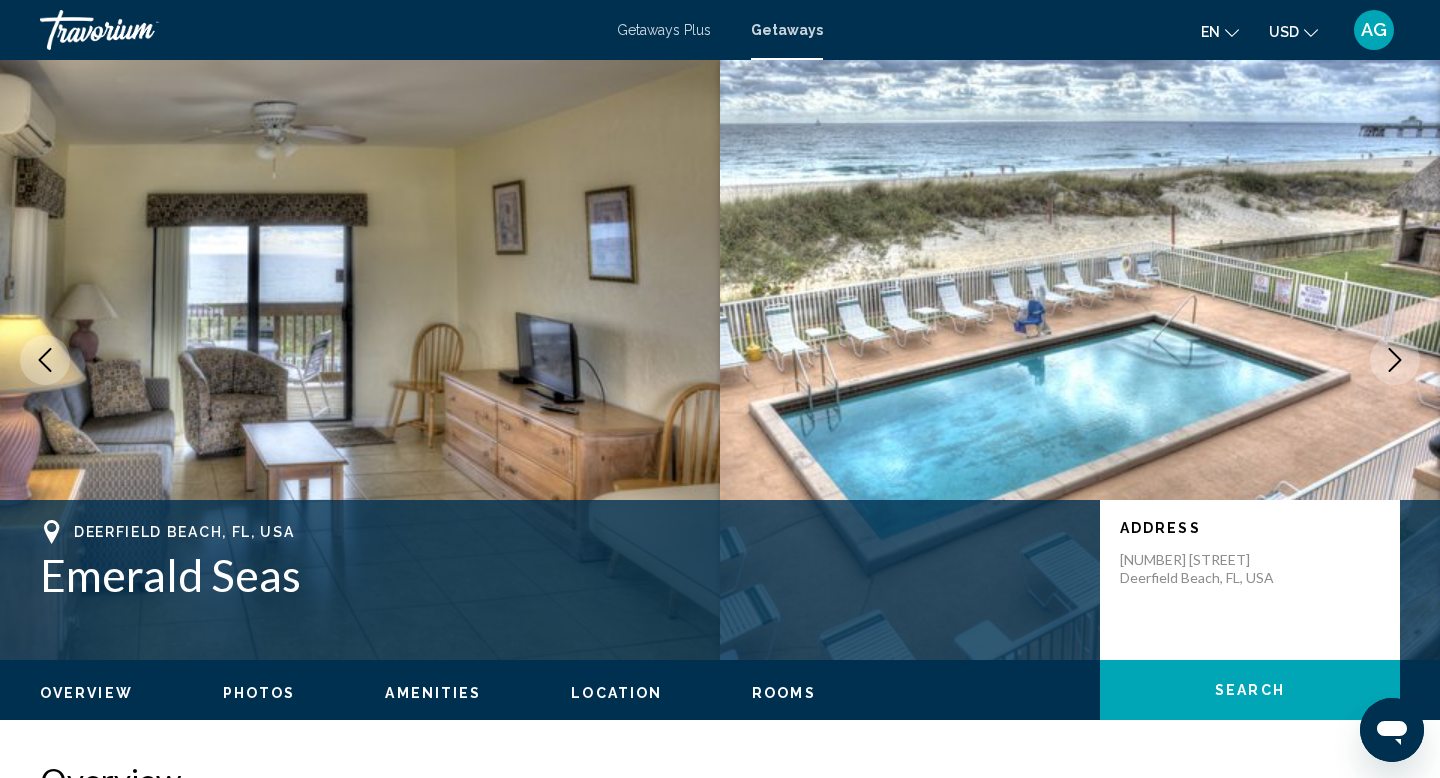 click 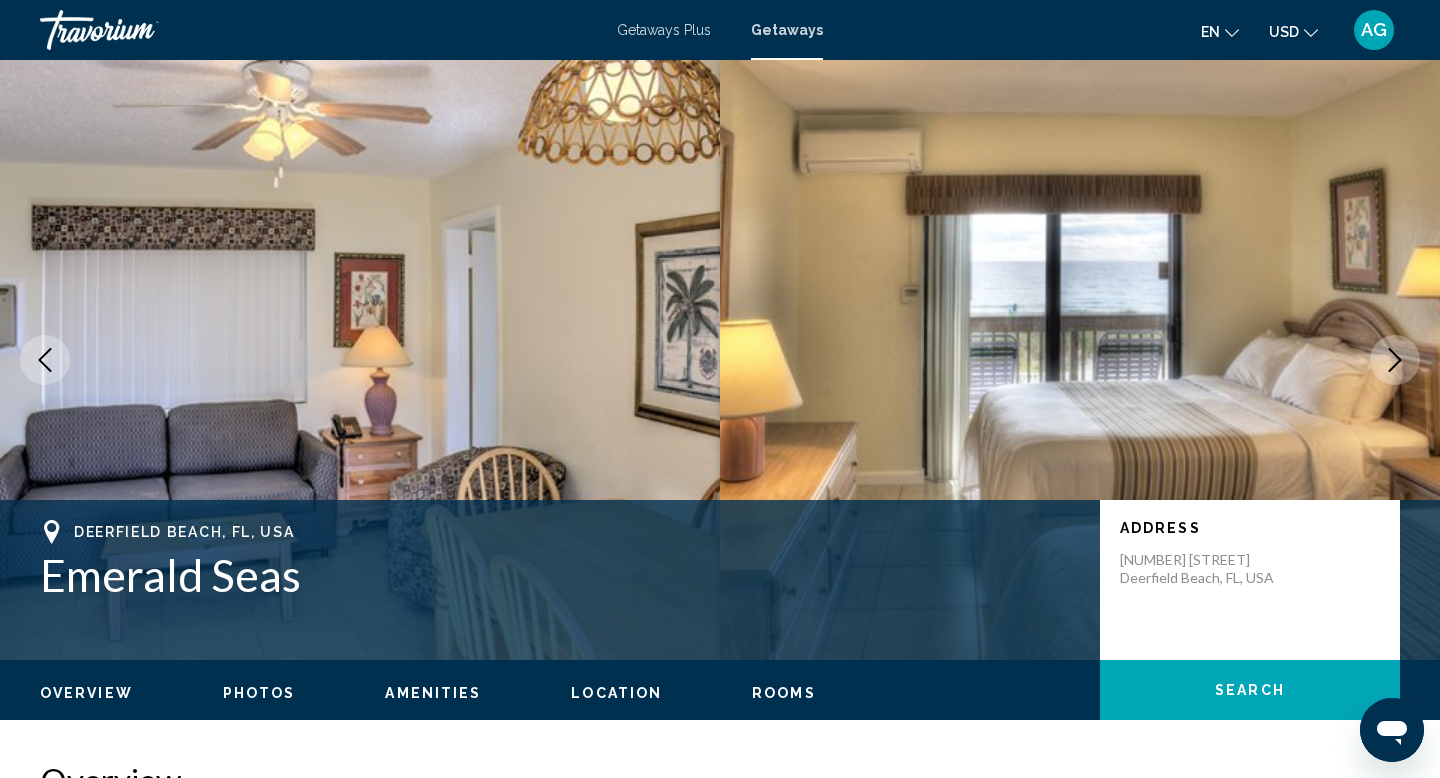 click 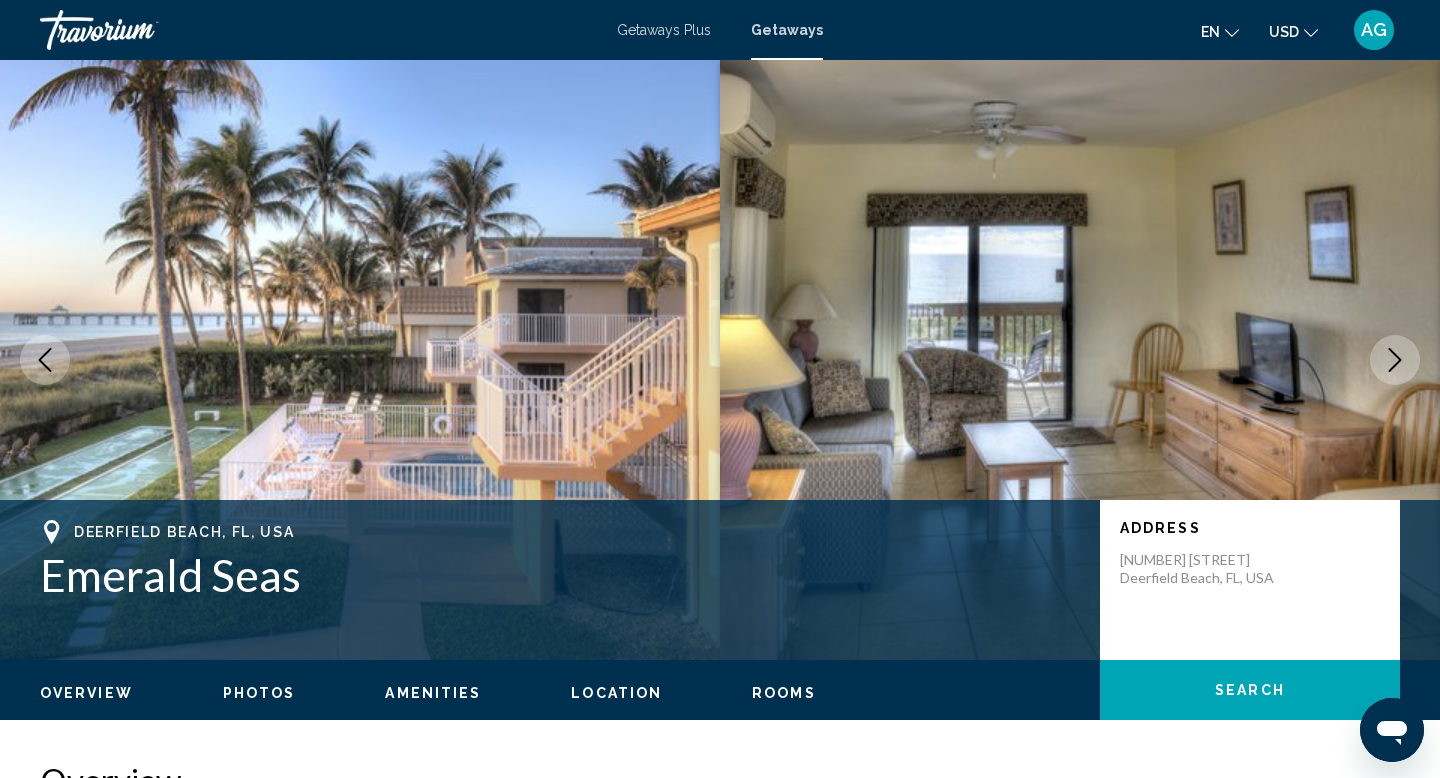 click 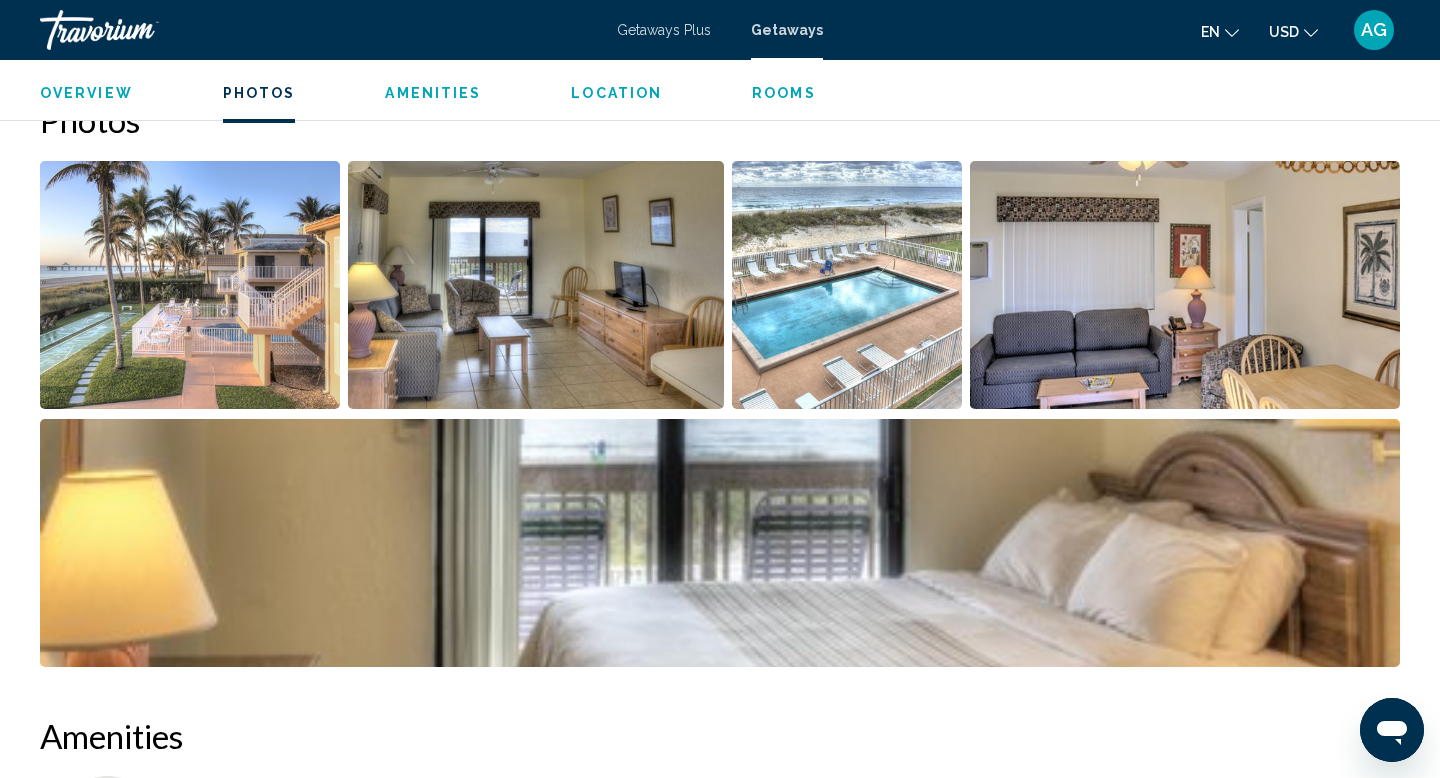scroll, scrollTop: 914, scrollLeft: 0, axis: vertical 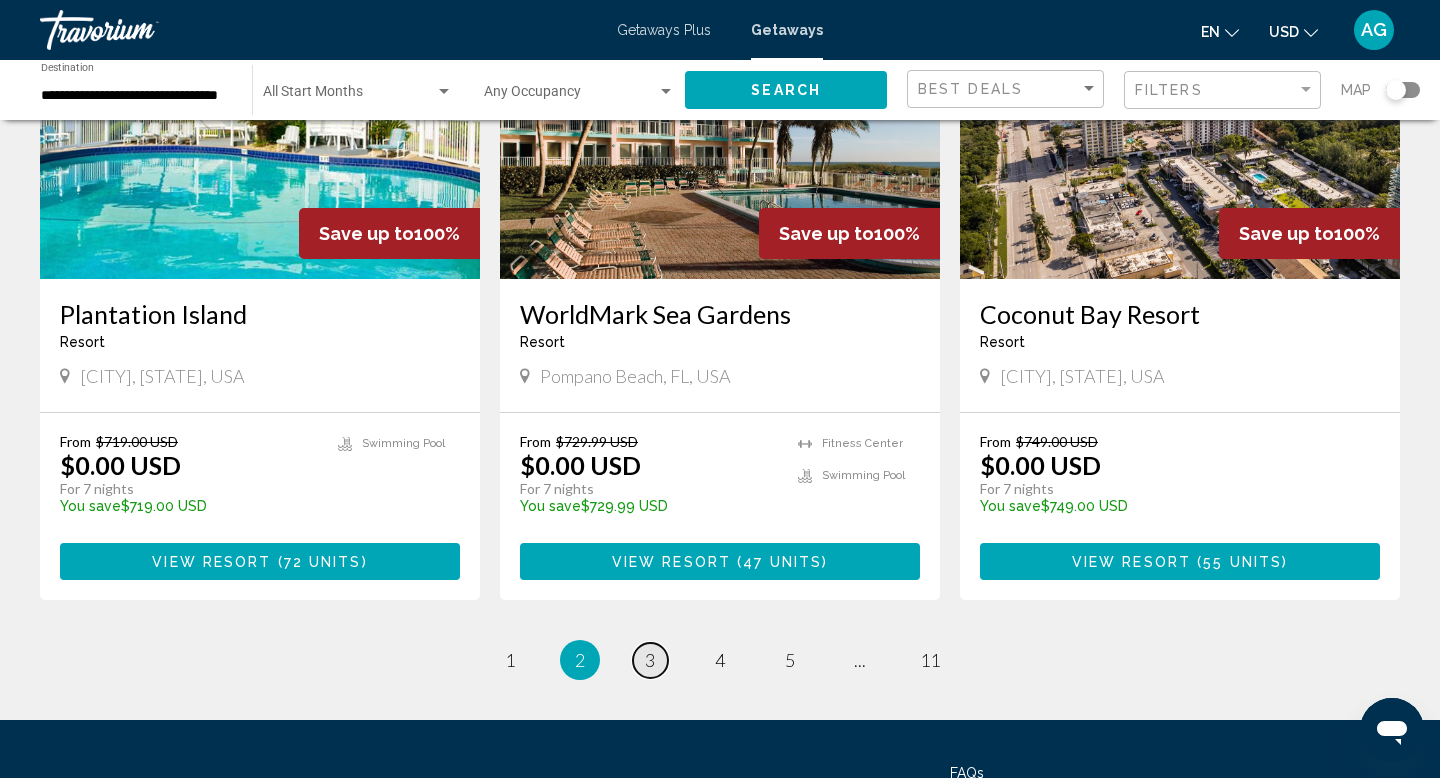 click on "page  3" at bounding box center (650, 660) 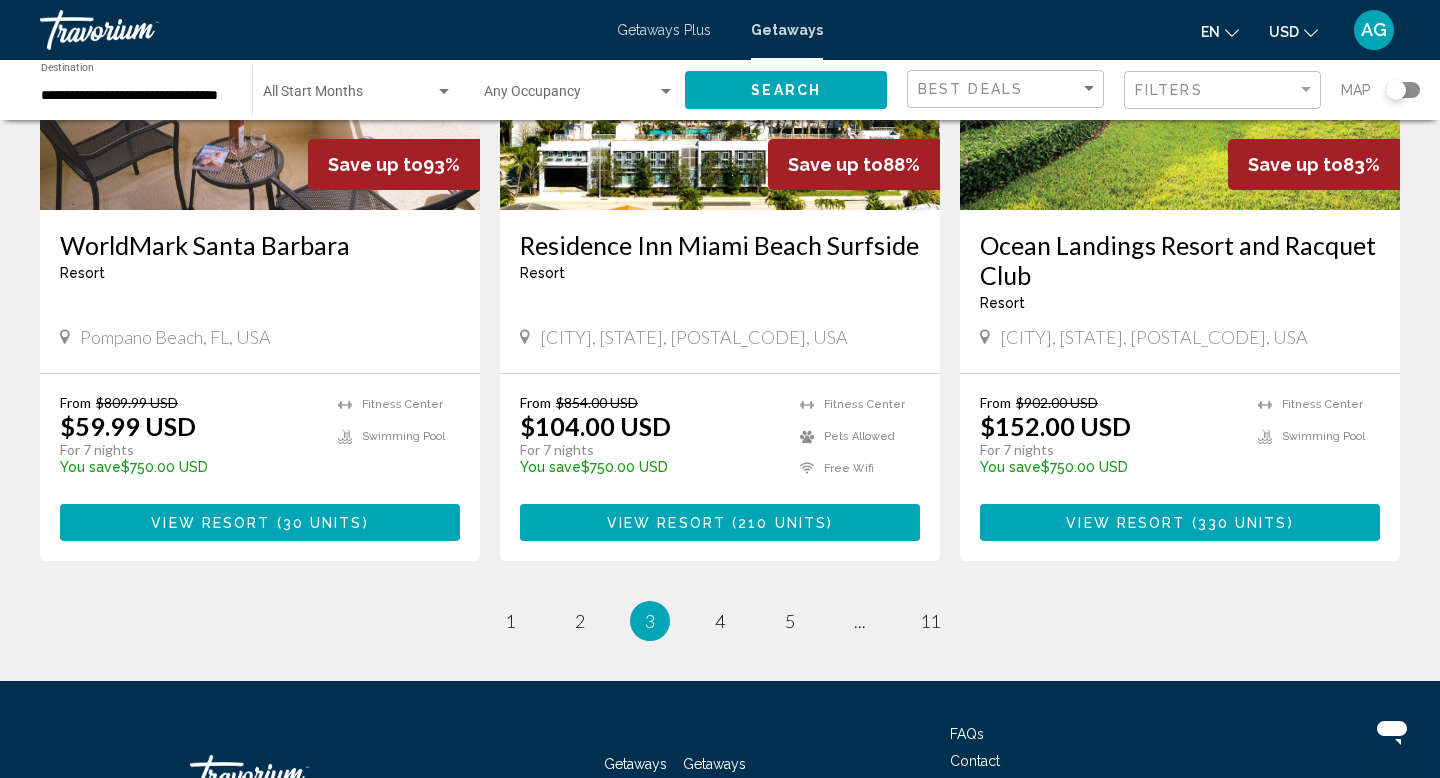 scroll, scrollTop: 2363, scrollLeft: 0, axis: vertical 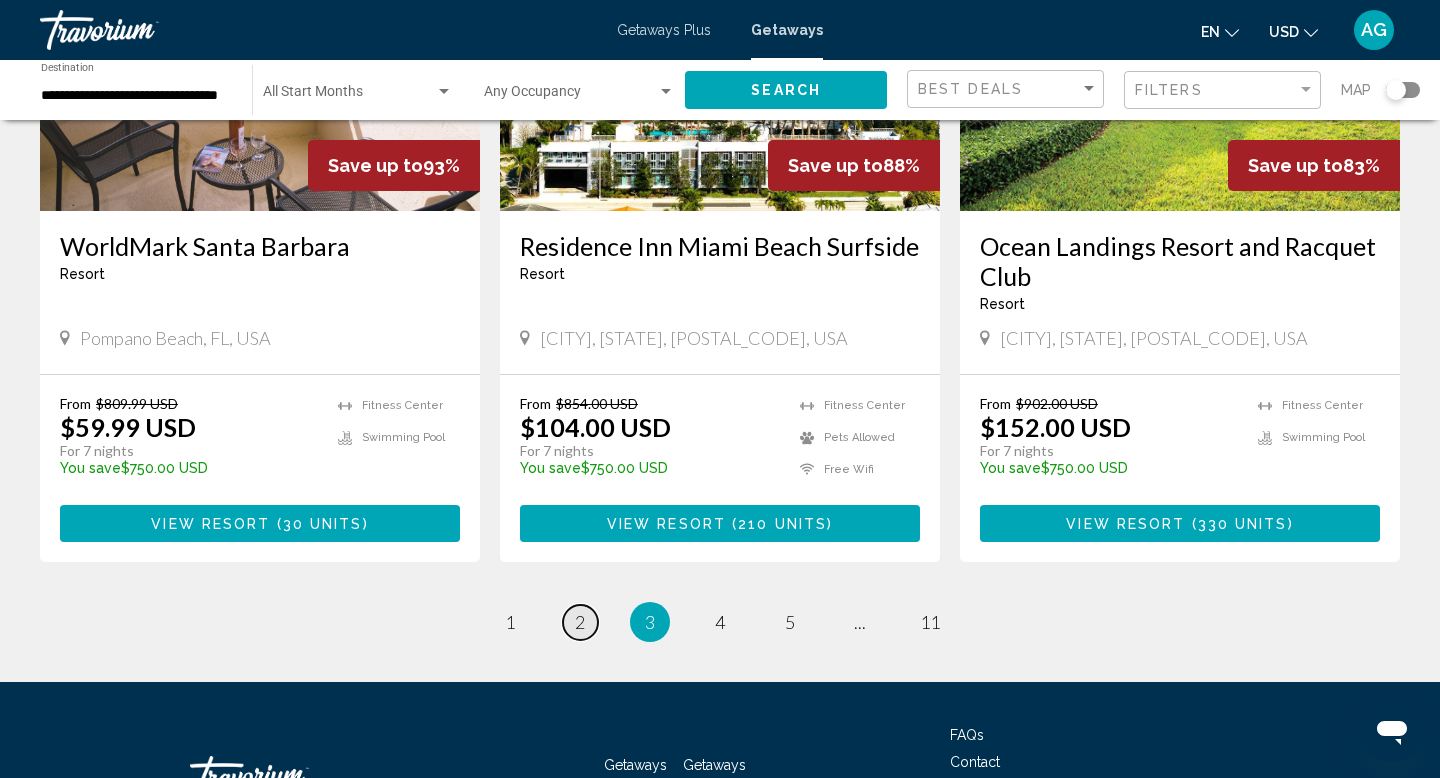 click on "page  2" at bounding box center (580, 622) 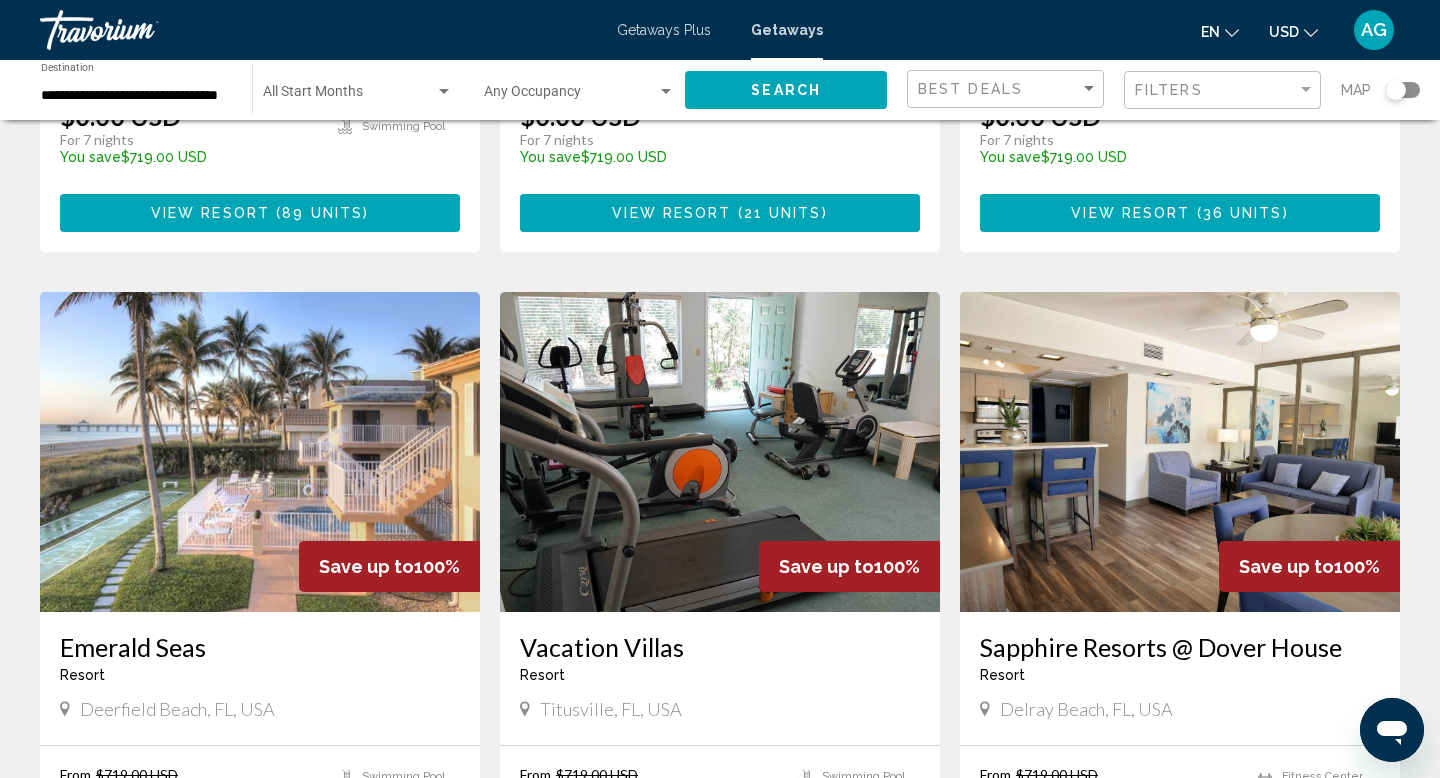scroll, scrollTop: 1347, scrollLeft: 0, axis: vertical 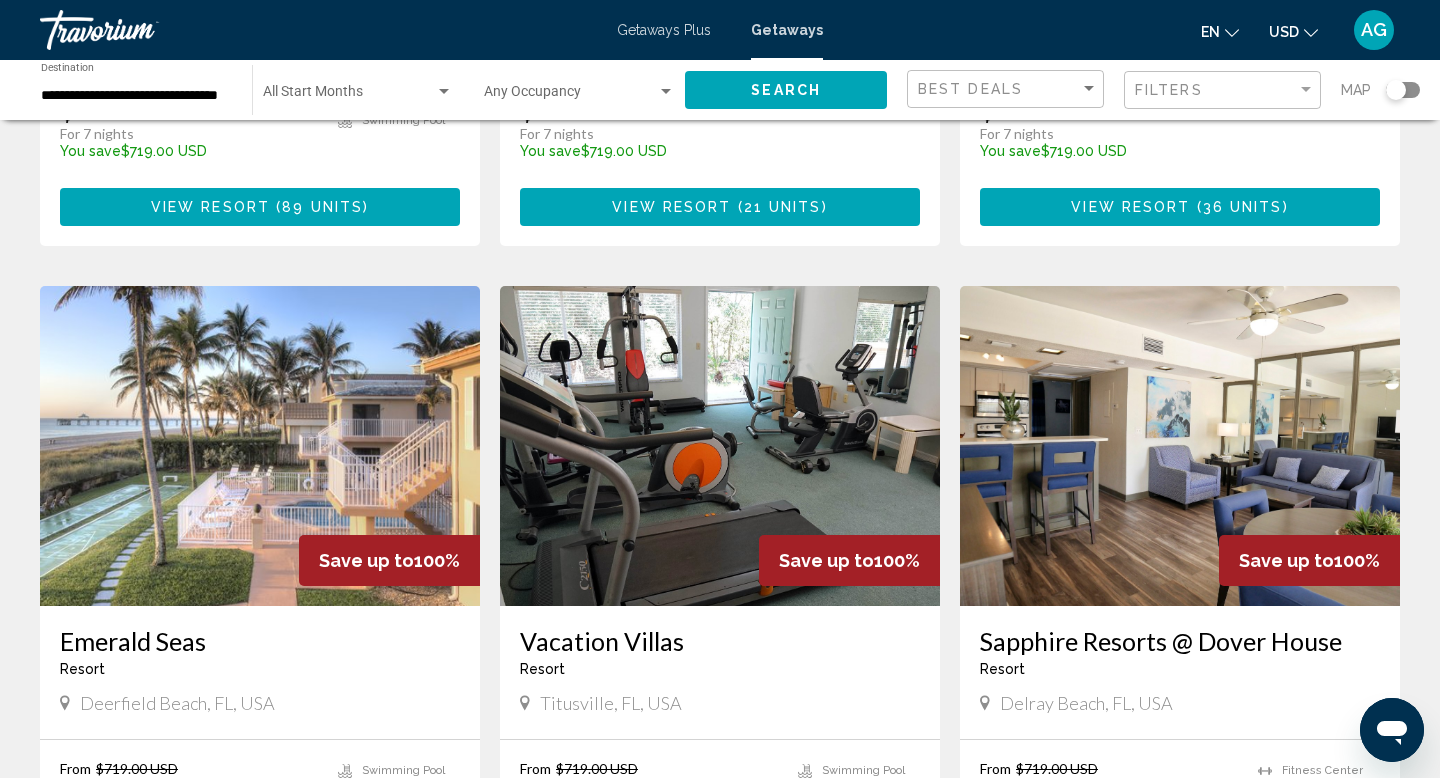 click at bounding box center [260, 446] 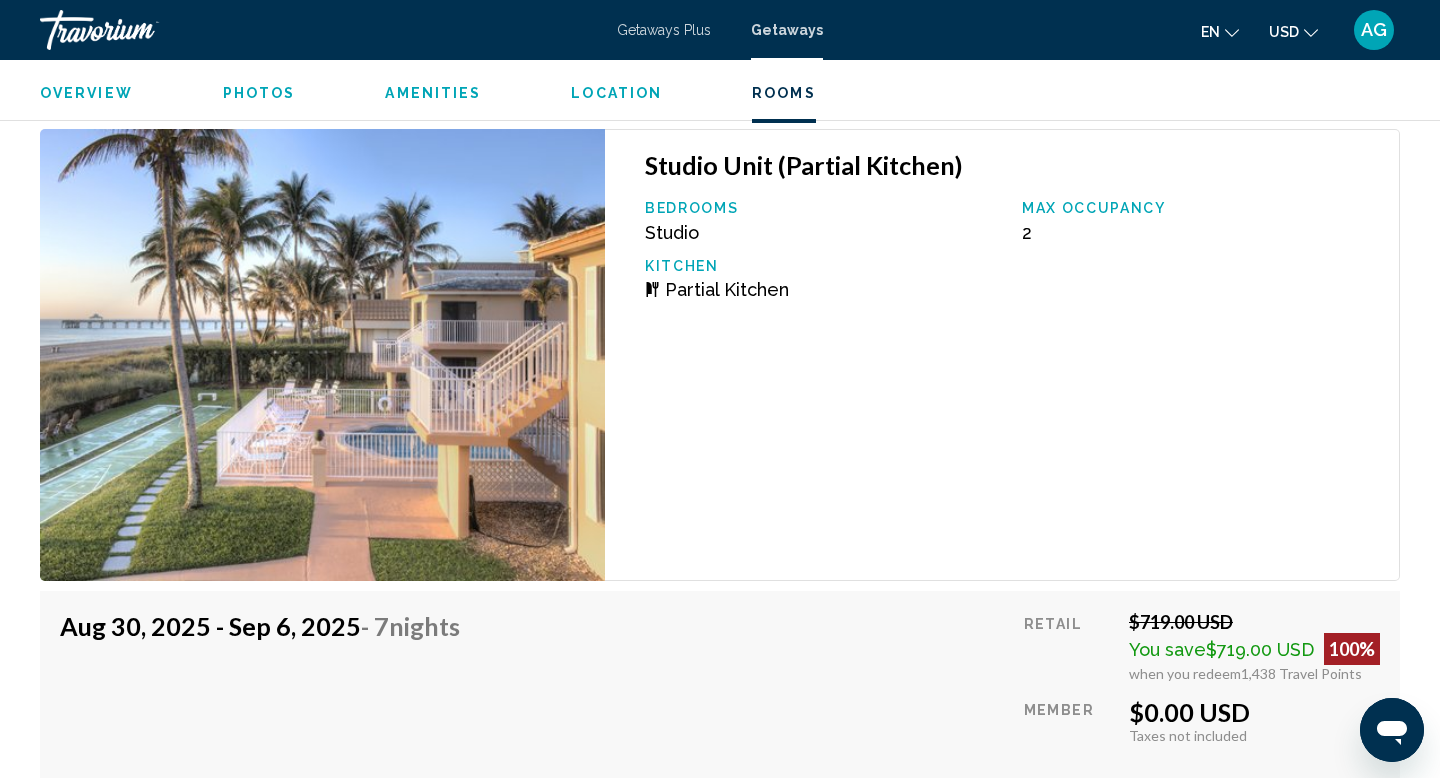 scroll, scrollTop: 3242, scrollLeft: 0, axis: vertical 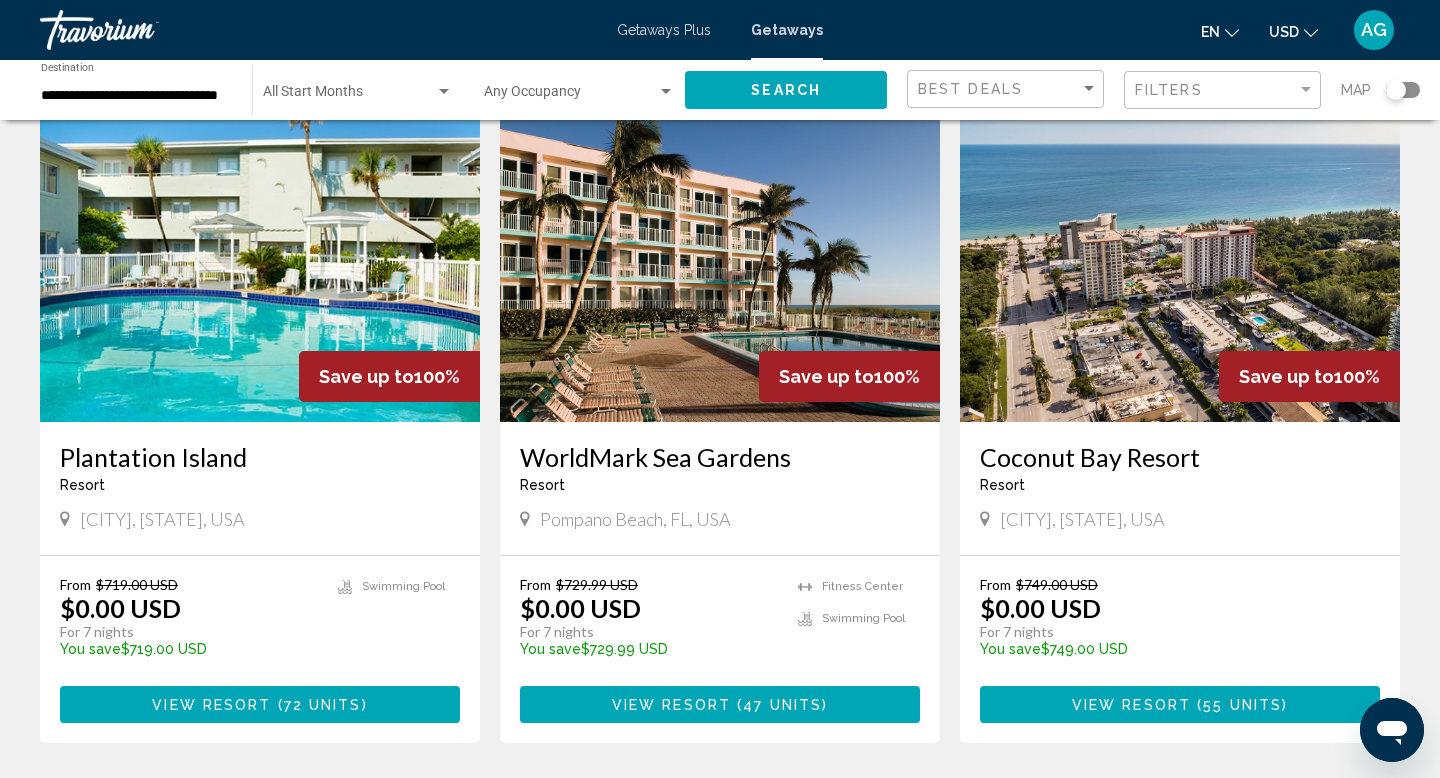 click at bounding box center [1180, 262] 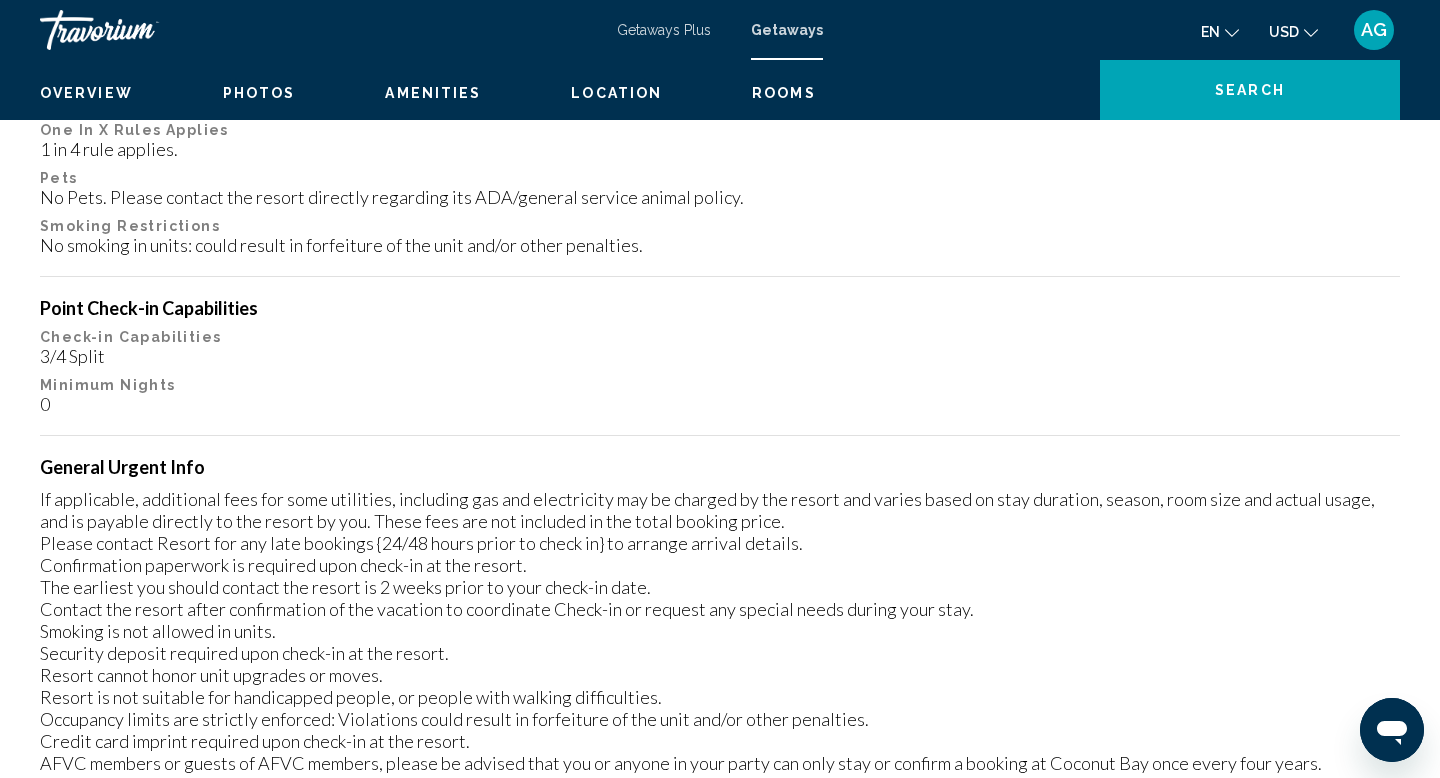 scroll, scrollTop: 0, scrollLeft: 0, axis: both 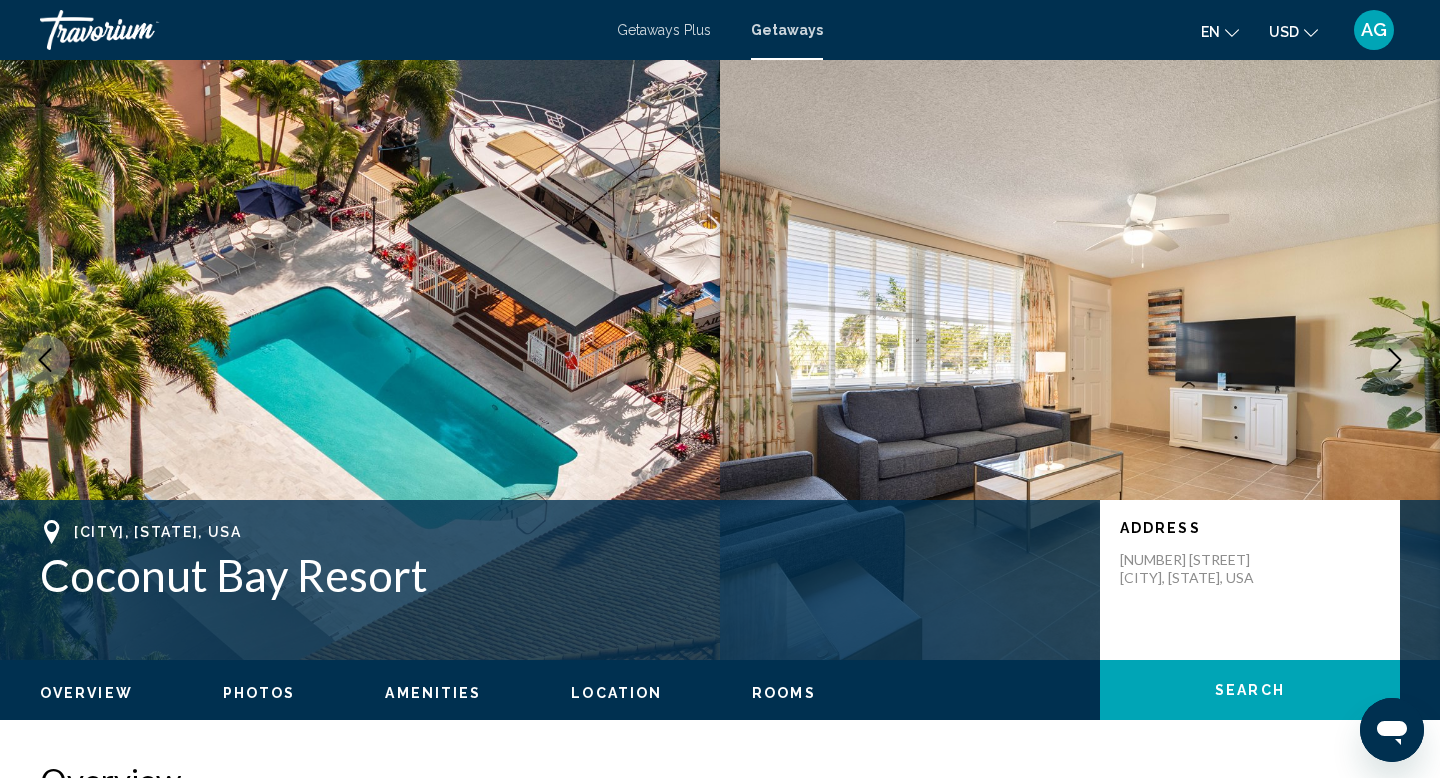 click at bounding box center (1395, 360) 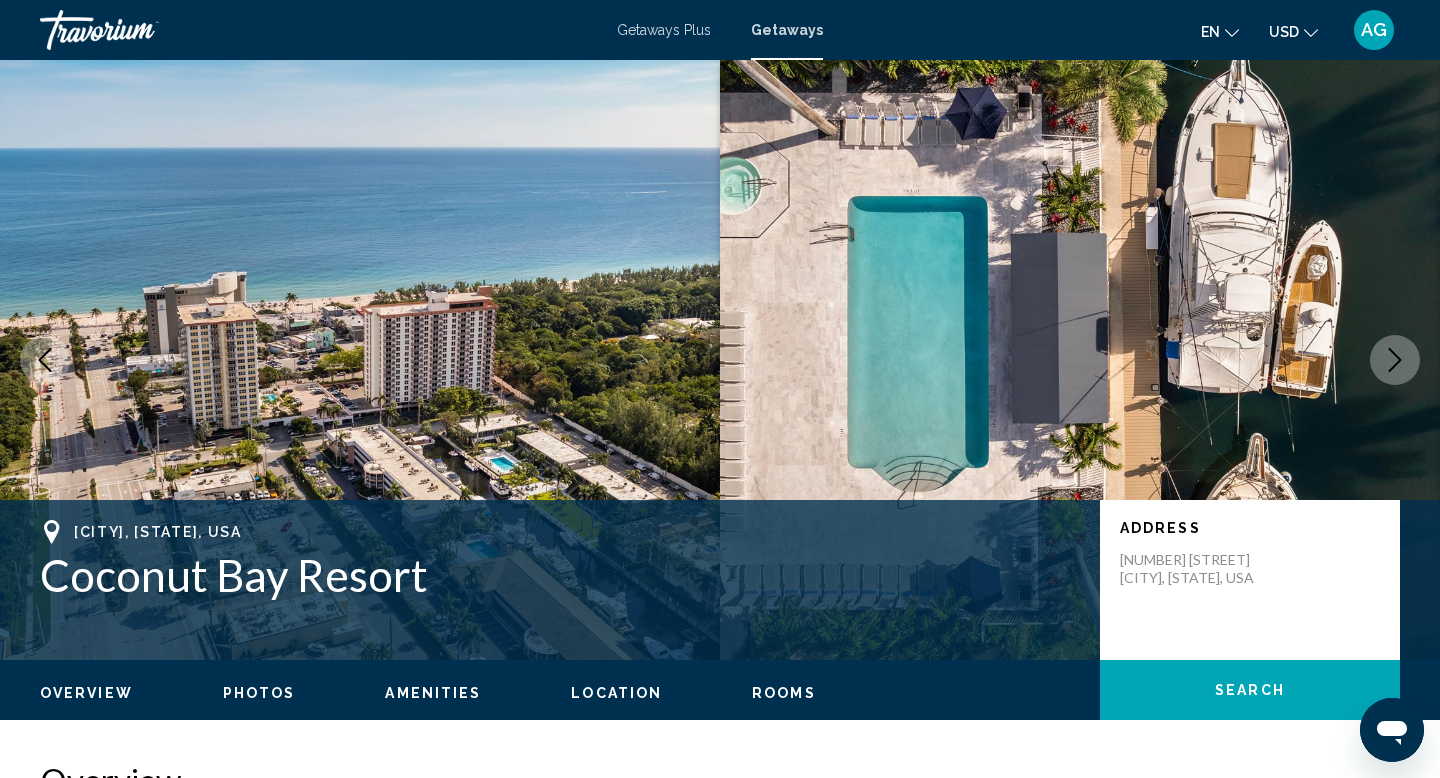 click at bounding box center [1395, 360] 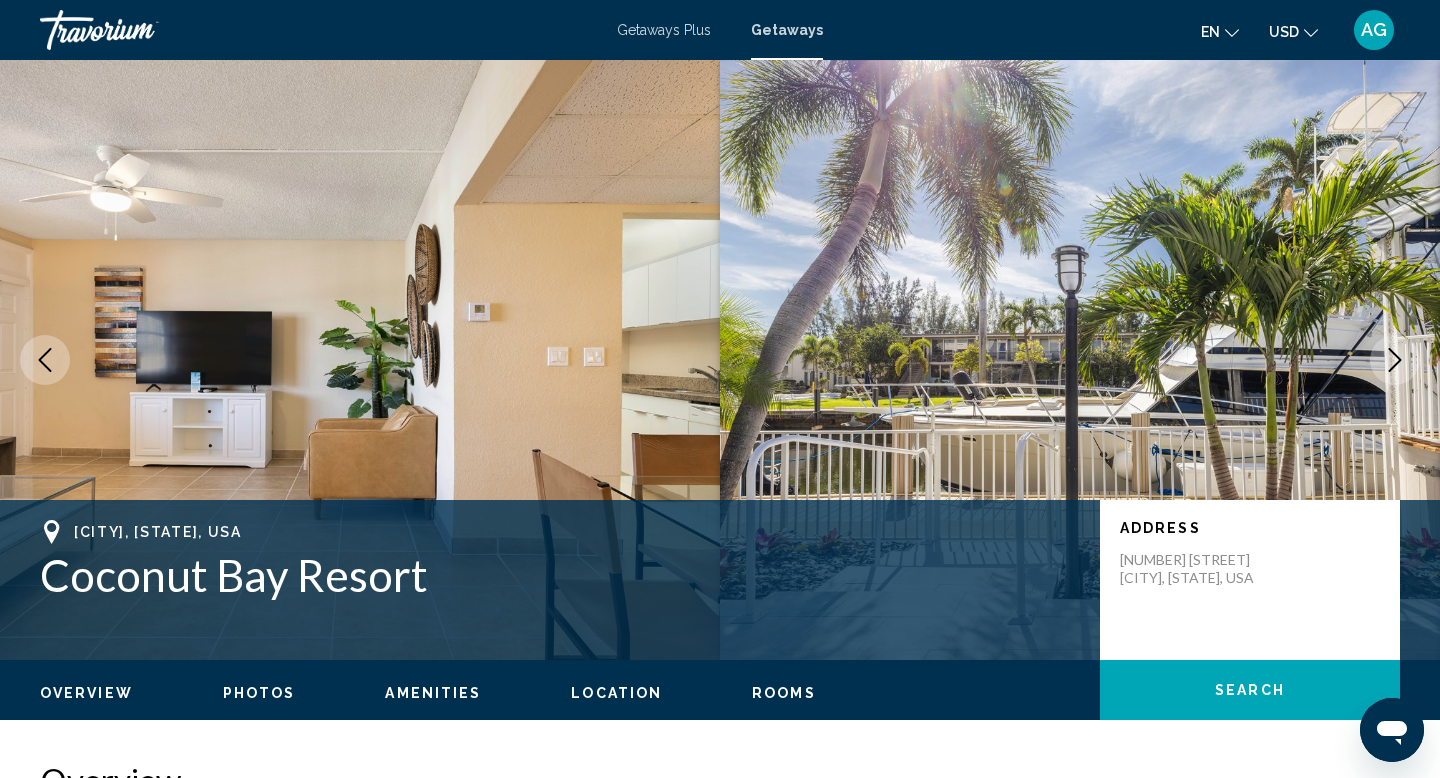 click at bounding box center (1395, 360) 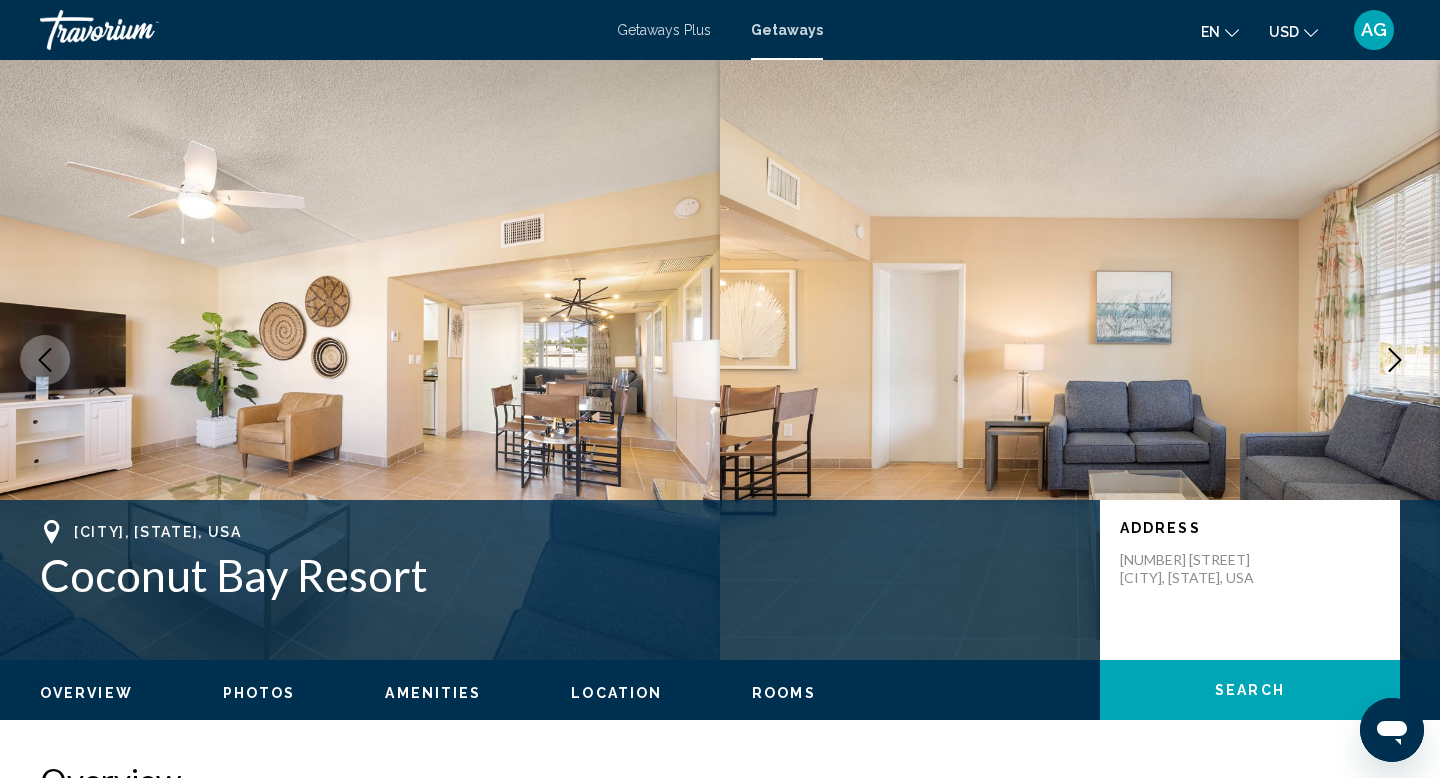 click at bounding box center [1395, 360] 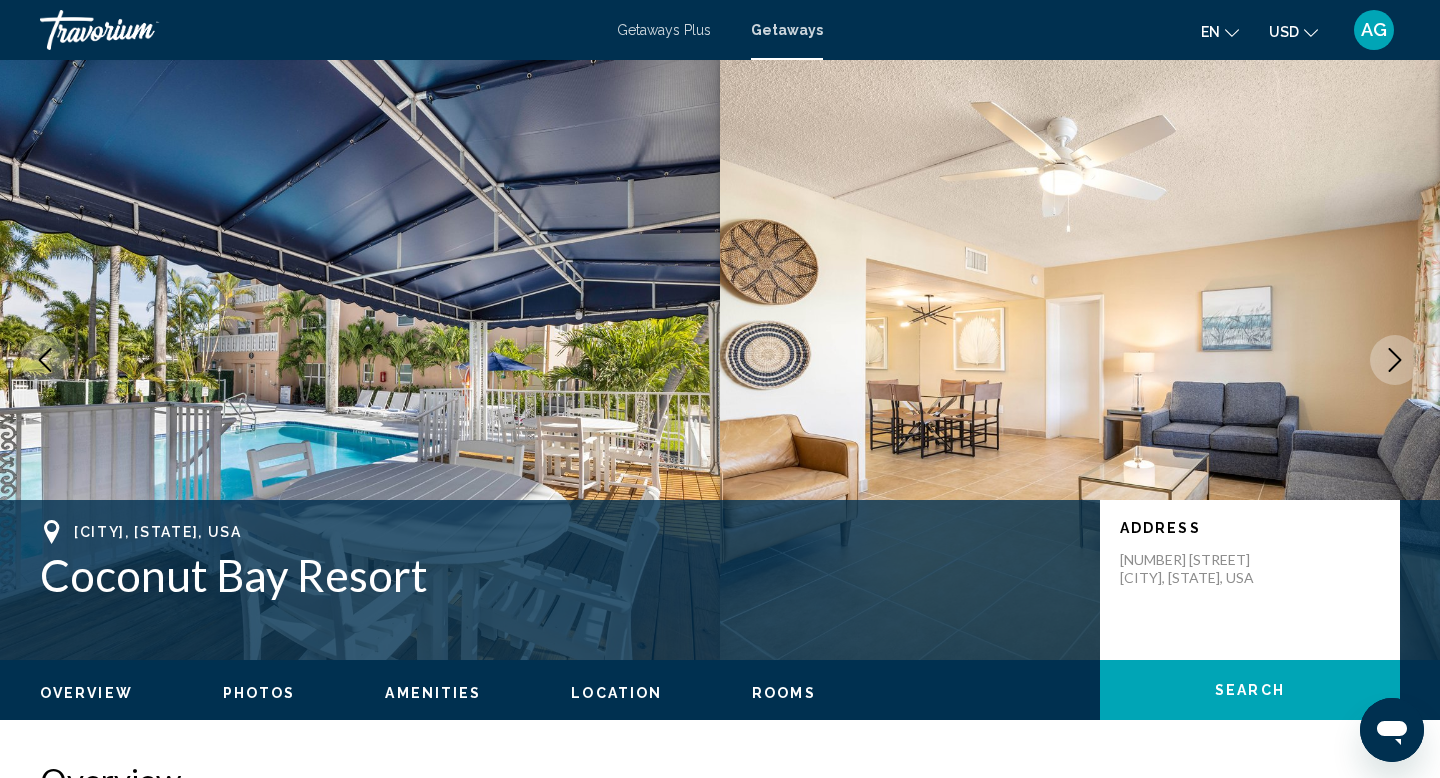 click at bounding box center [1395, 360] 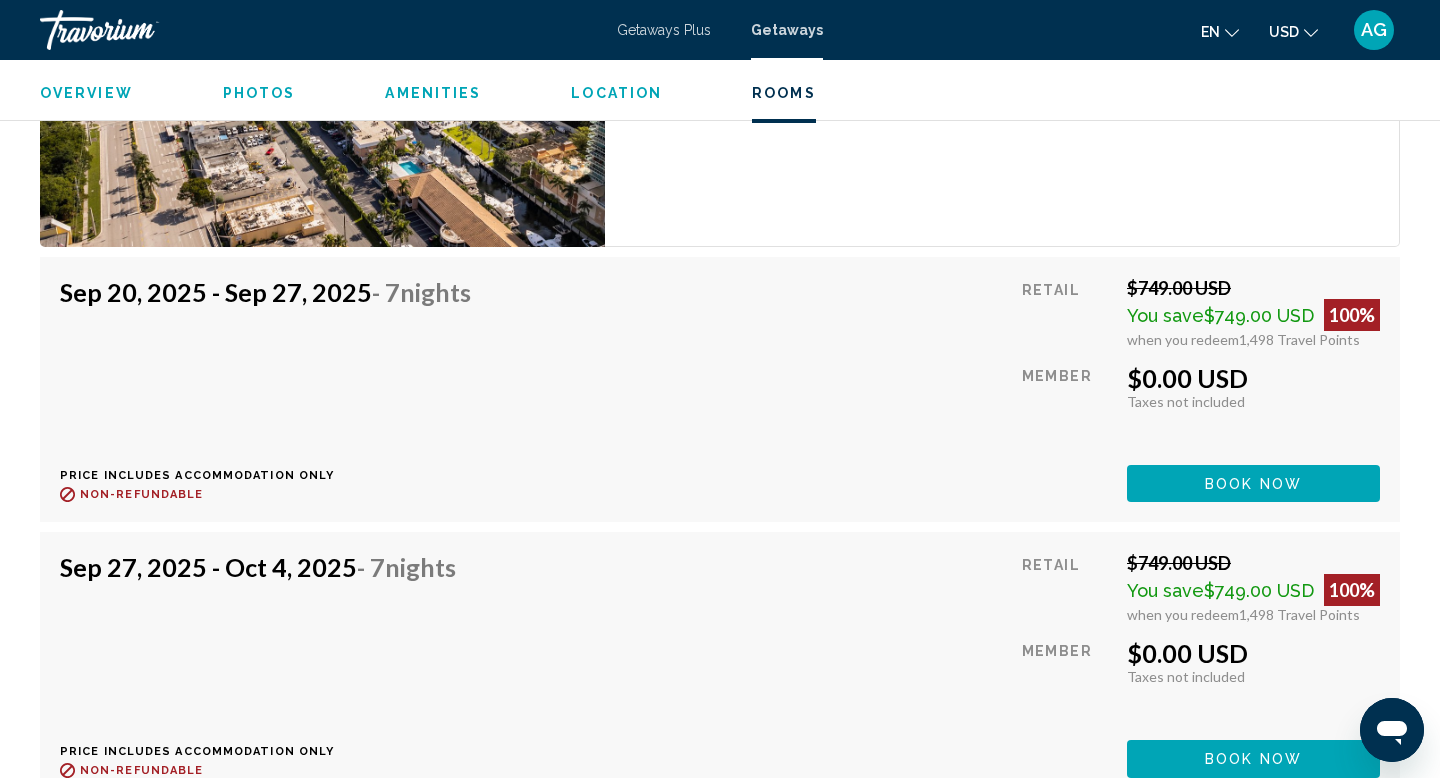scroll, scrollTop: 11486, scrollLeft: 0, axis: vertical 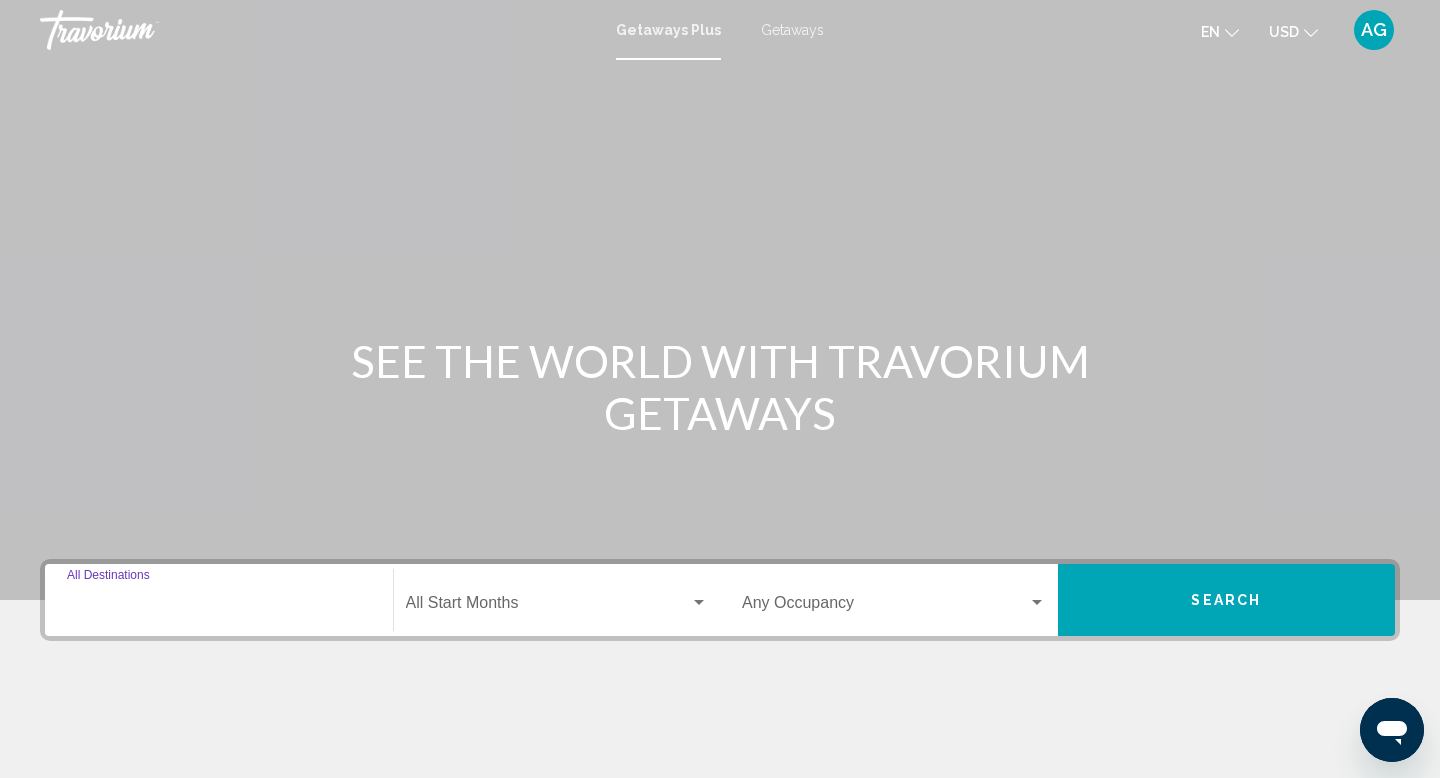 click on "Destination All Destinations" at bounding box center [219, 607] 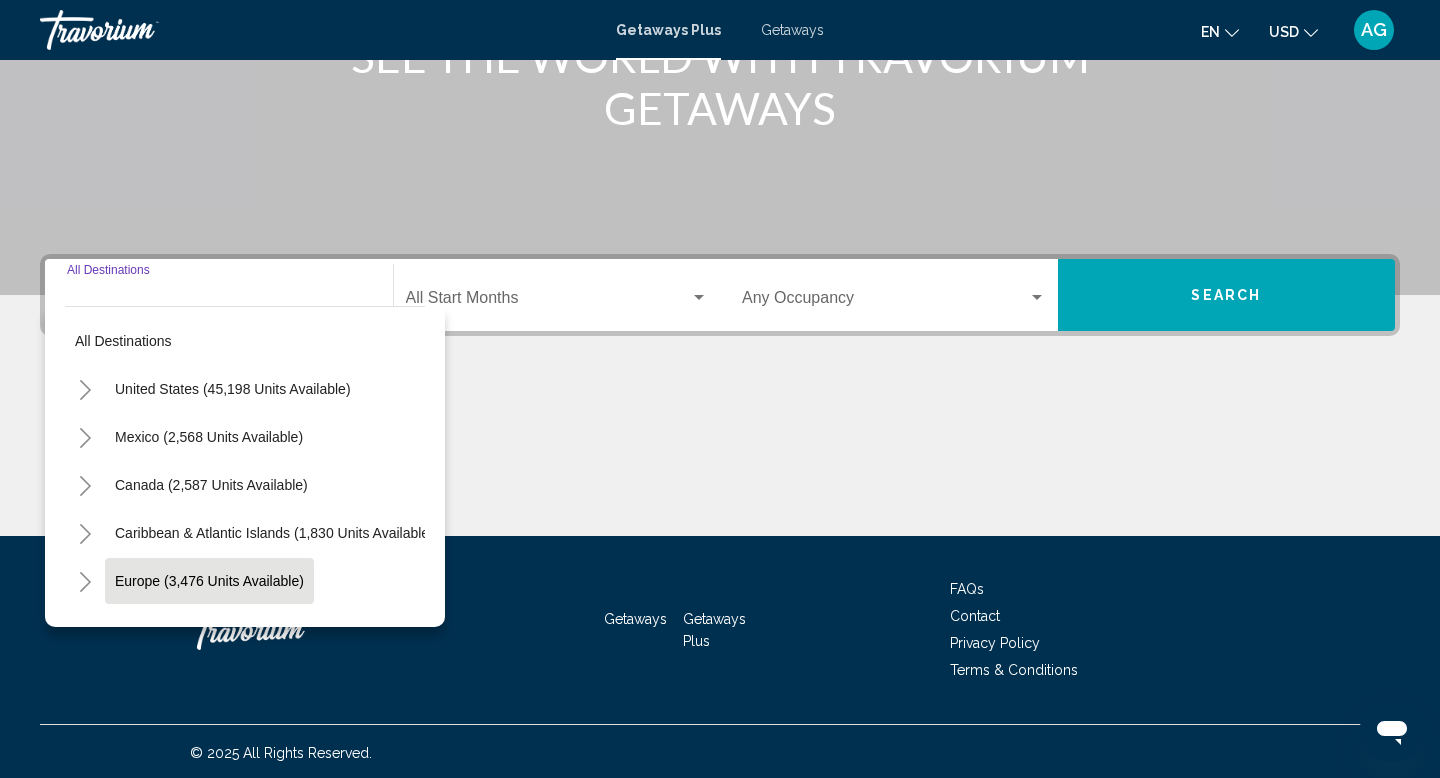 scroll, scrollTop: 308, scrollLeft: 0, axis: vertical 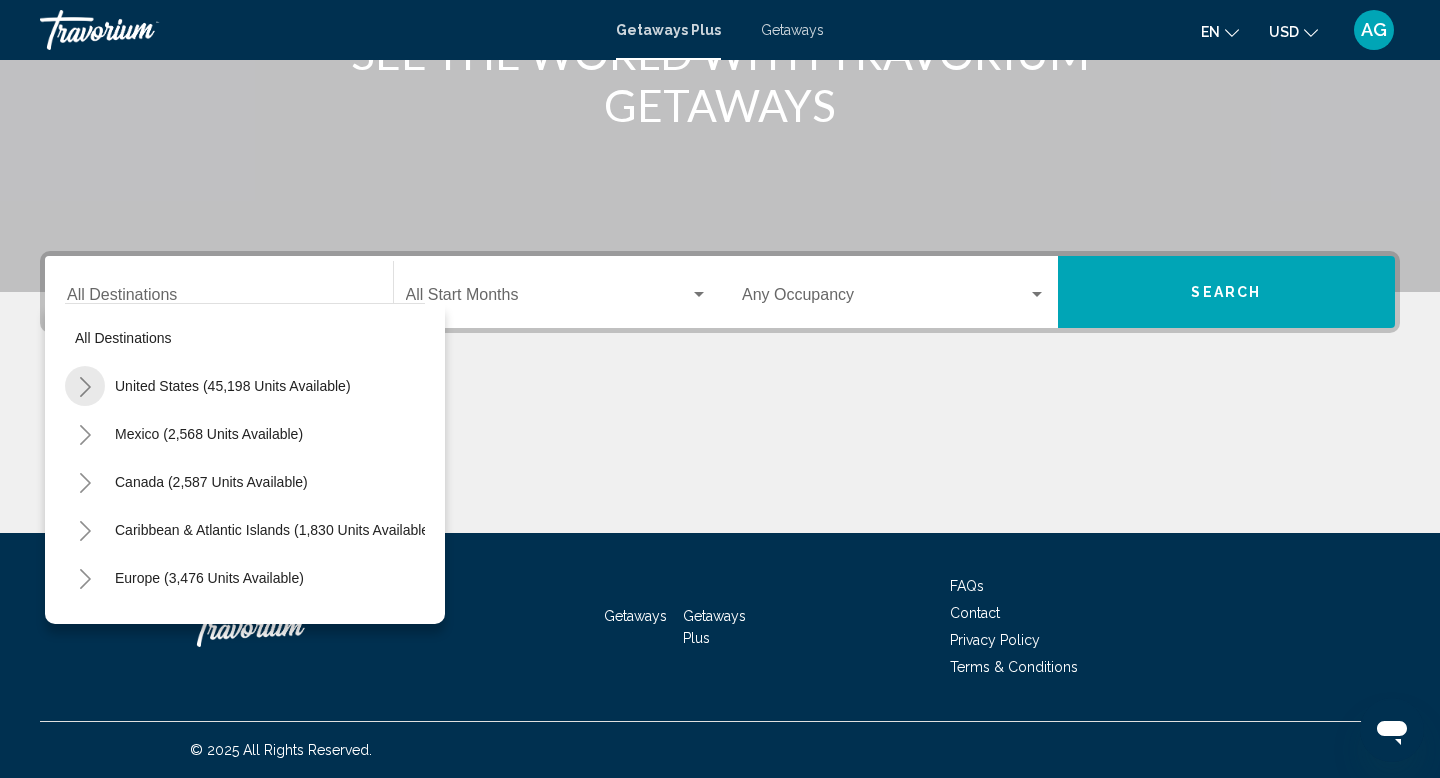 click 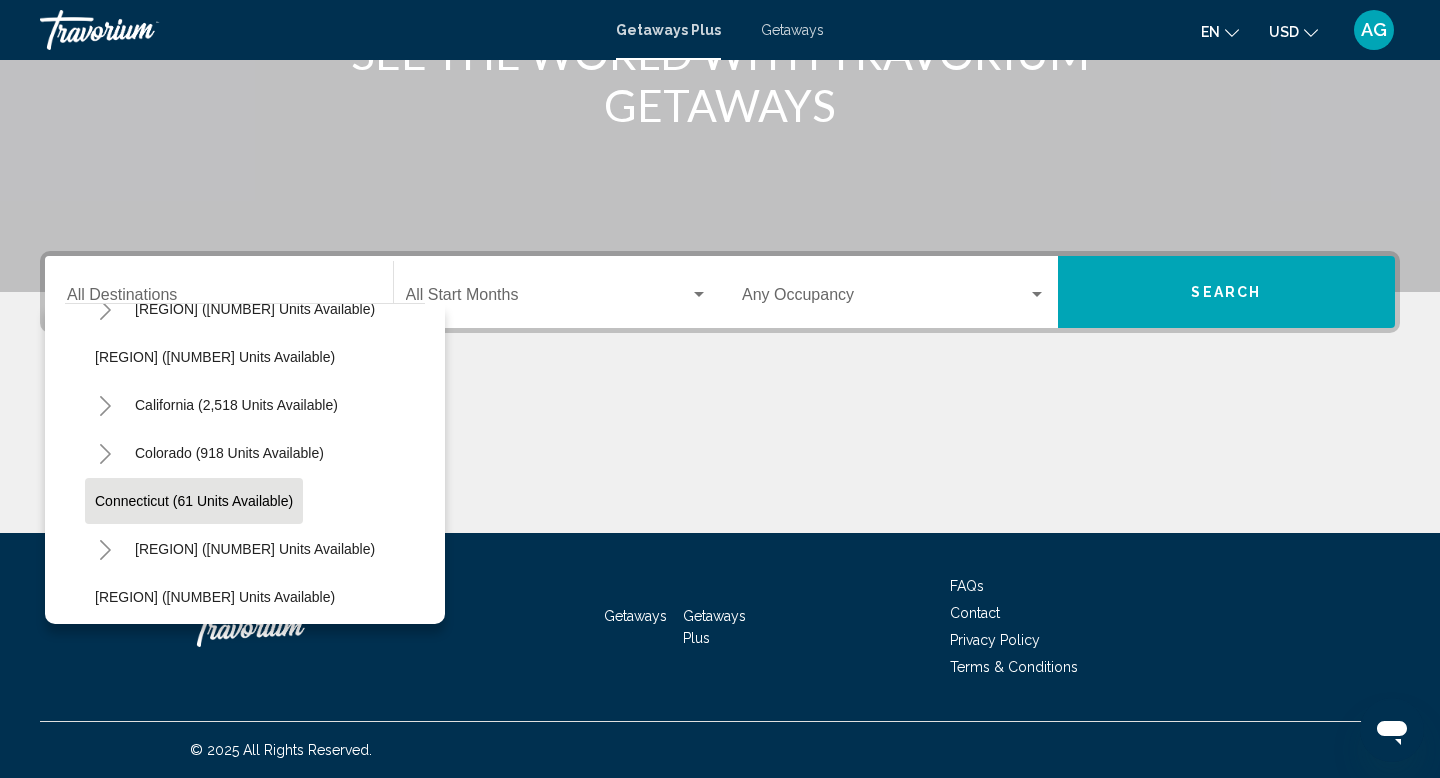 scroll, scrollTop: 180, scrollLeft: 0, axis: vertical 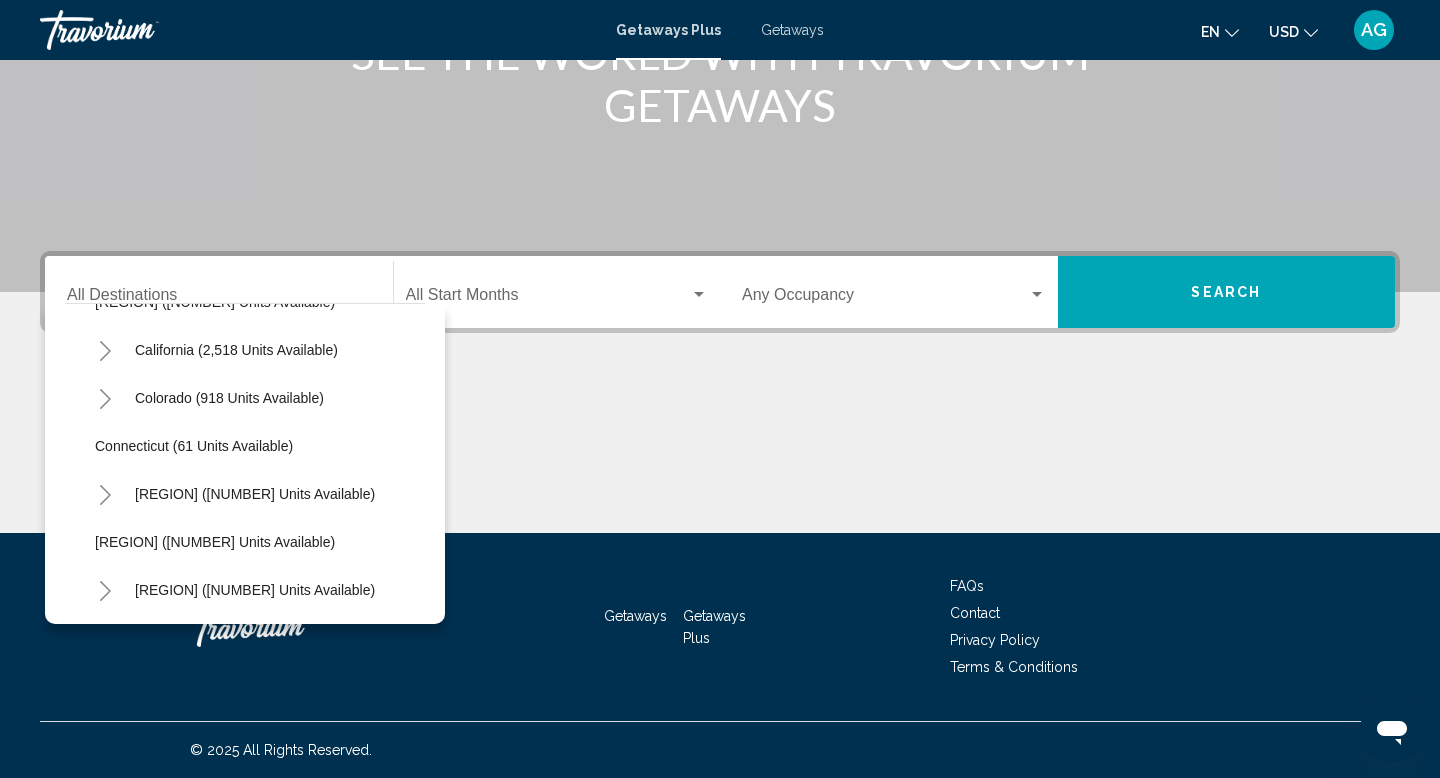 click 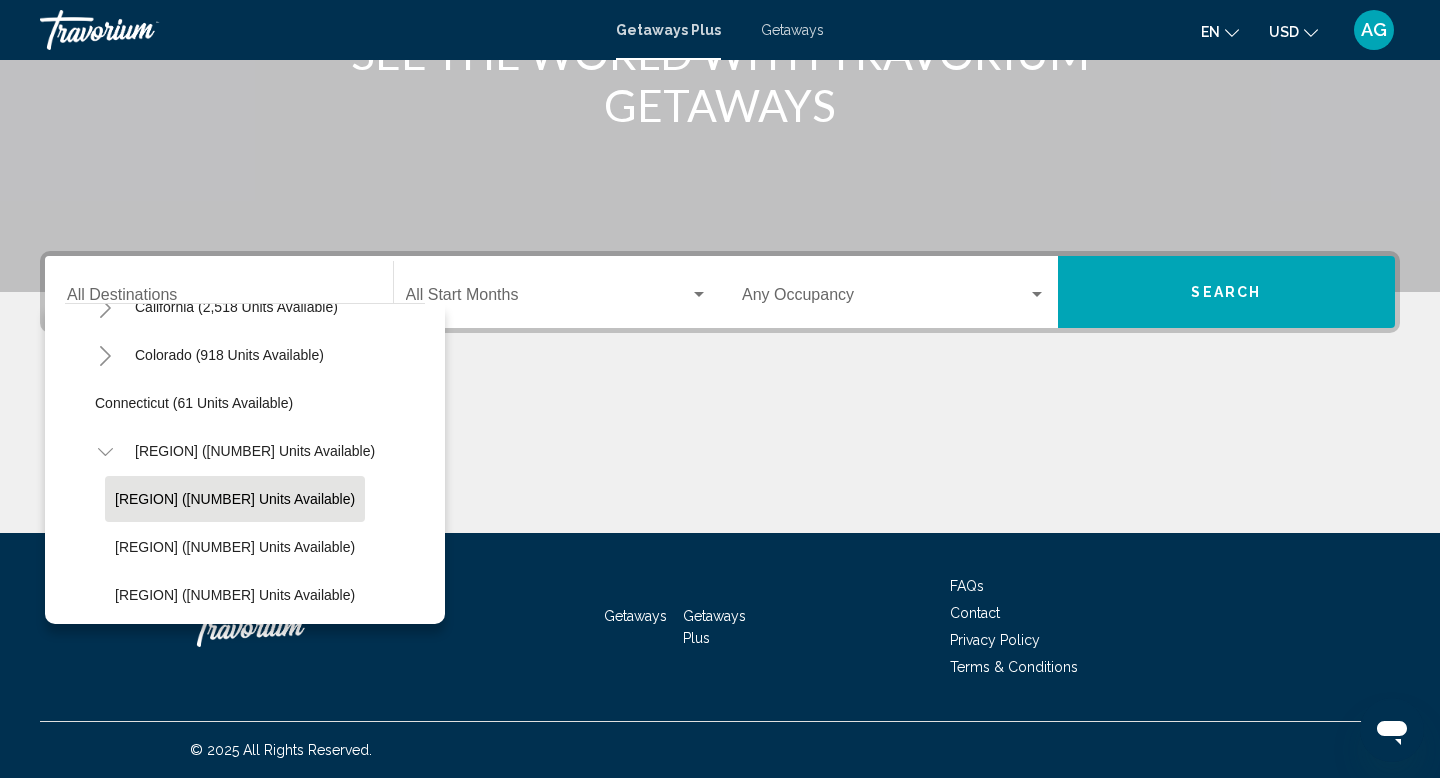 scroll, scrollTop: 229, scrollLeft: 0, axis: vertical 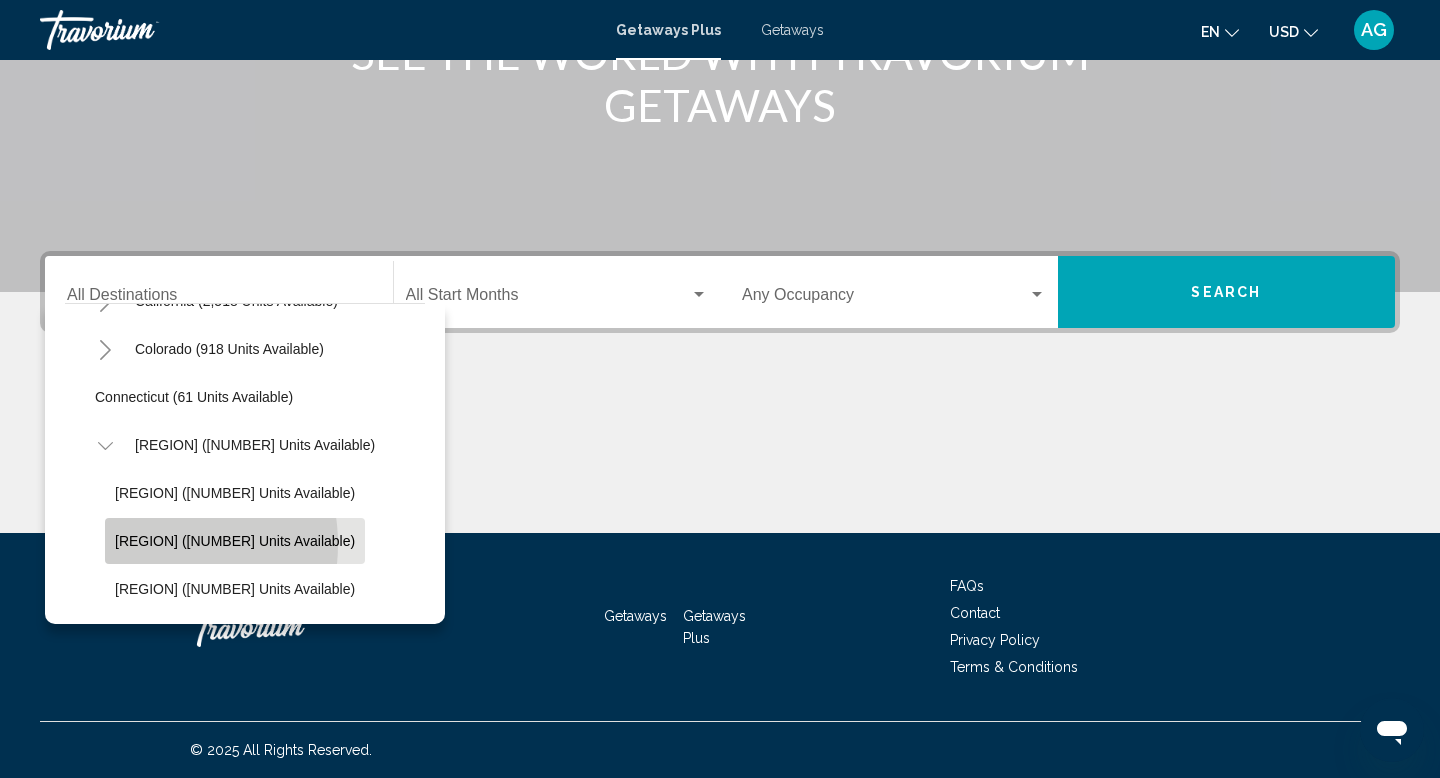 click on "[REGION] ([NUMBER] units available)" 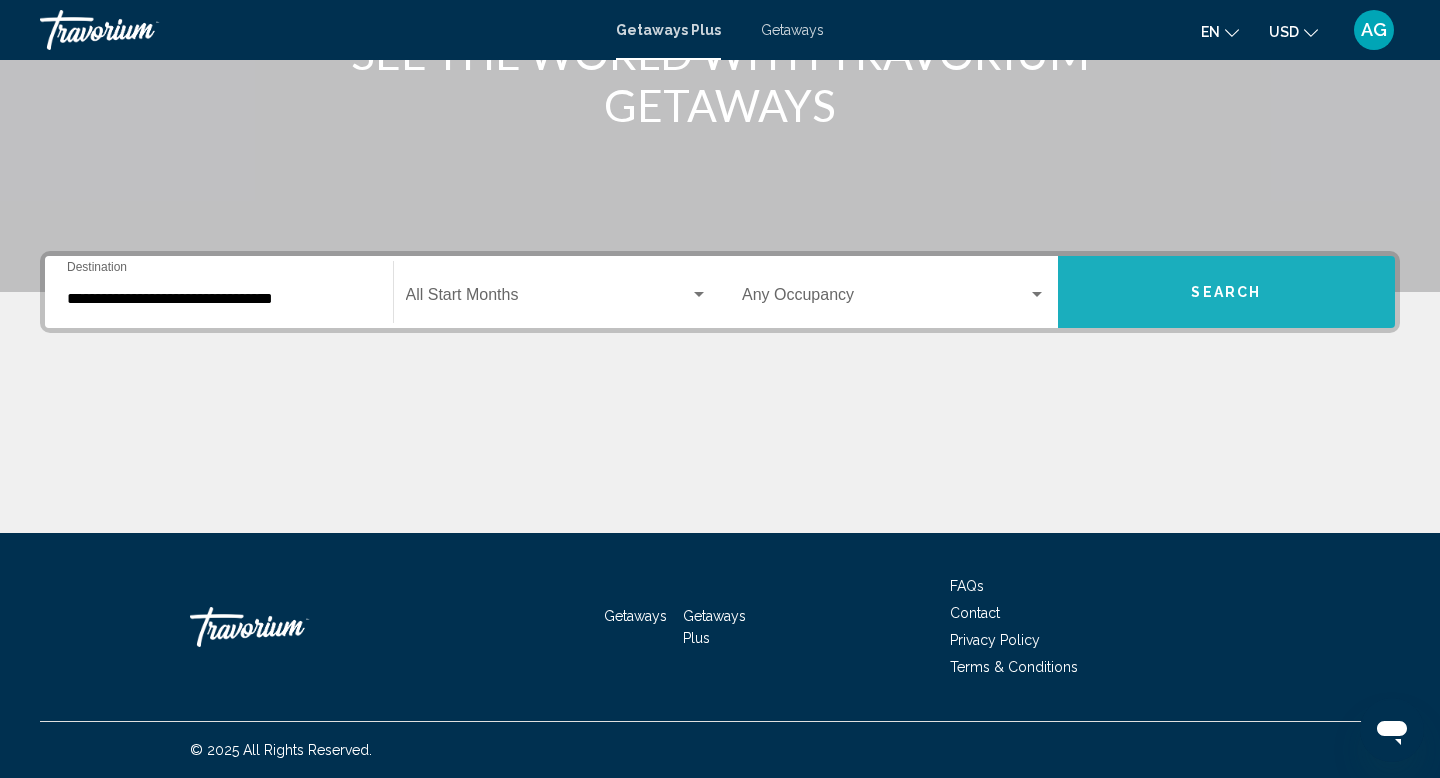 click on "Search" at bounding box center [1227, 292] 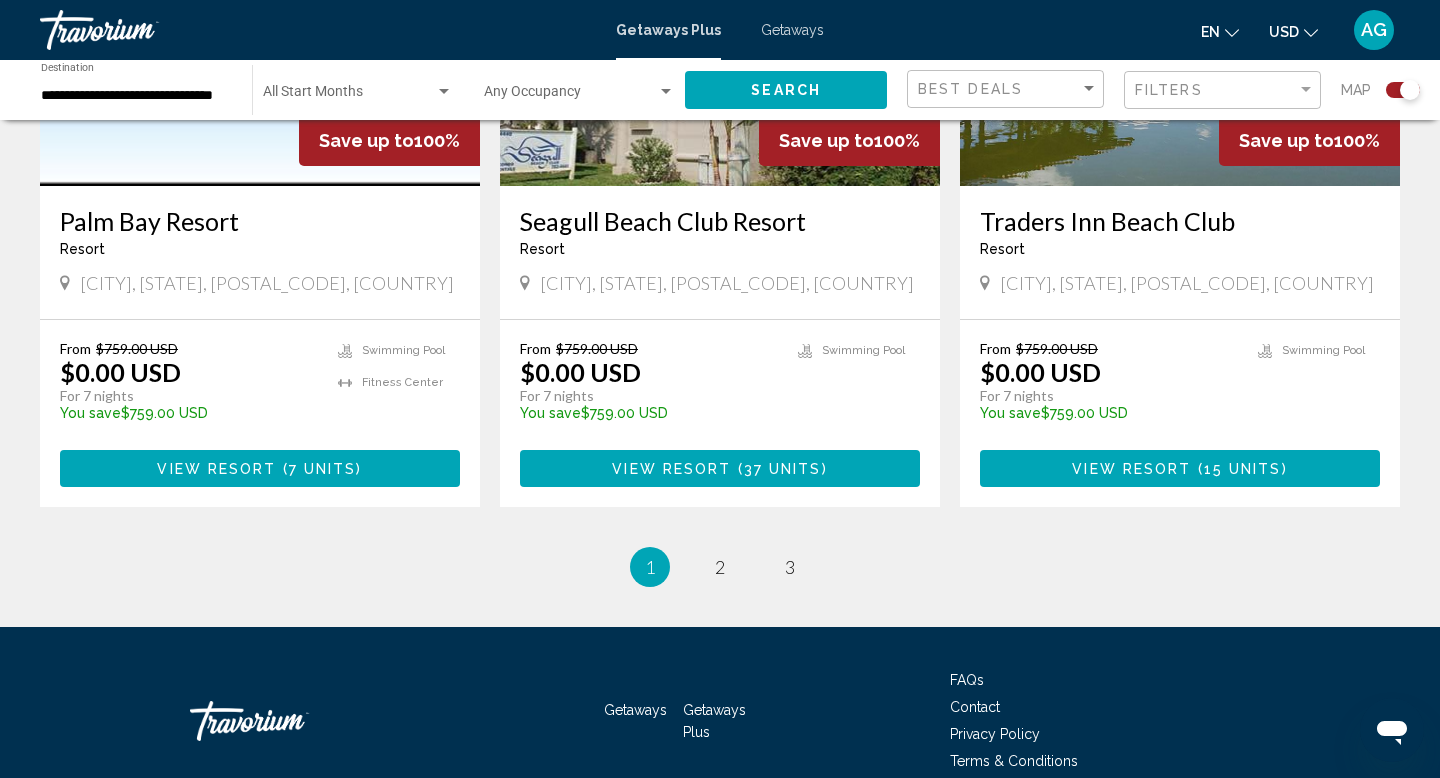 scroll, scrollTop: 3160, scrollLeft: 0, axis: vertical 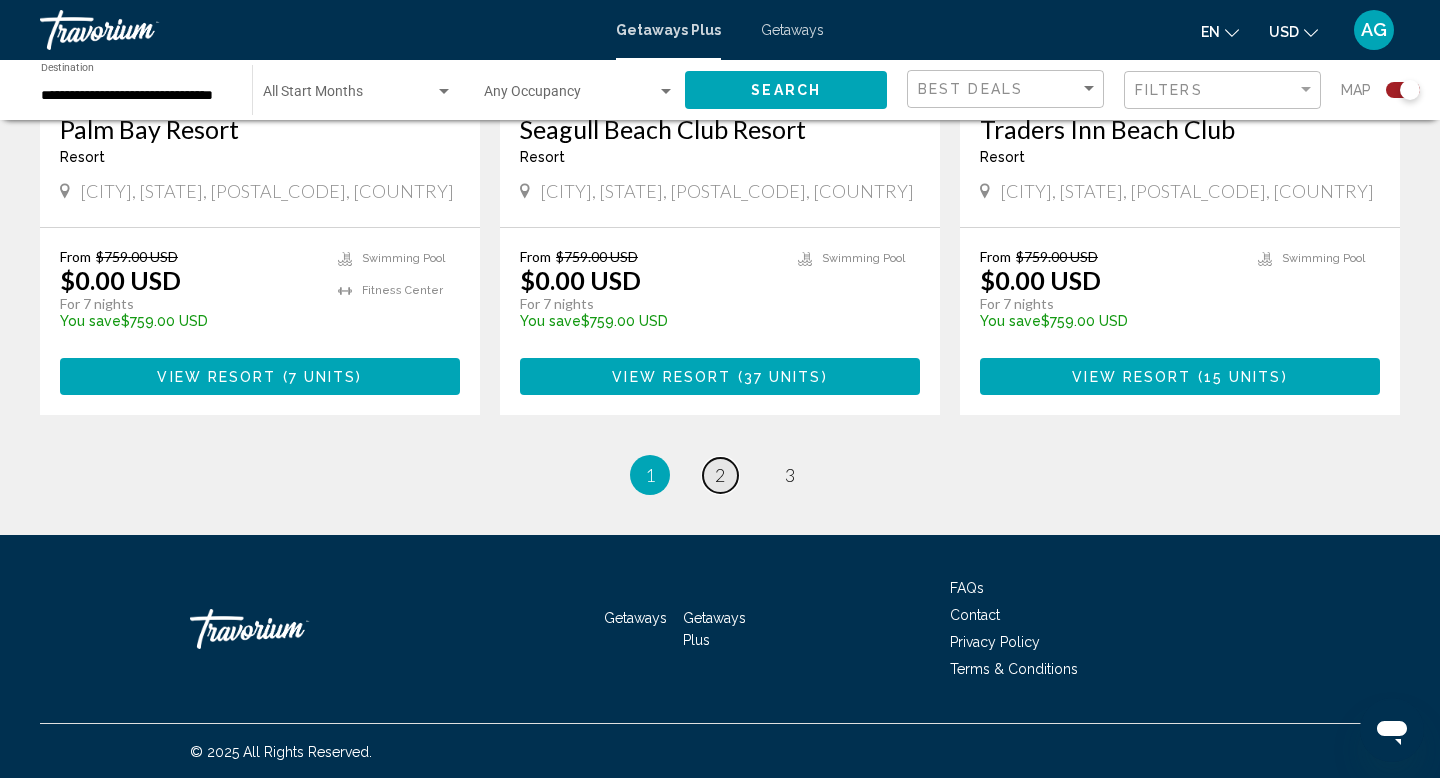 click on "page  2" at bounding box center (720, 475) 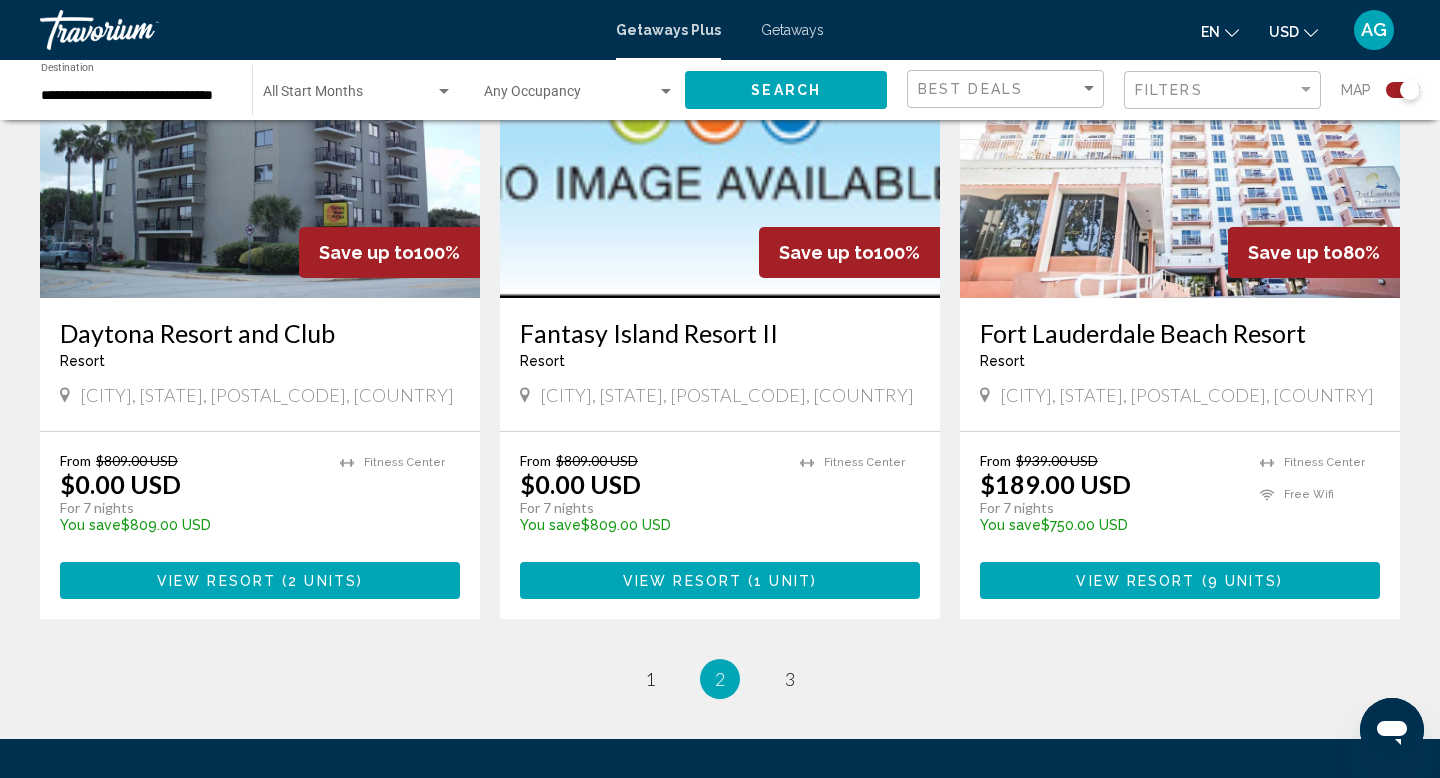 scroll, scrollTop: 2973, scrollLeft: 0, axis: vertical 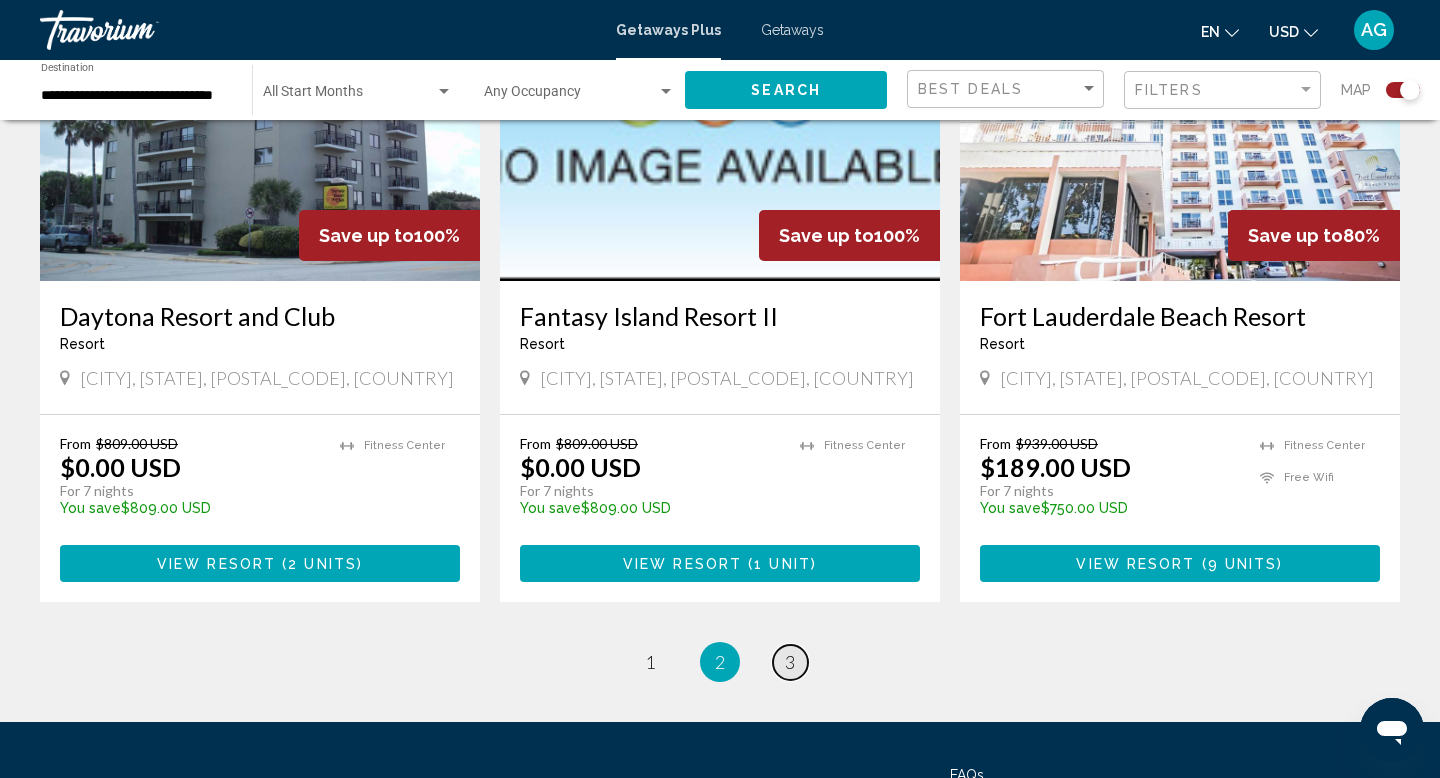 click on "3" at bounding box center [790, 662] 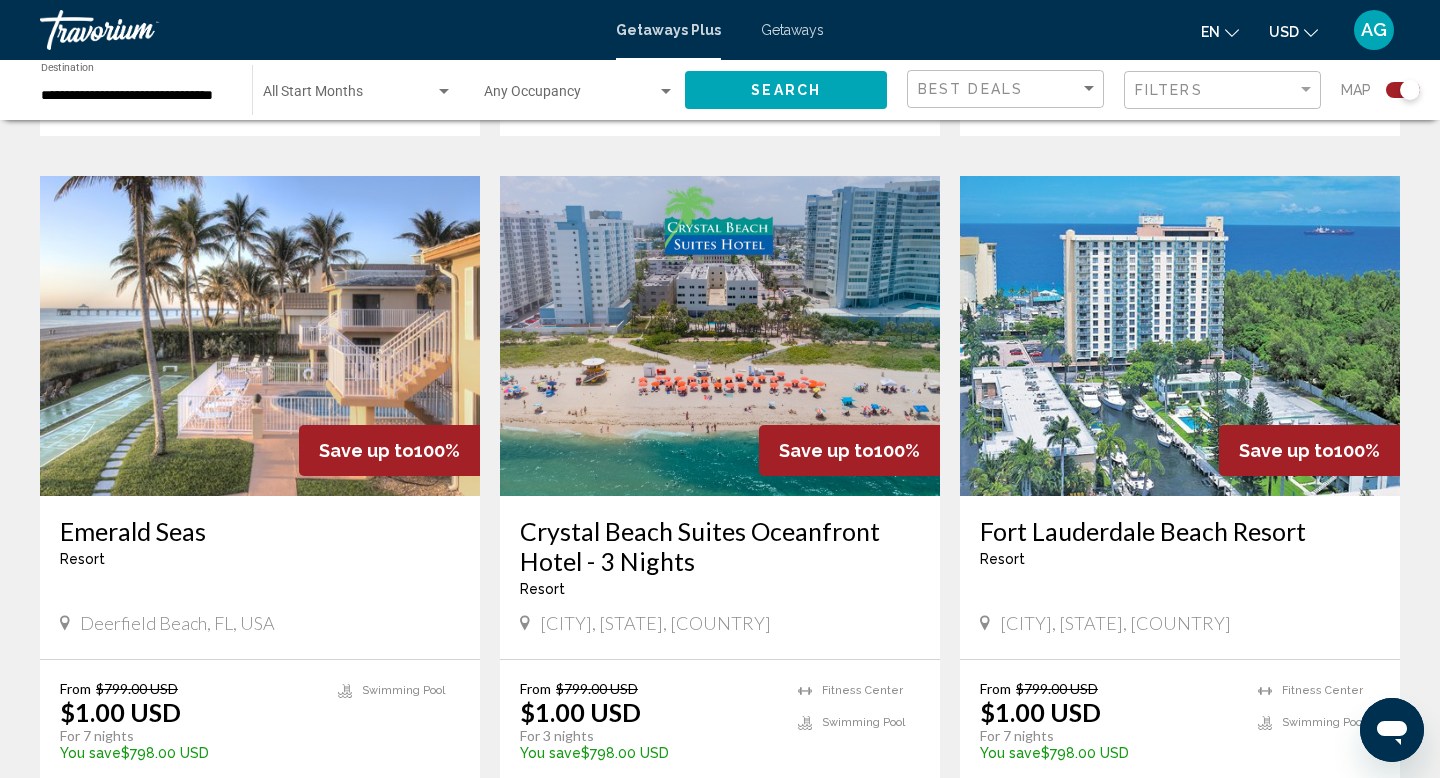 scroll, scrollTop: 2695, scrollLeft: 0, axis: vertical 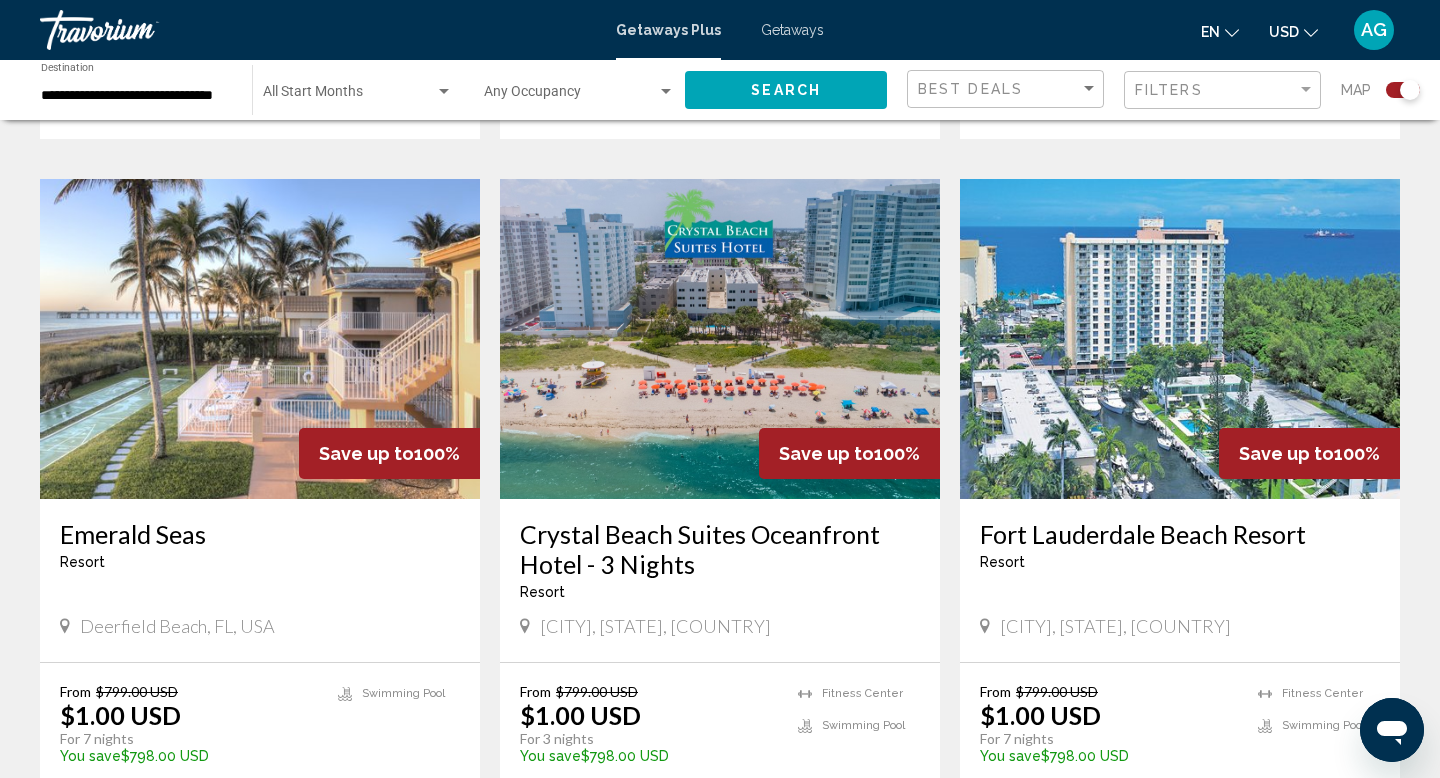 click at bounding box center [720, 339] 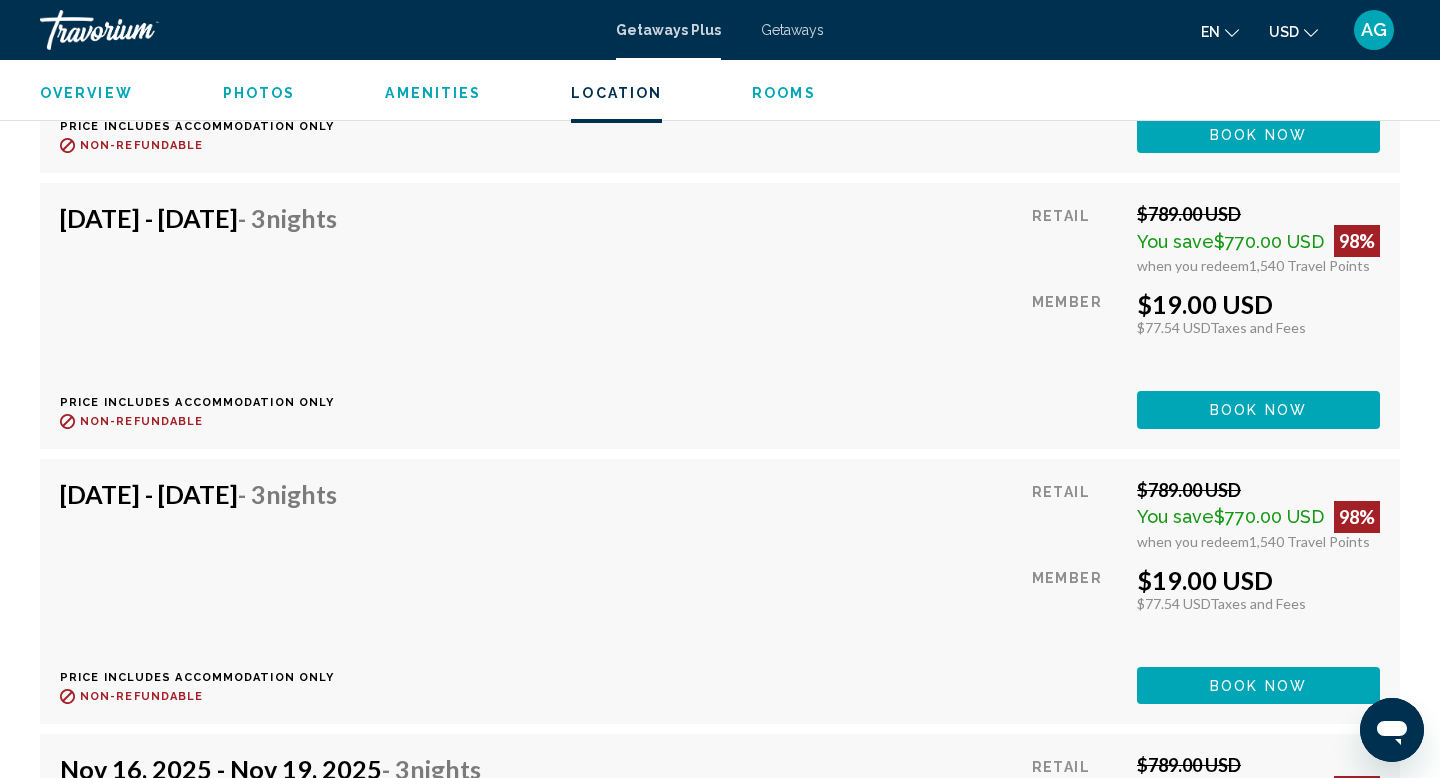 scroll, scrollTop: 11135, scrollLeft: 0, axis: vertical 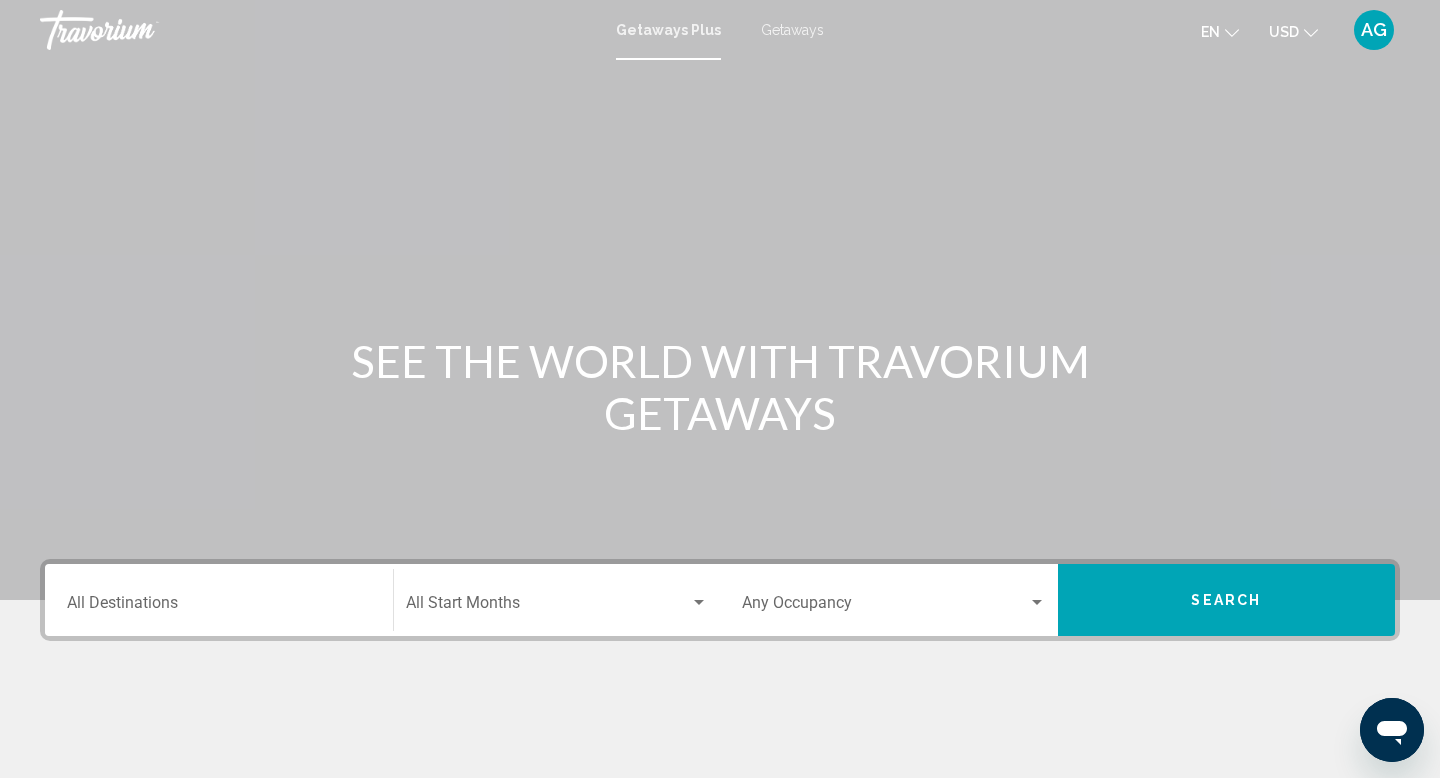 click on "Destination All Destinations" at bounding box center [219, 607] 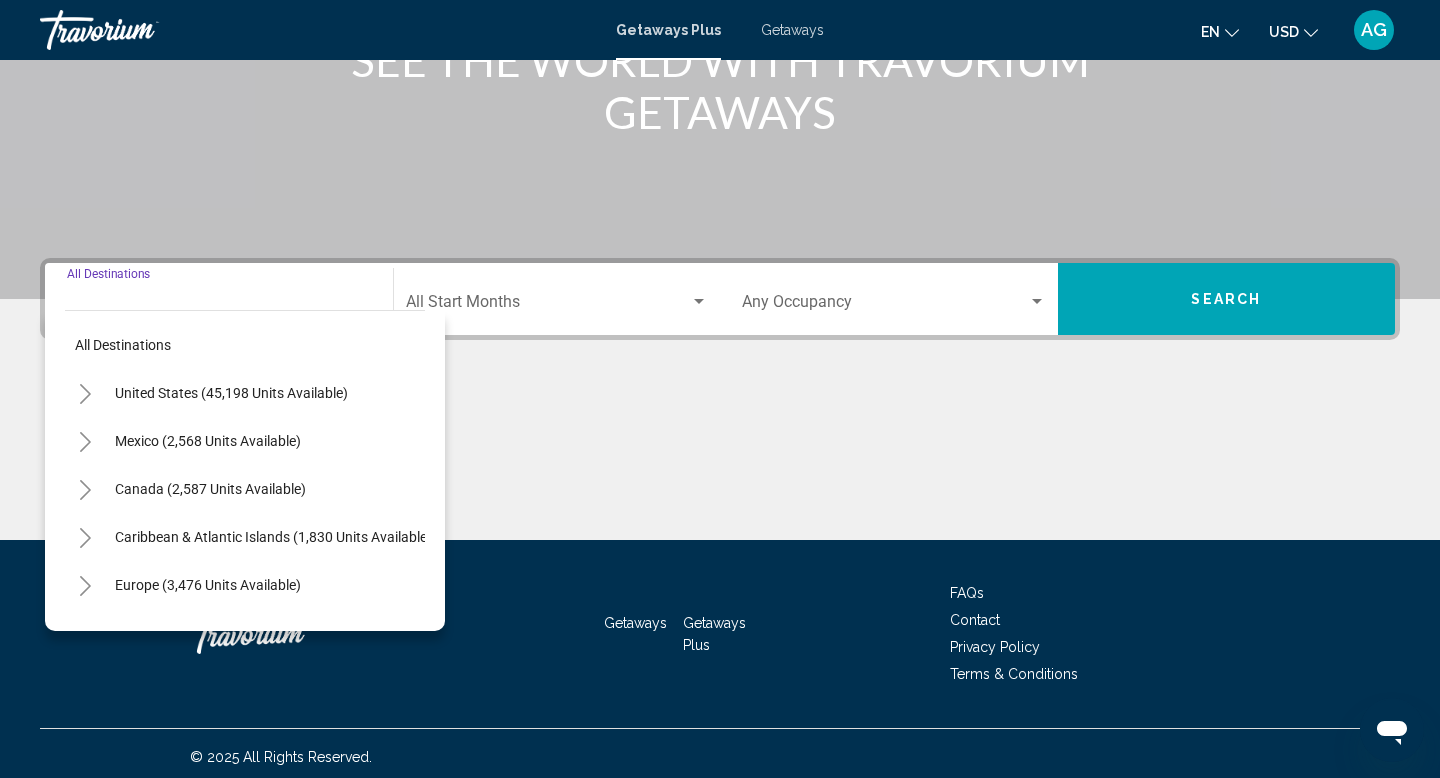 scroll, scrollTop: 308, scrollLeft: 0, axis: vertical 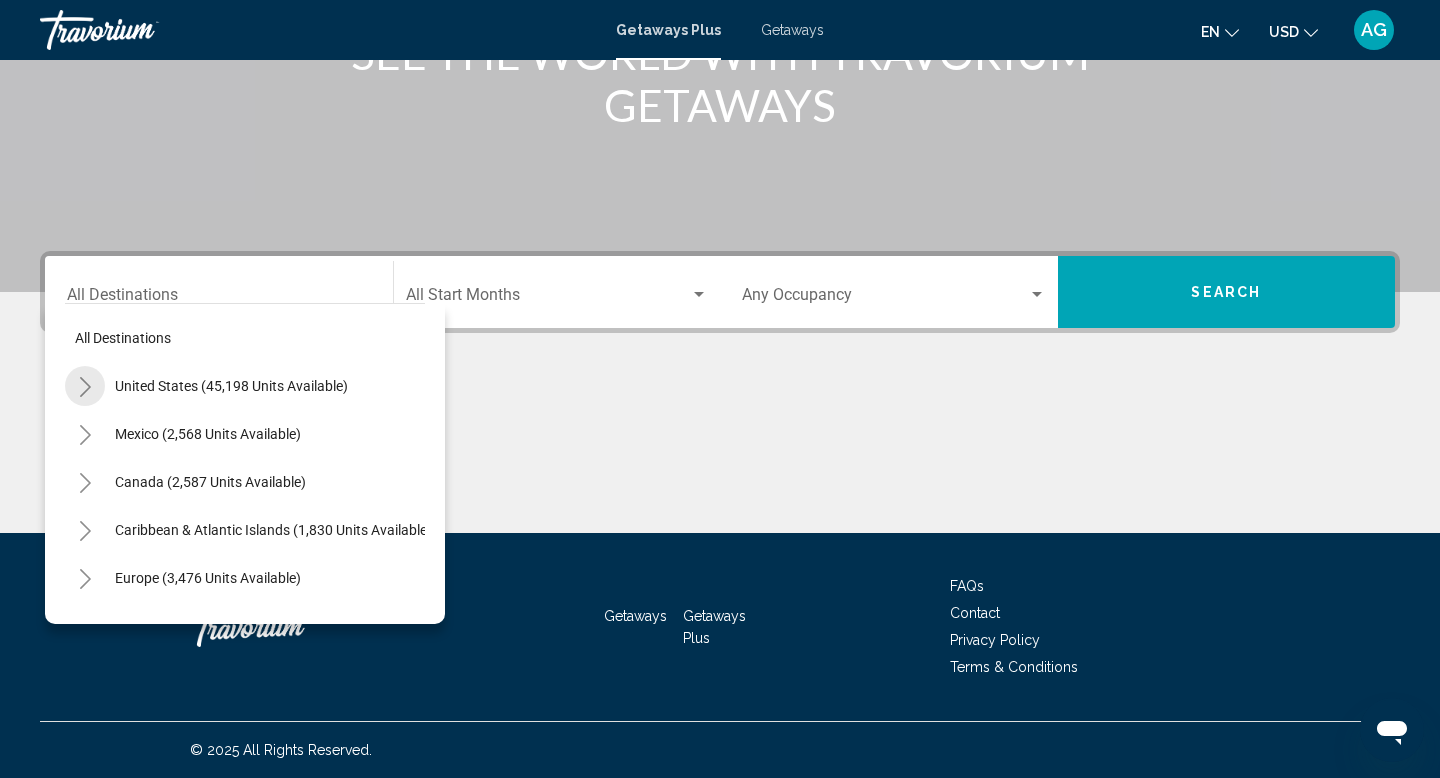 click 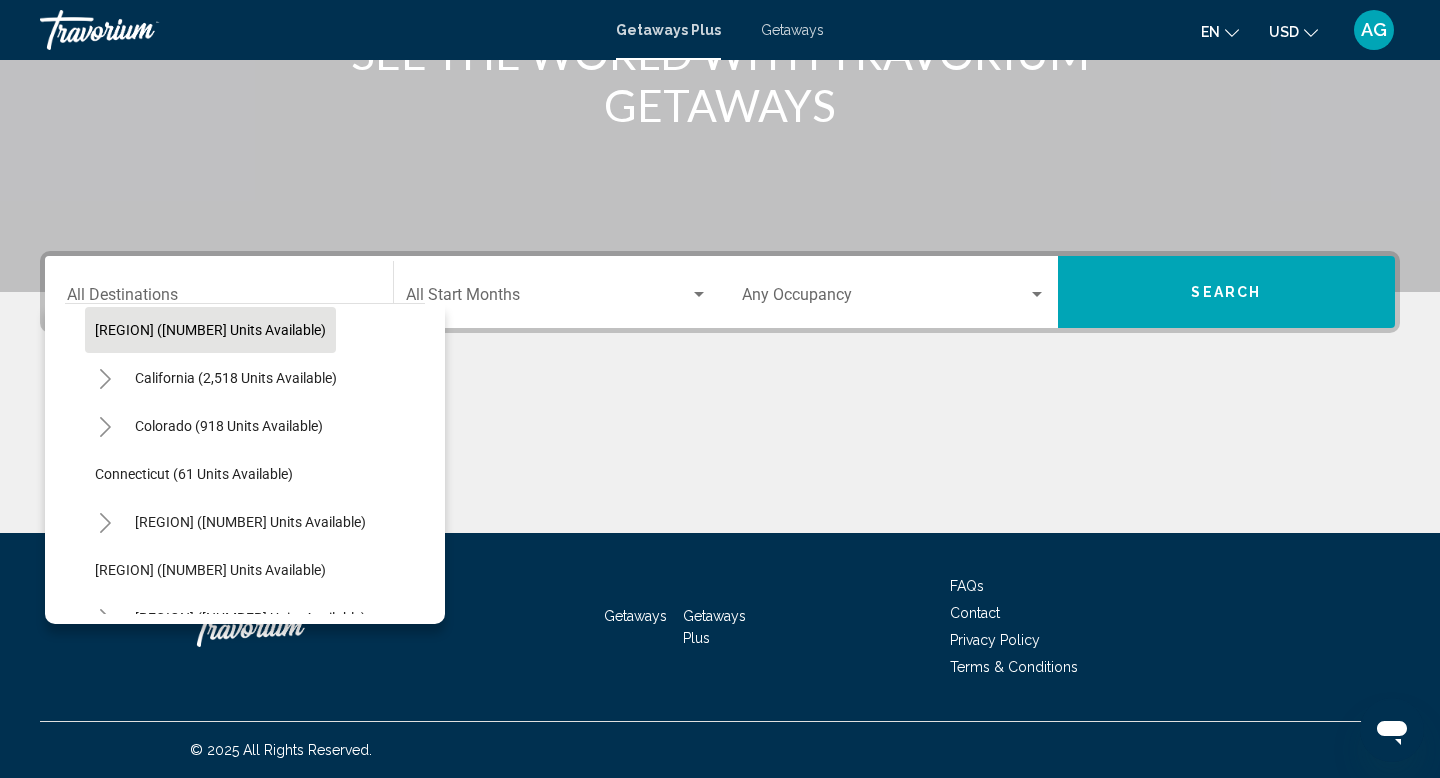 scroll, scrollTop: 154, scrollLeft: 0, axis: vertical 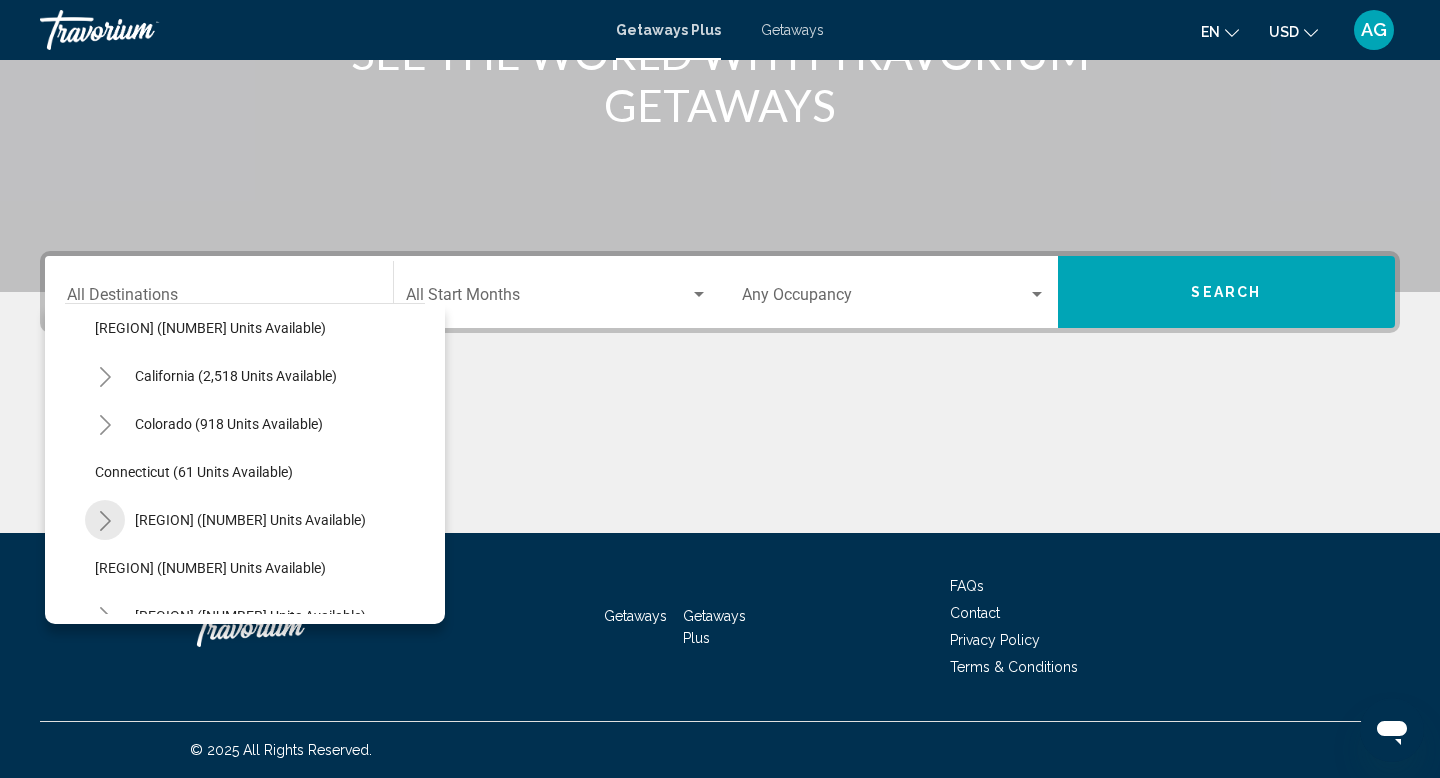 click 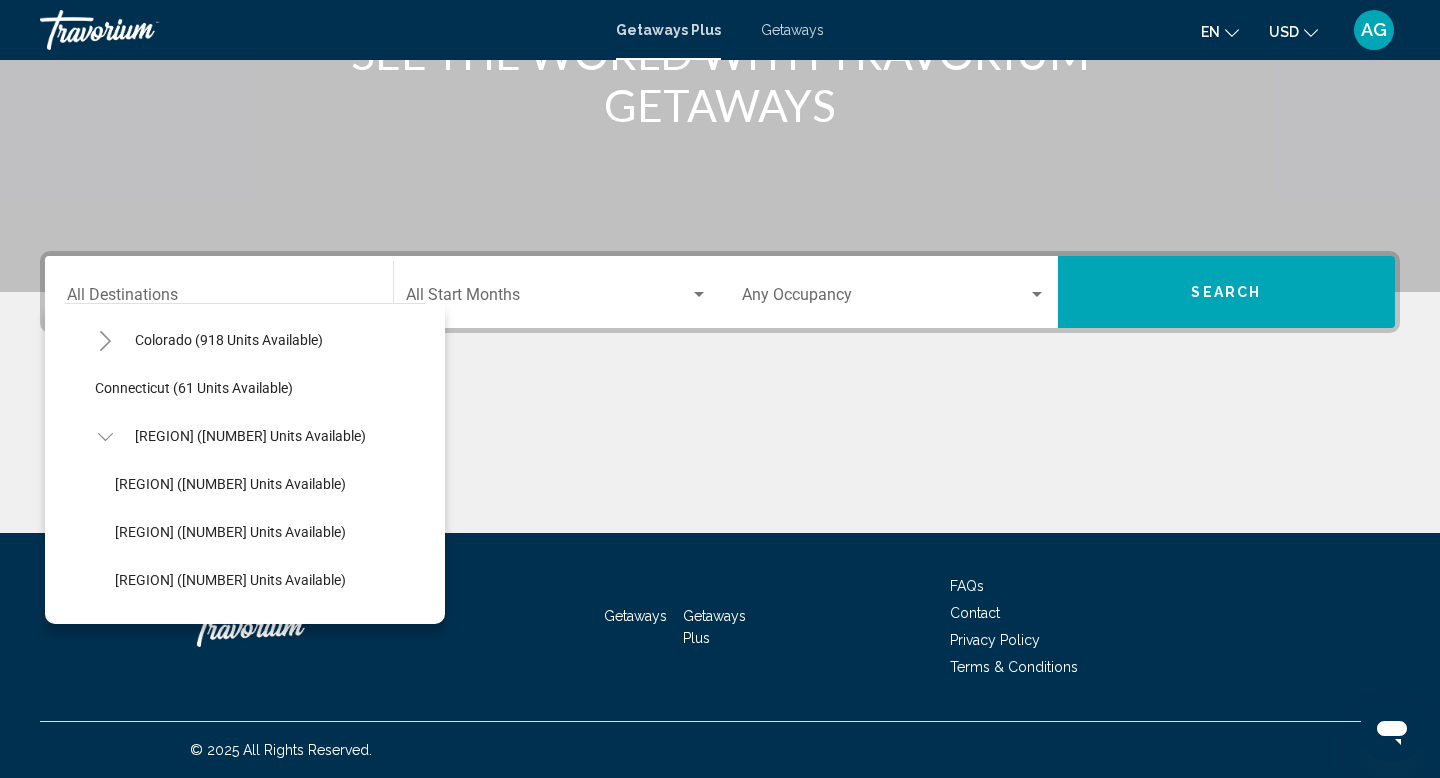 scroll, scrollTop: 240, scrollLeft: 0, axis: vertical 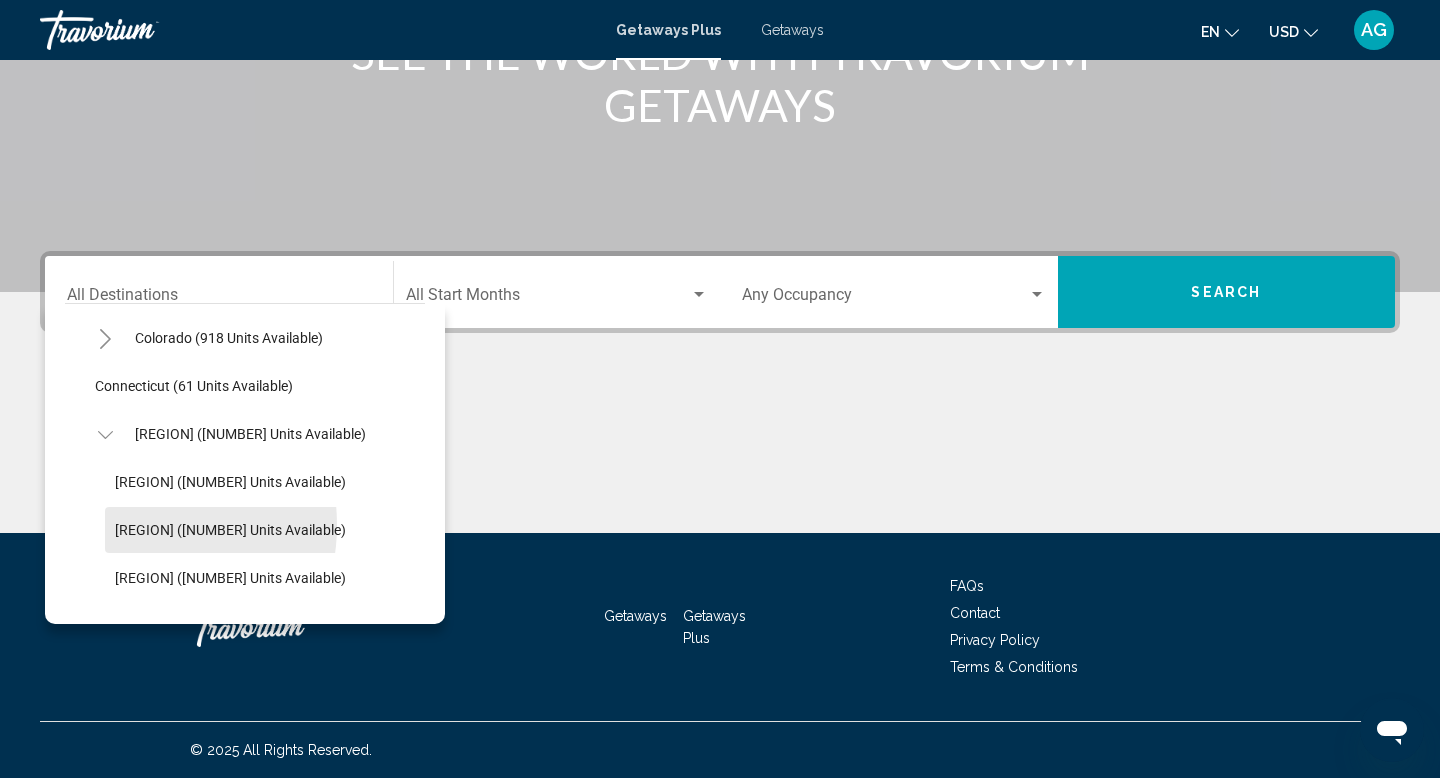 click on "East Coast (2,220 units available)" 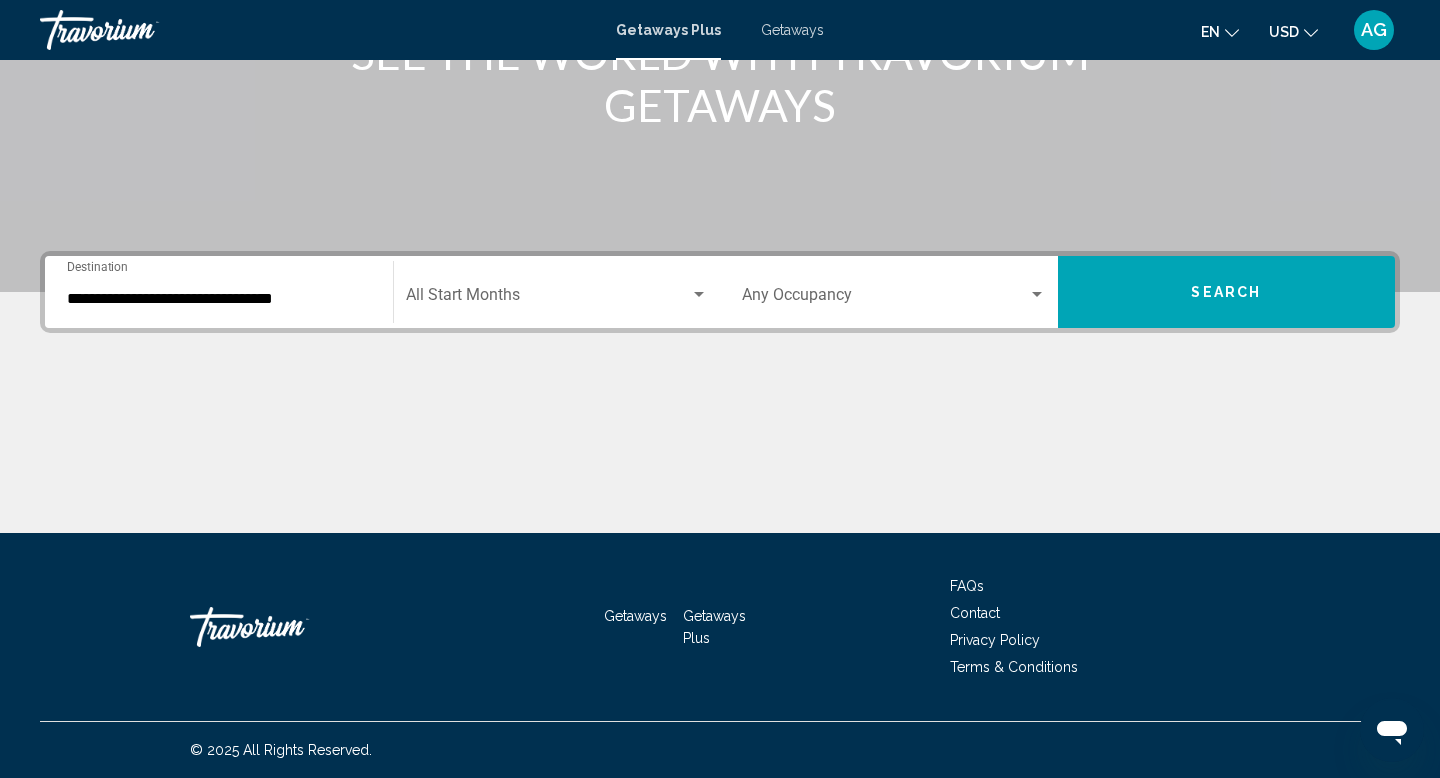 click on "Getaways" at bounding box center [792, 30] 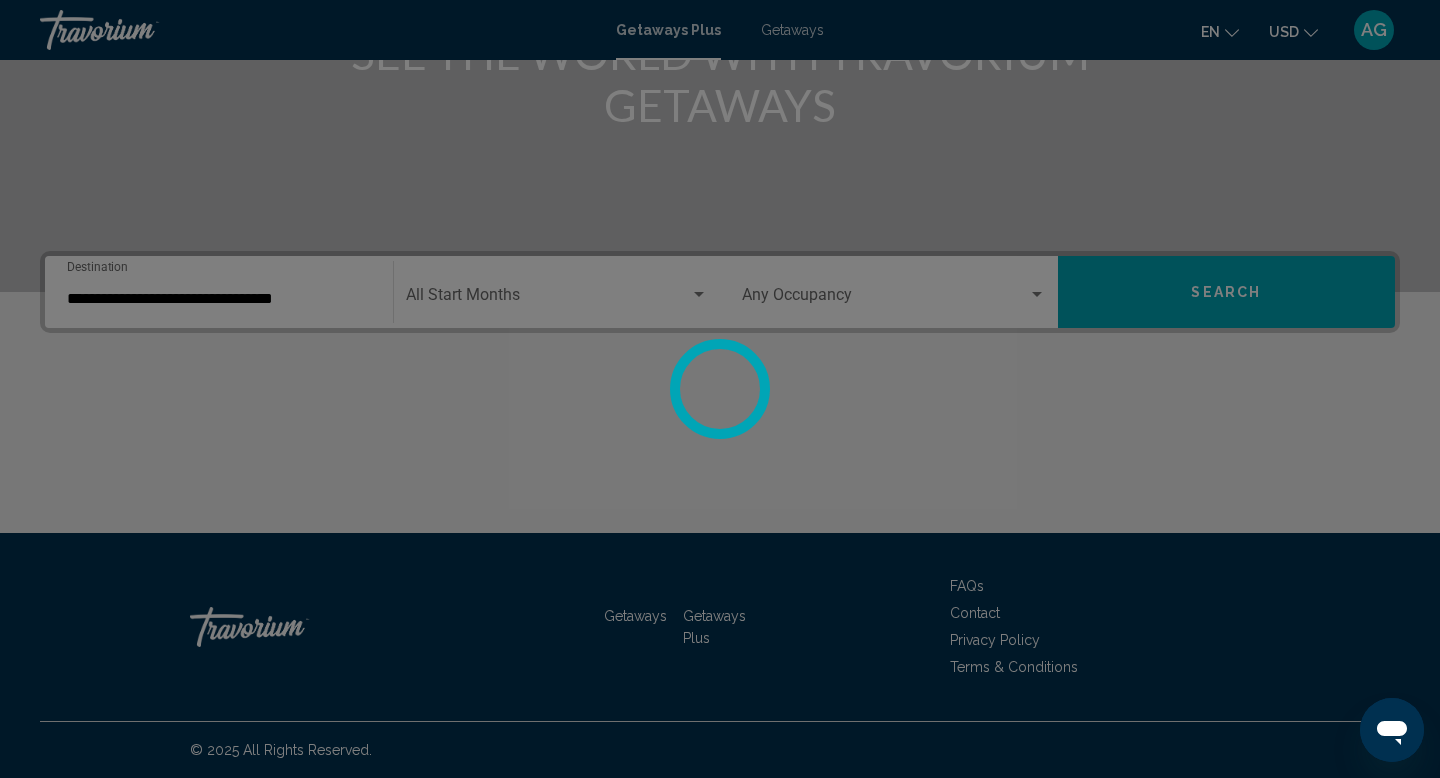 scroll, scrollTop: 0, scrollLeft: 0, axis: both 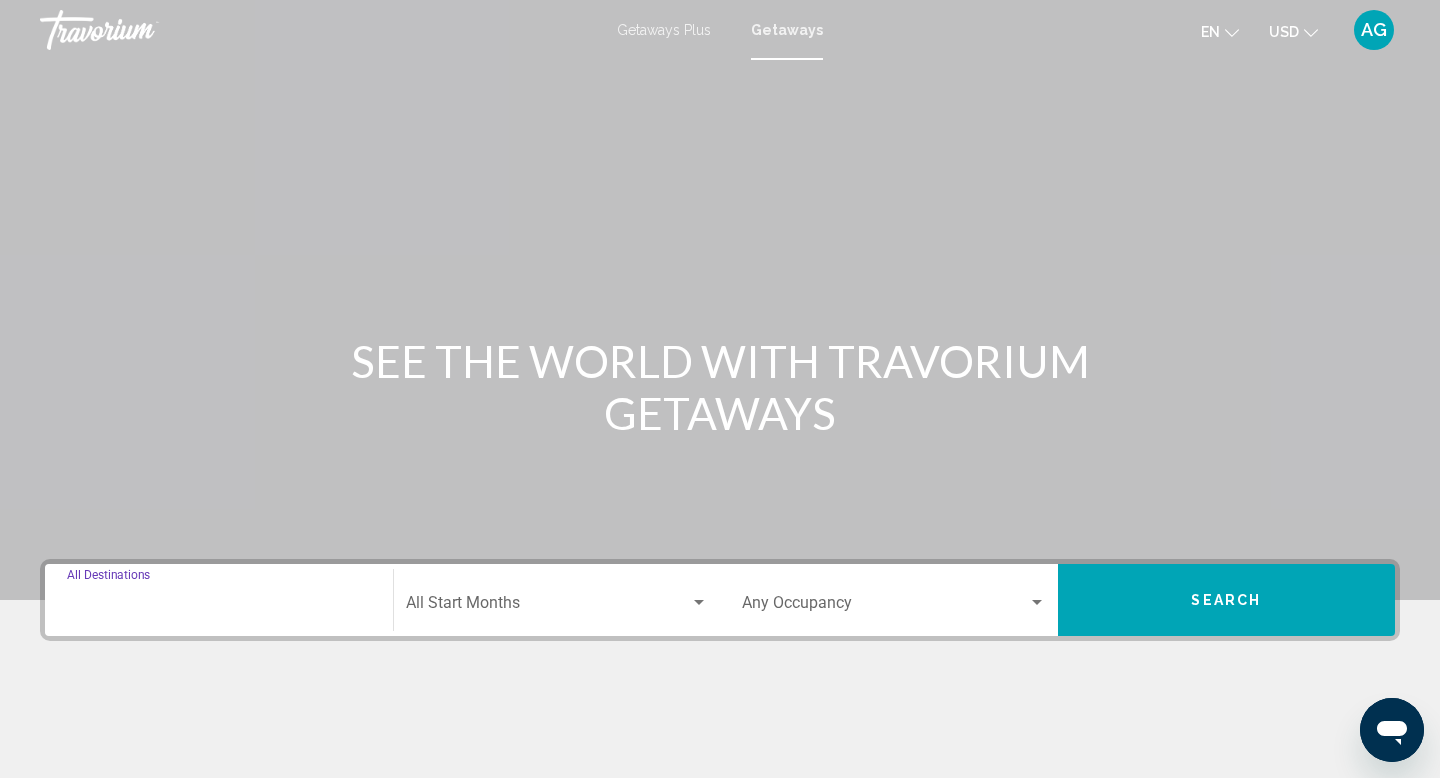 click on "Destination All Destinations" at bounding box center (219, 607) 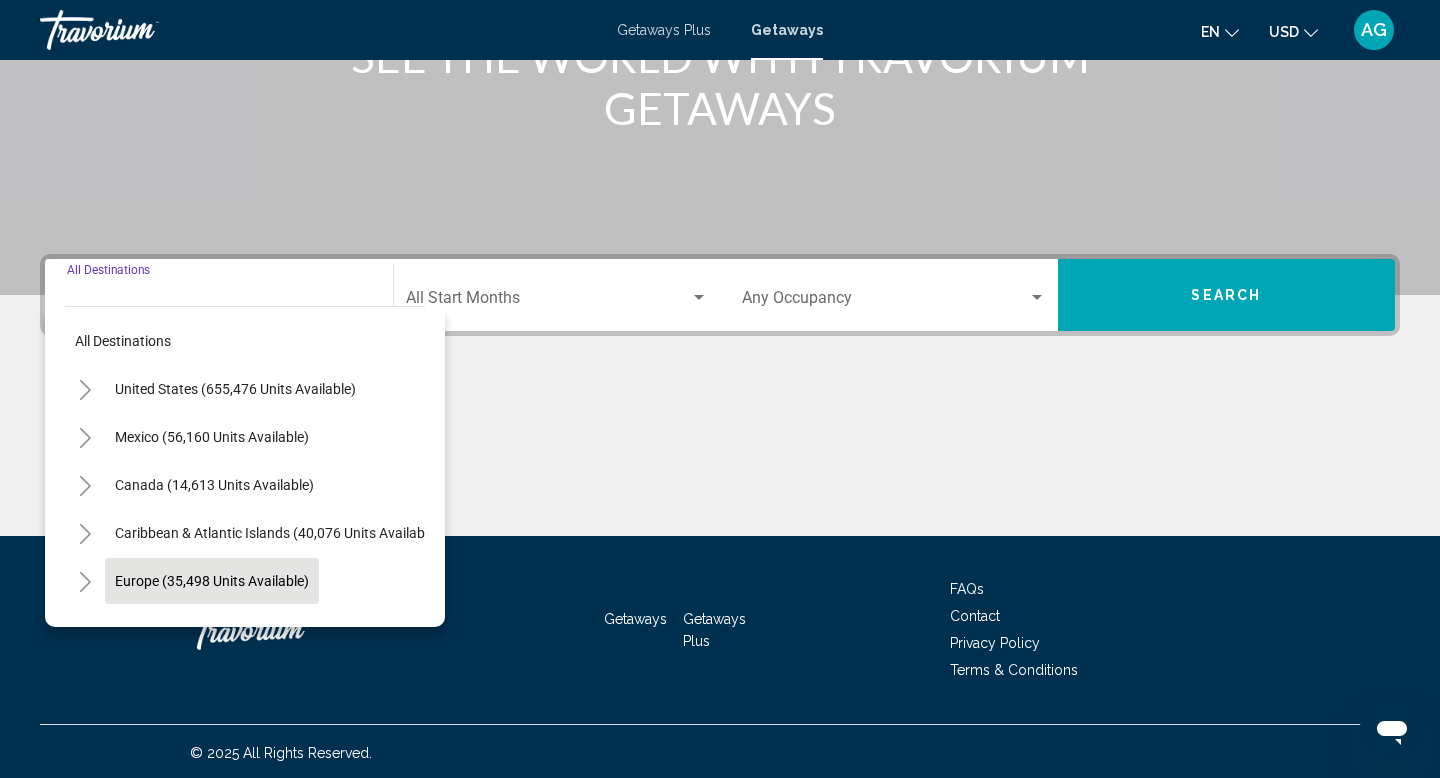 scroll, scrollTop: 308, scrollLeft: 0, axis: vertical 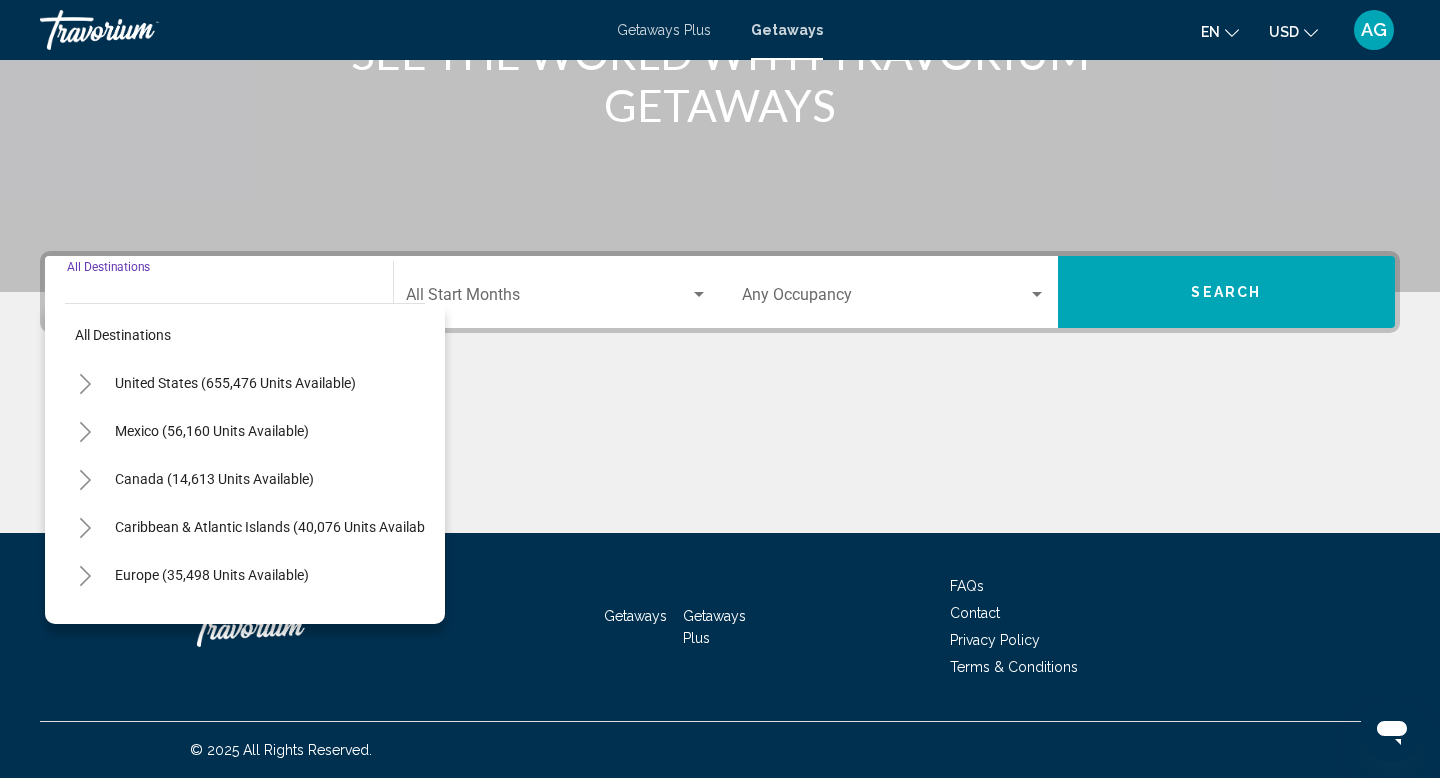 click 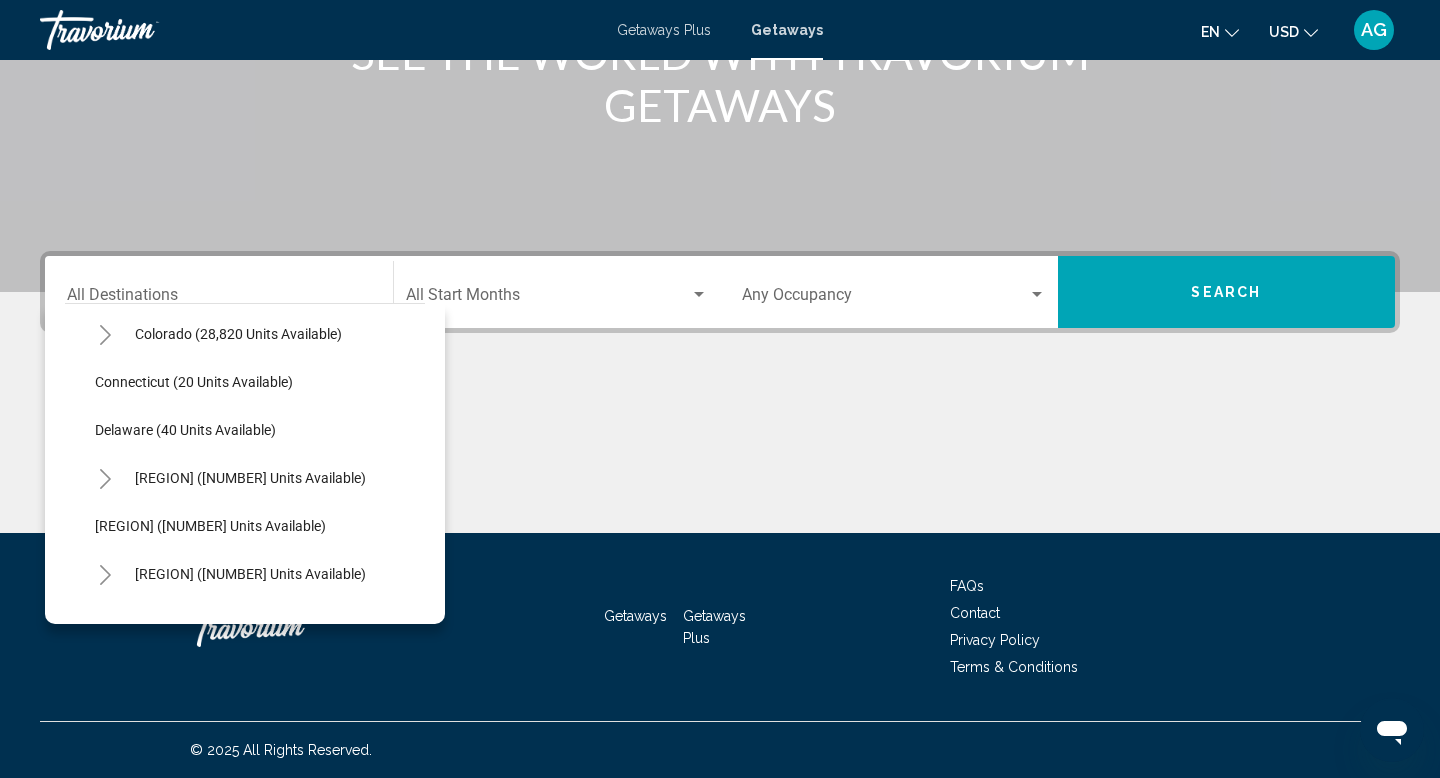 scroll, scrollTop: 246, scrollLeft: 0, axis: vertical 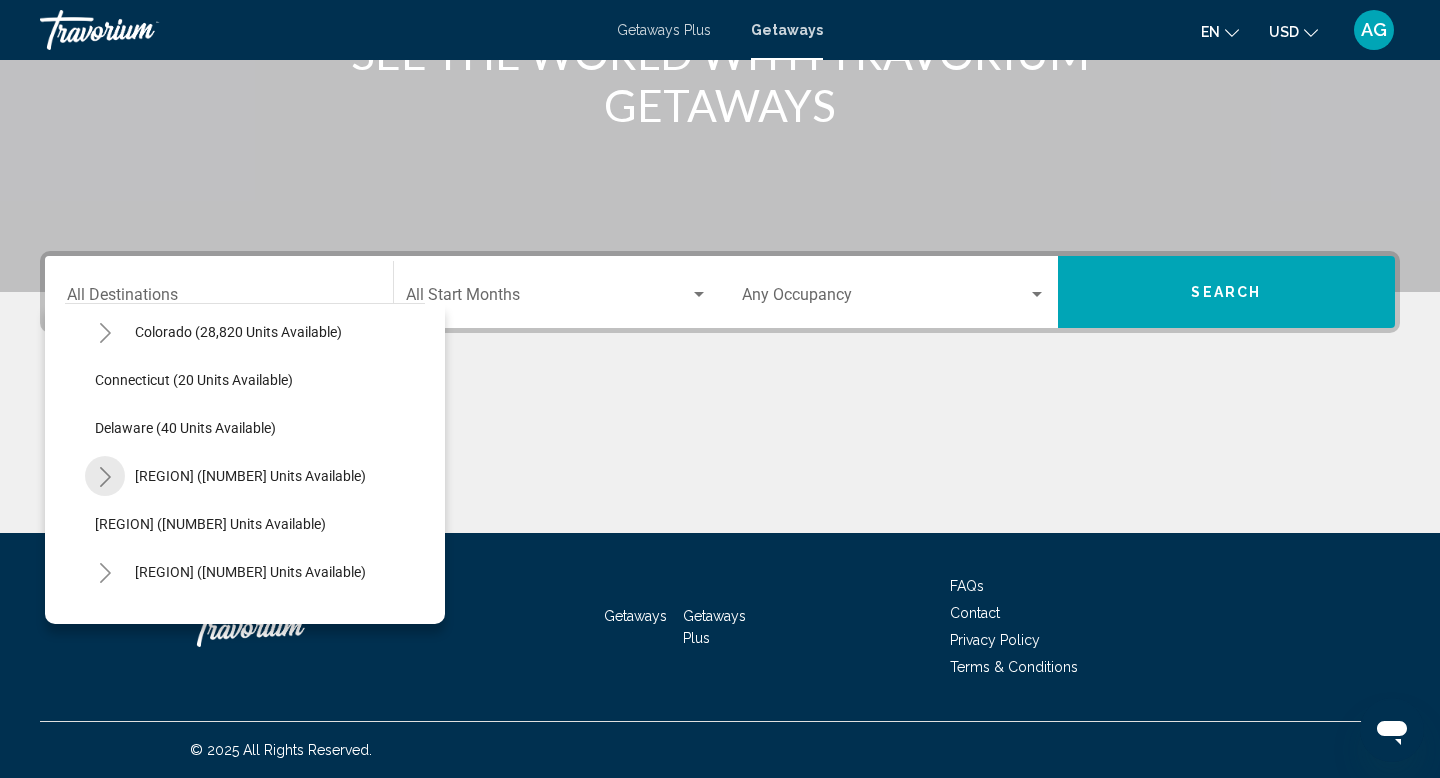 click 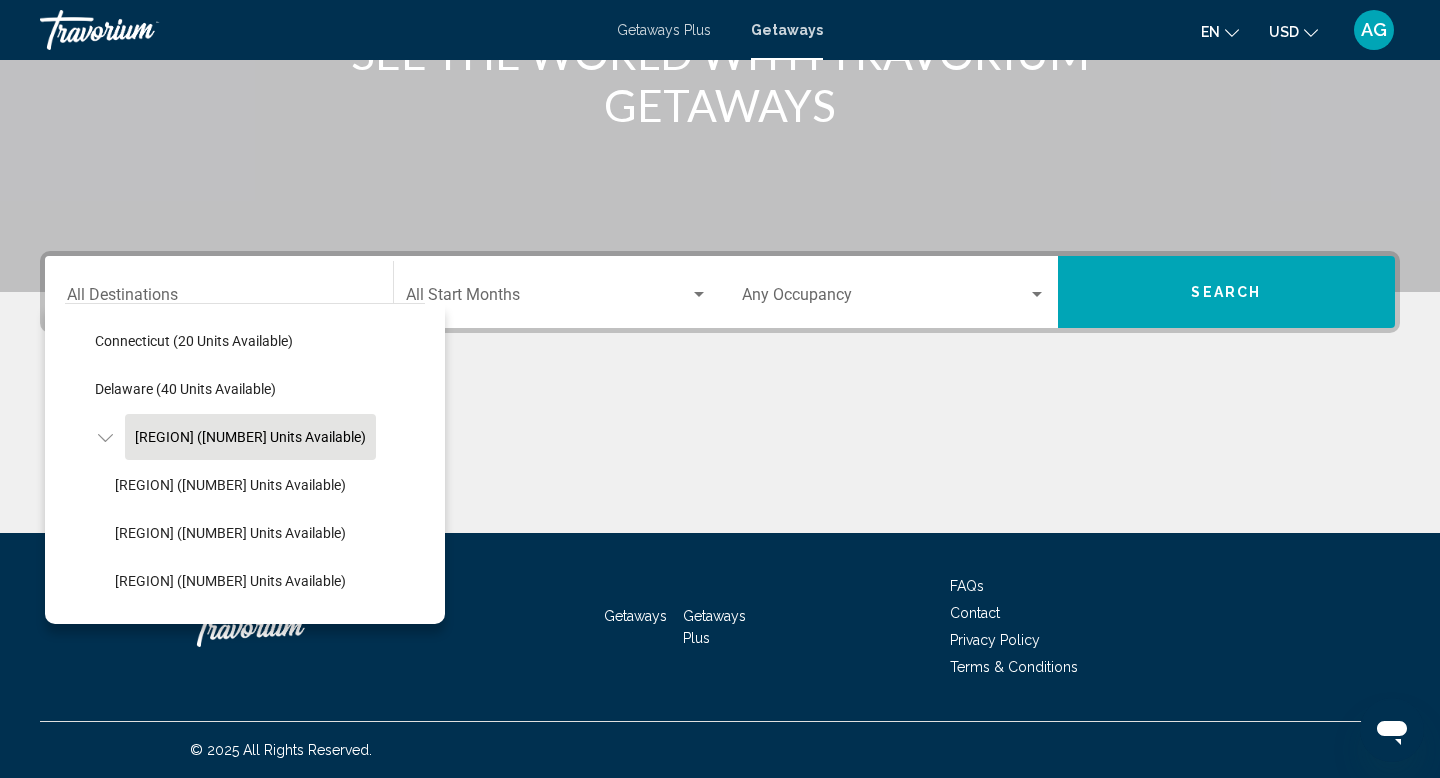 scroll, scrollTop: 292, scrollLeft: 0, axis: vertical 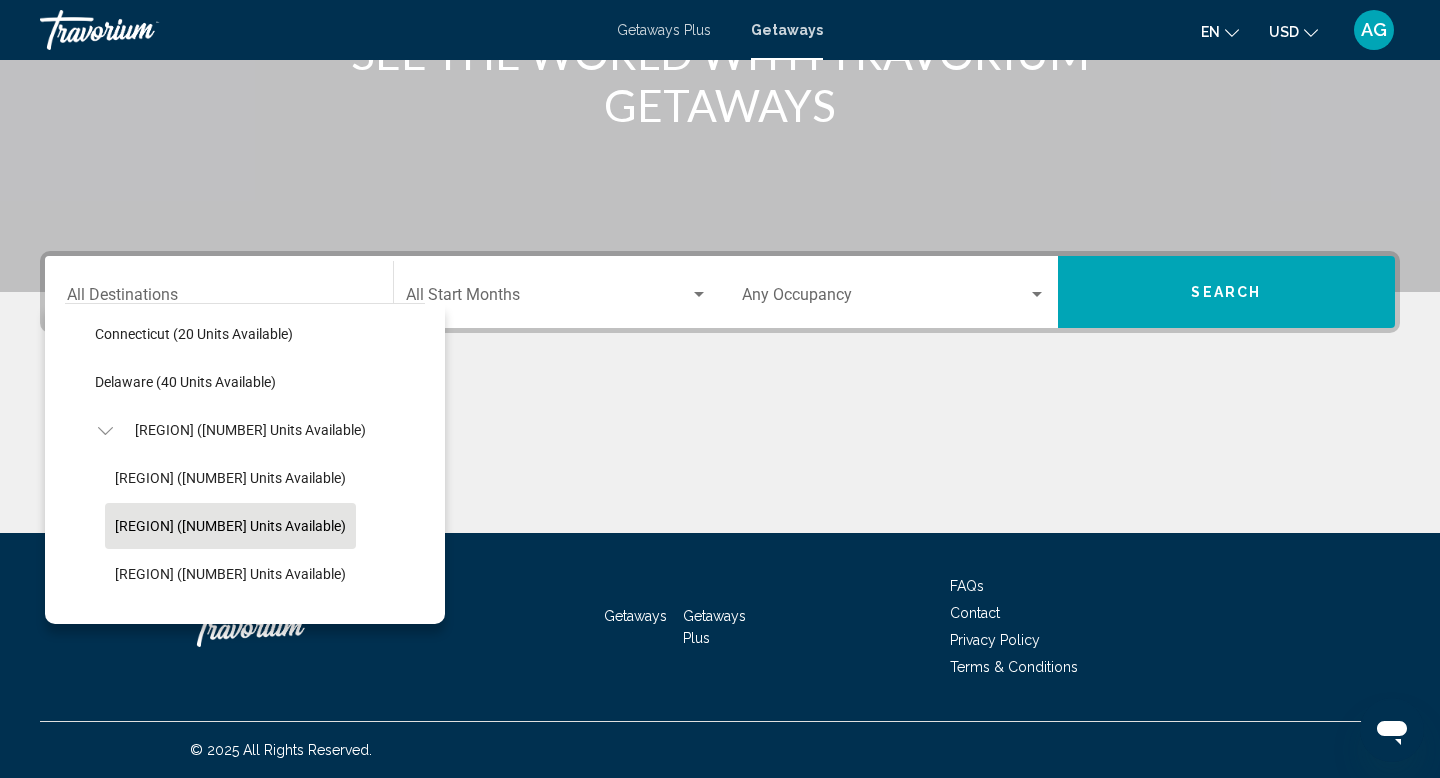 click on "East Coast (62,155 units available)" 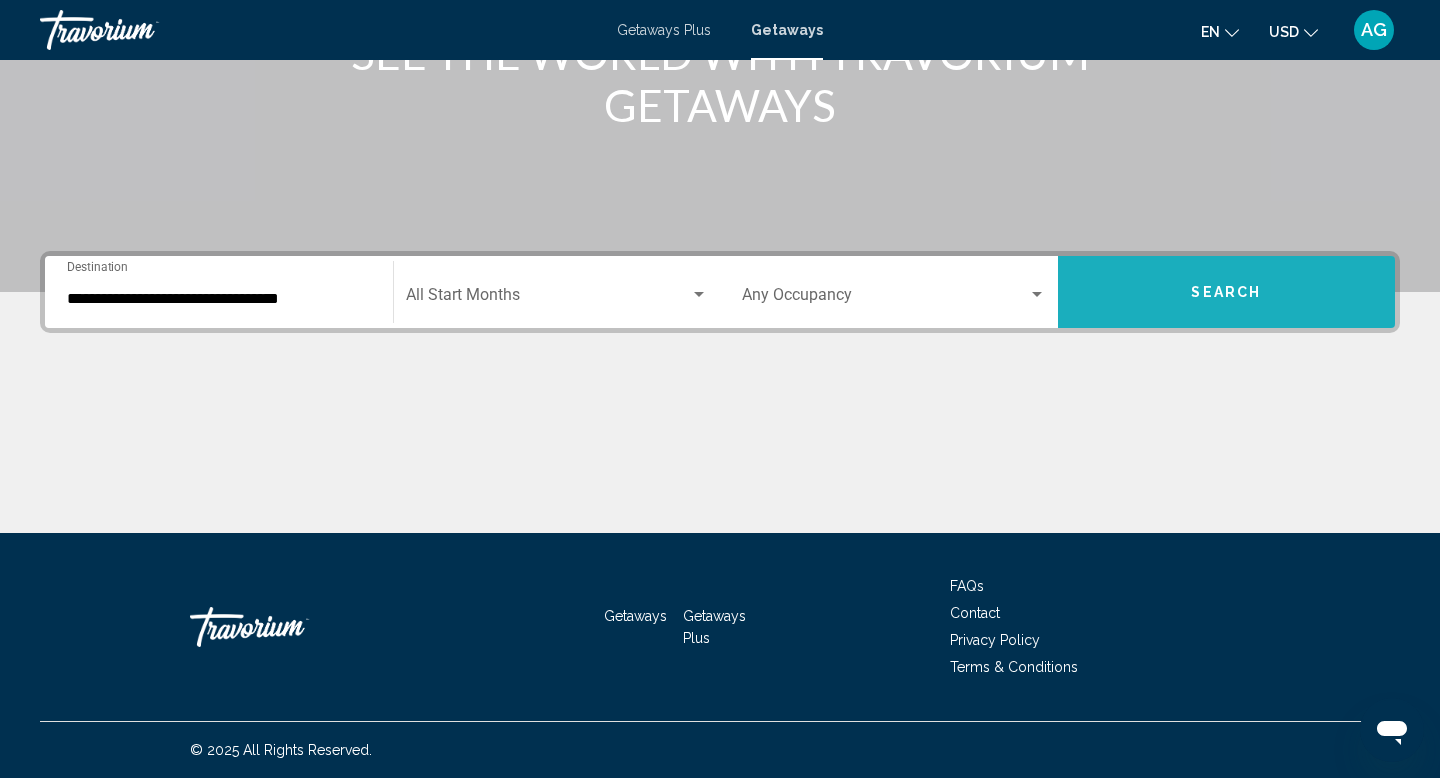 click on "Search" at bounding box center (1227, 292) 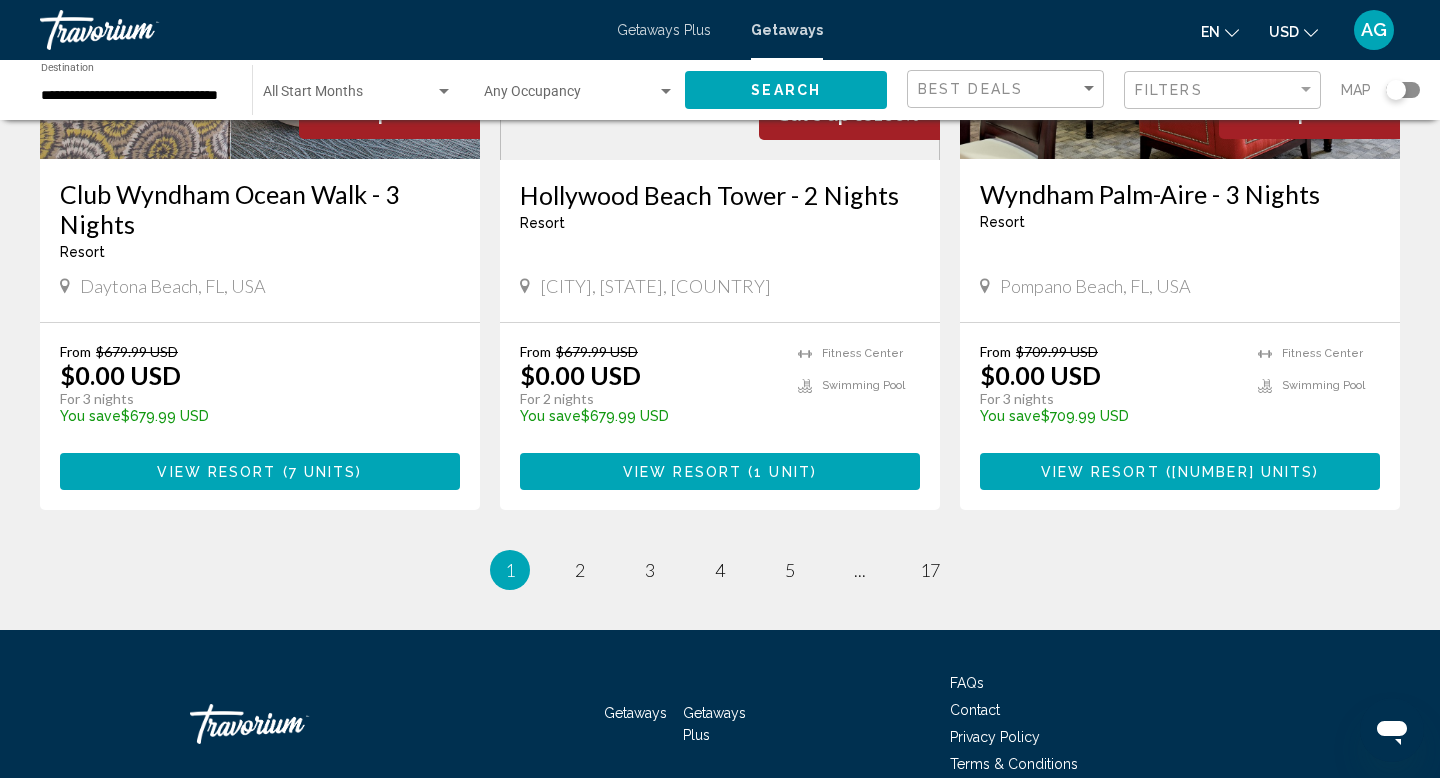 scroll, scrollTop: 2601, scrollLeft: 0, axis: vertical 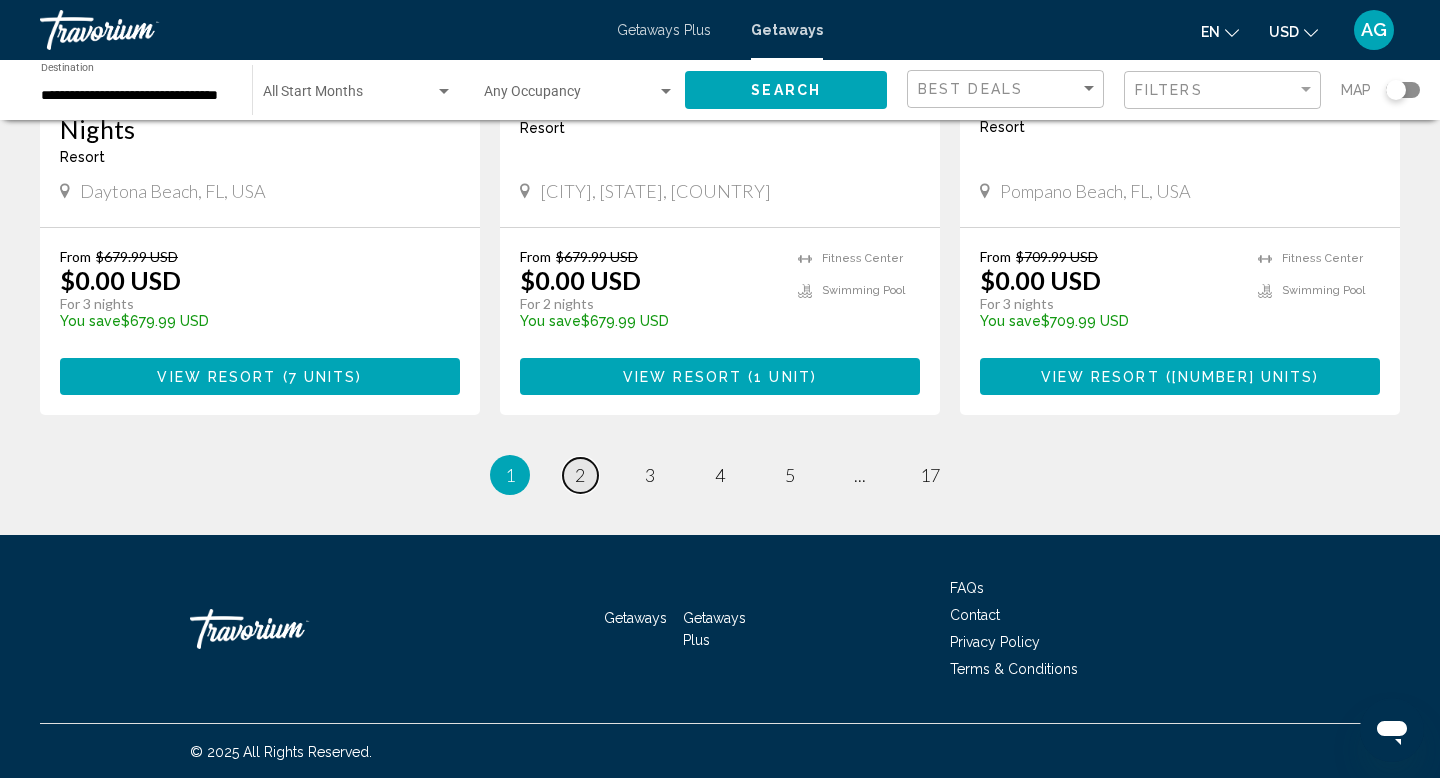 click on "page  2" at bounding box center [580, 475] 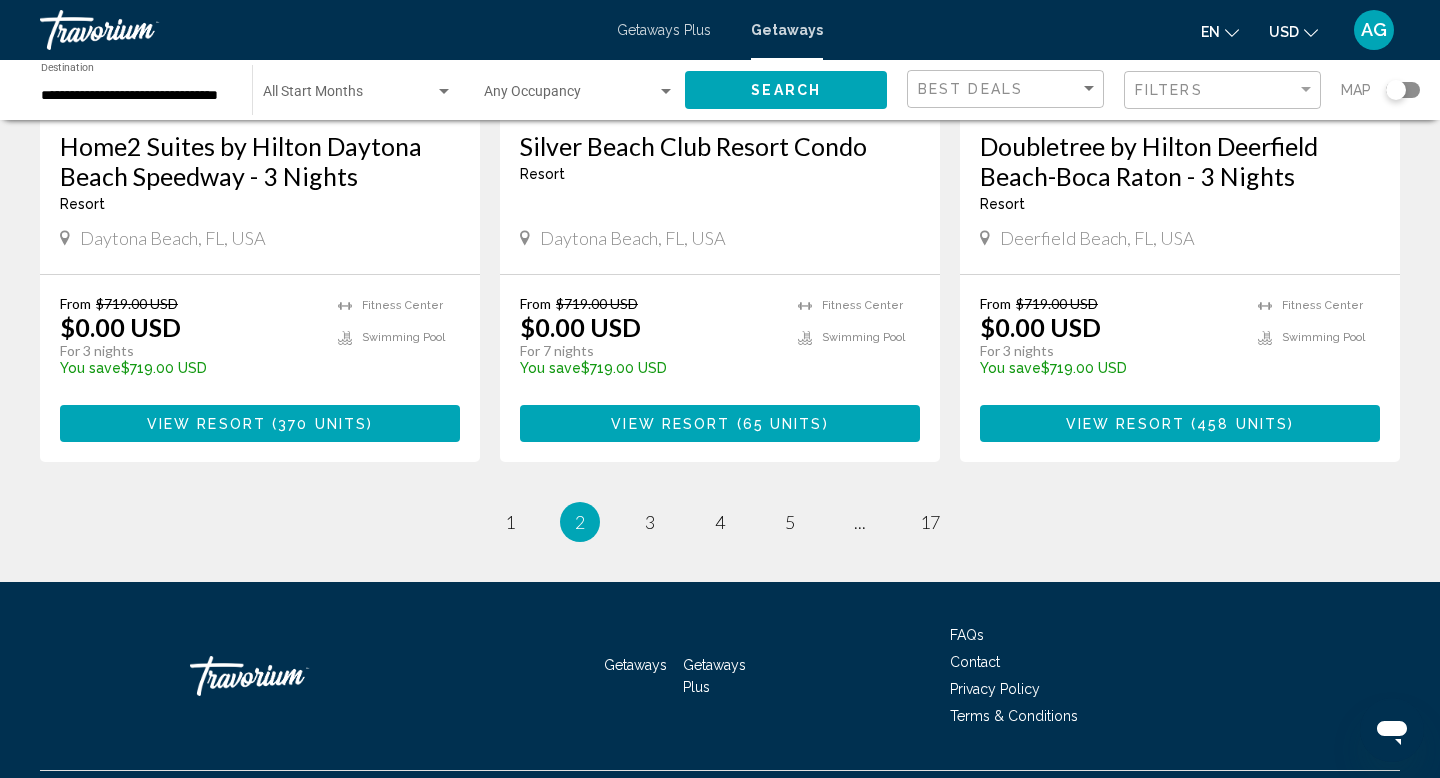 scroll, scrollTop: 2630, scrollLeft: 0, axis: vertical 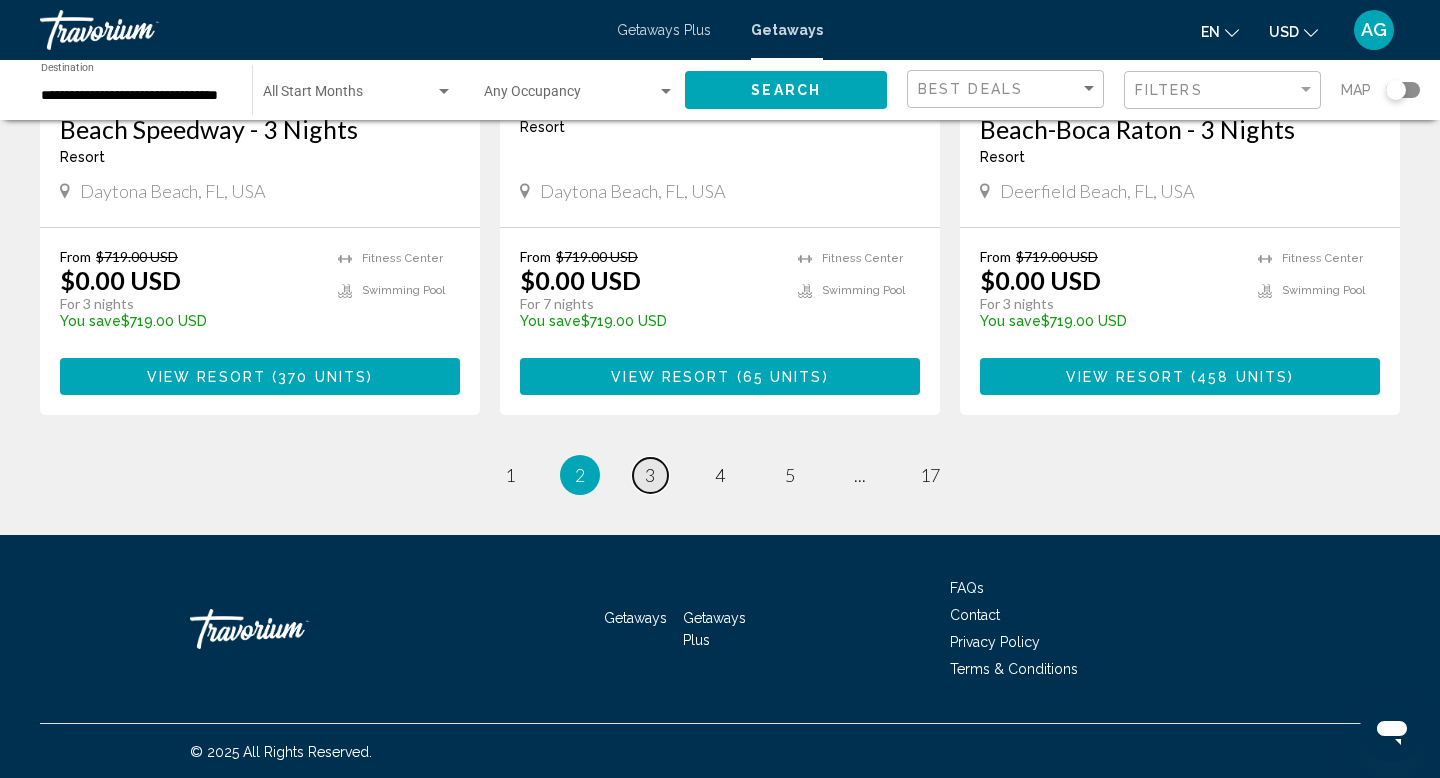 click on "3" at bounding box center [650, 475] 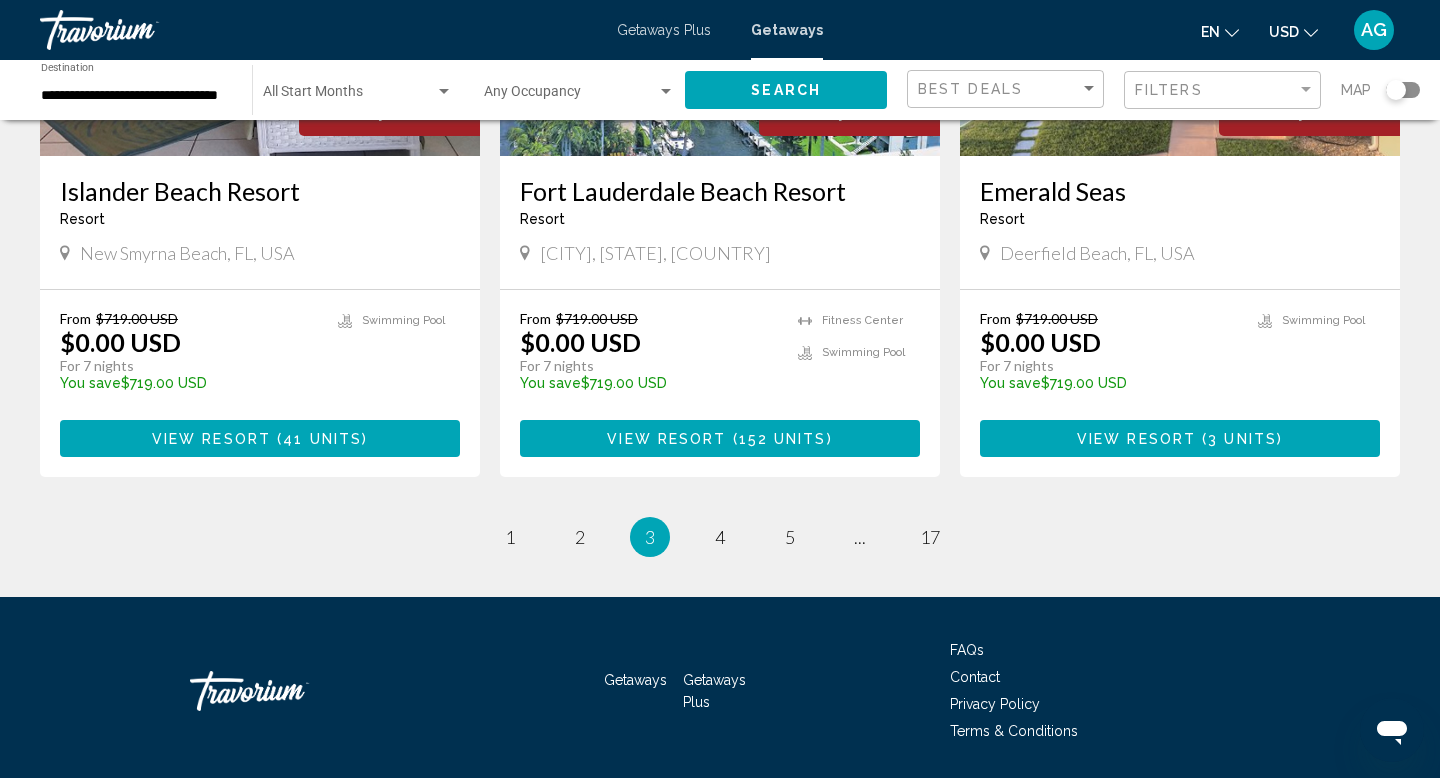 scroll, scrollTop: 2570, scrollLeft: 0, axis: vertical 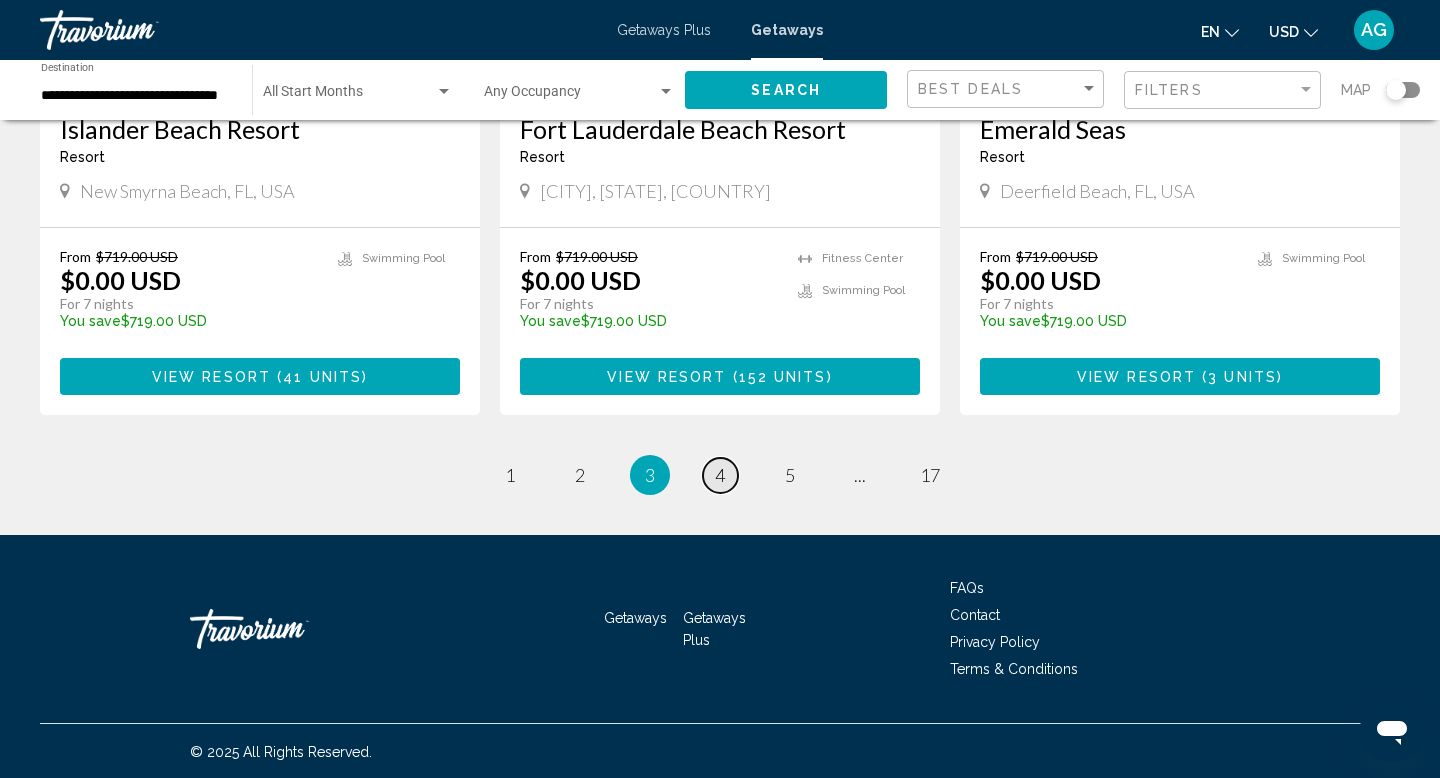 click on "4" at bounding box center [720, 475] 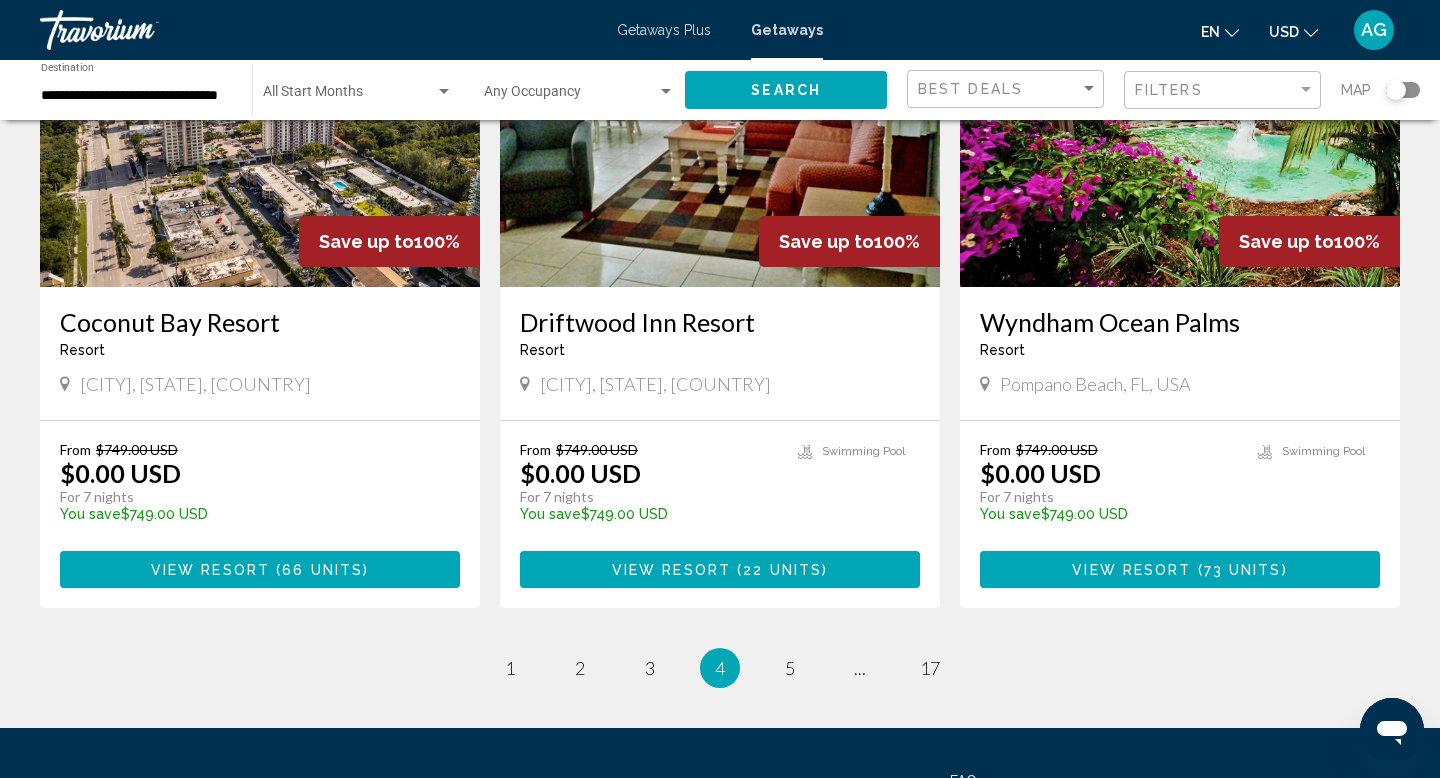 scroll, scrollTop: 2511, scrollLeft: 0, axis: vertical 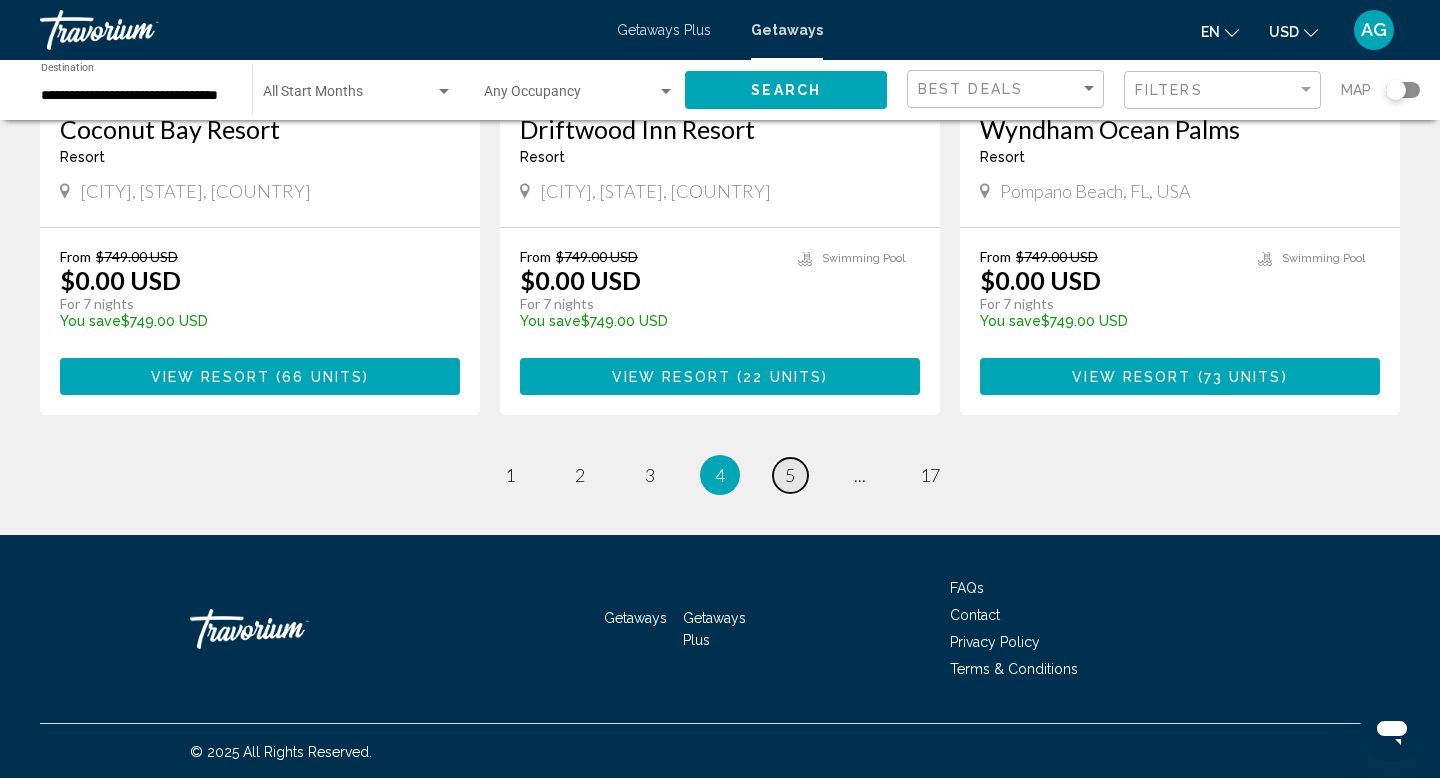 click on "5" at bounding box center [790, 475] 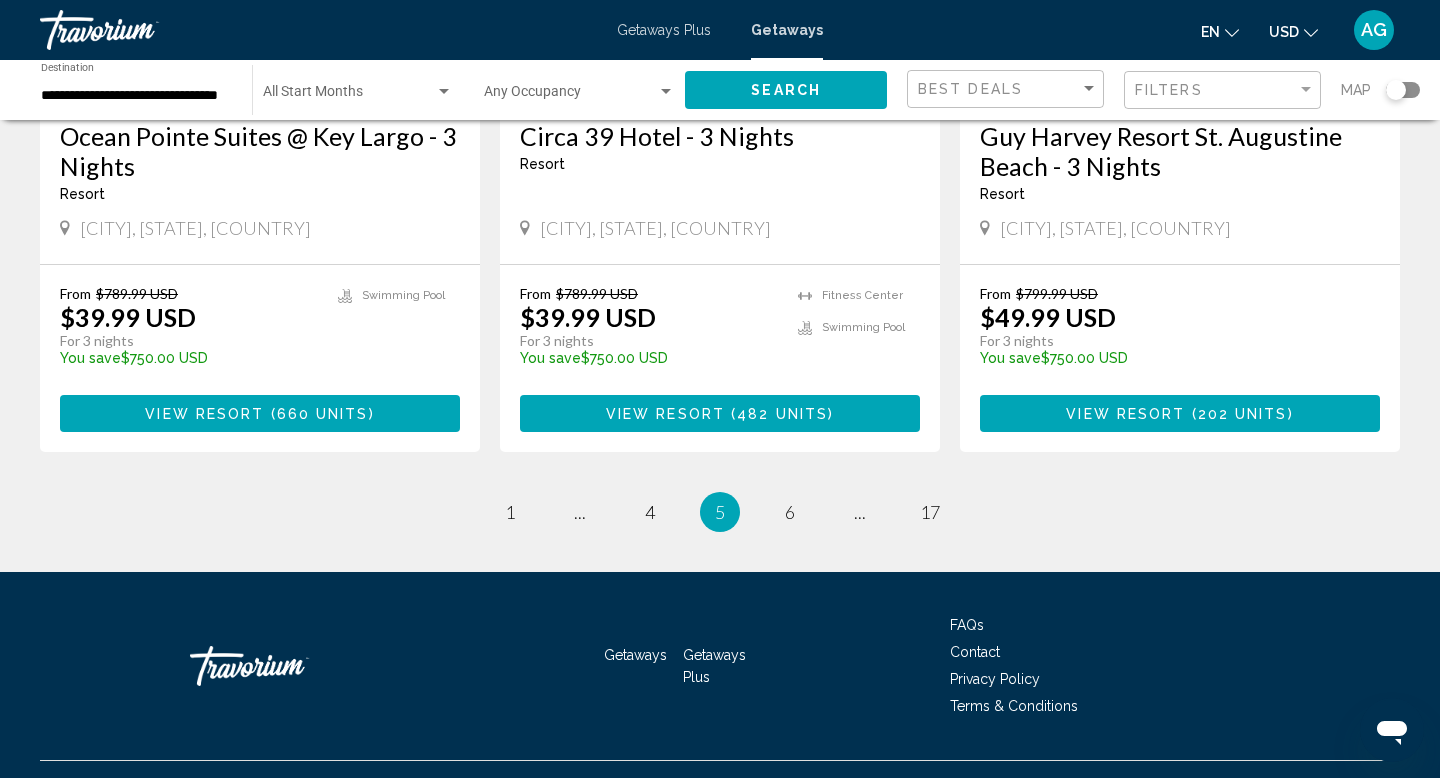 scroll, scrollTop: 2570, scrollLeft: 0, axis: vertical 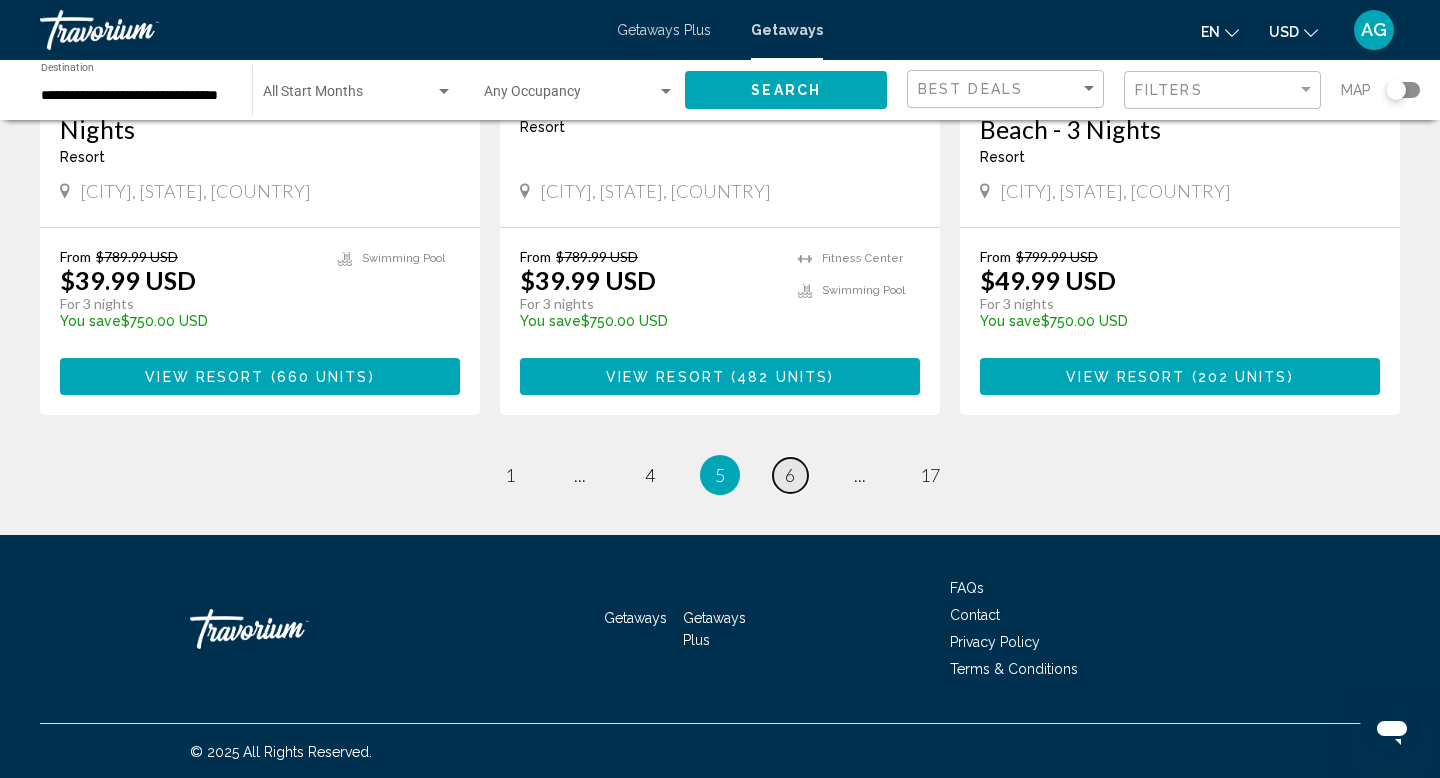 click on "6" at bounding box center [790, 475] 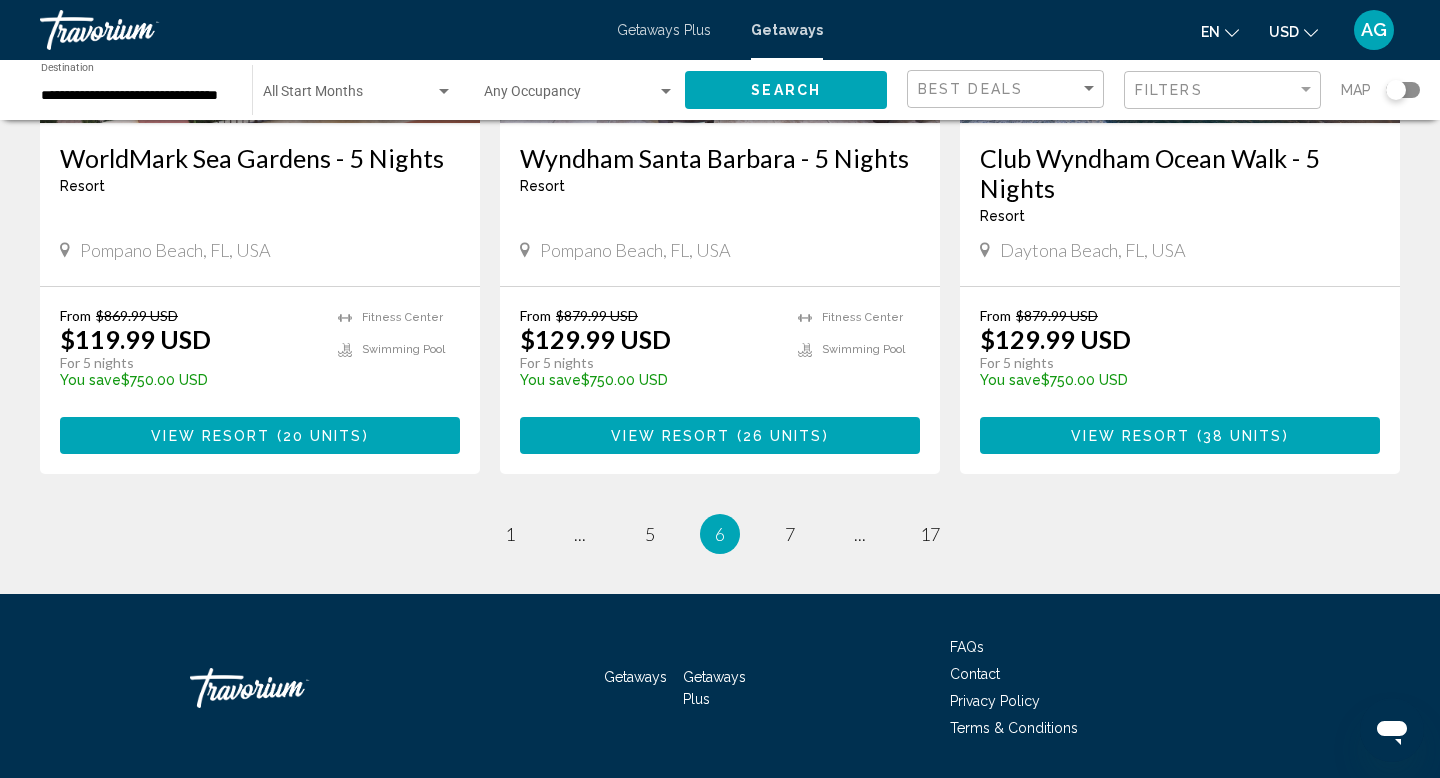 scroll, scrollTop: 2559, scrollLeft: 0, axis: vertical 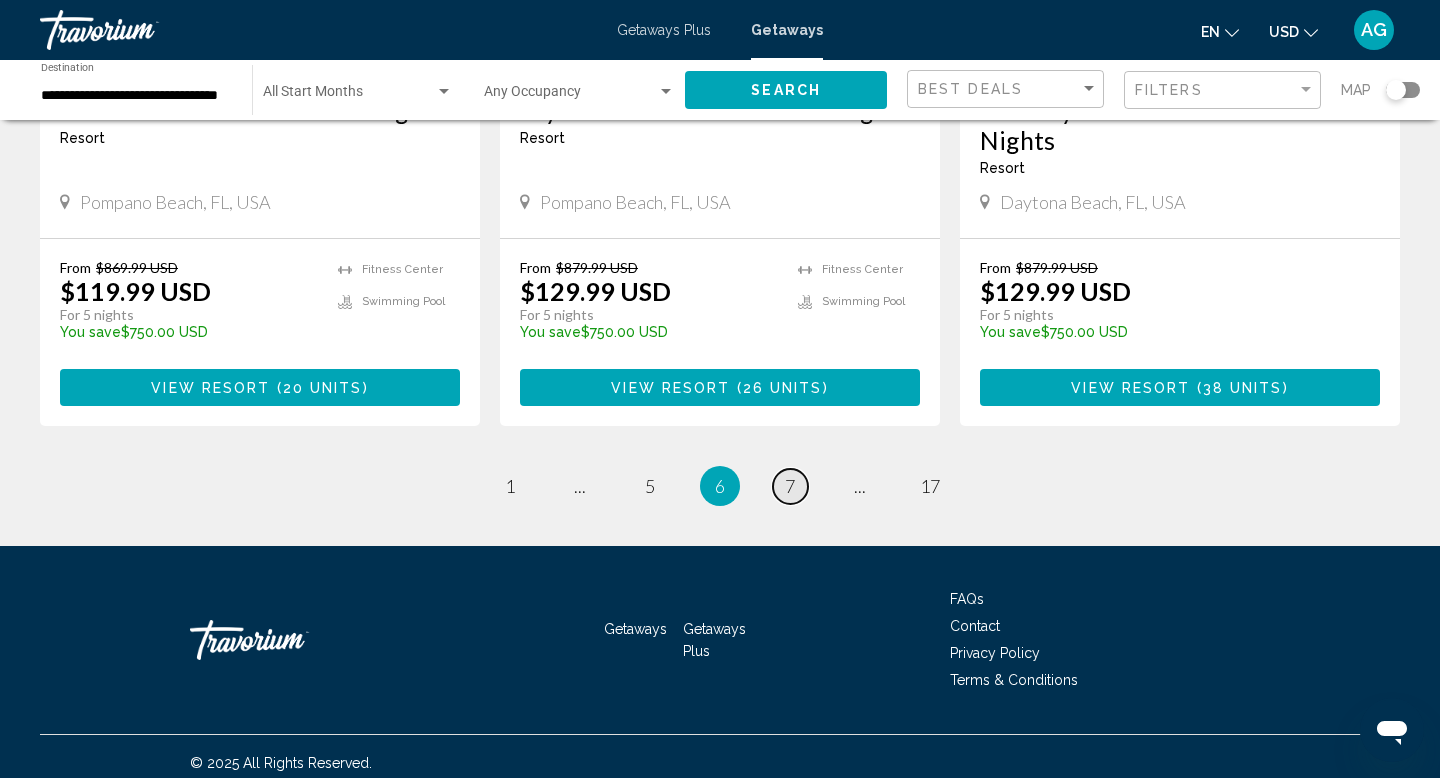 click on "7" at bounding box center (790, 486) 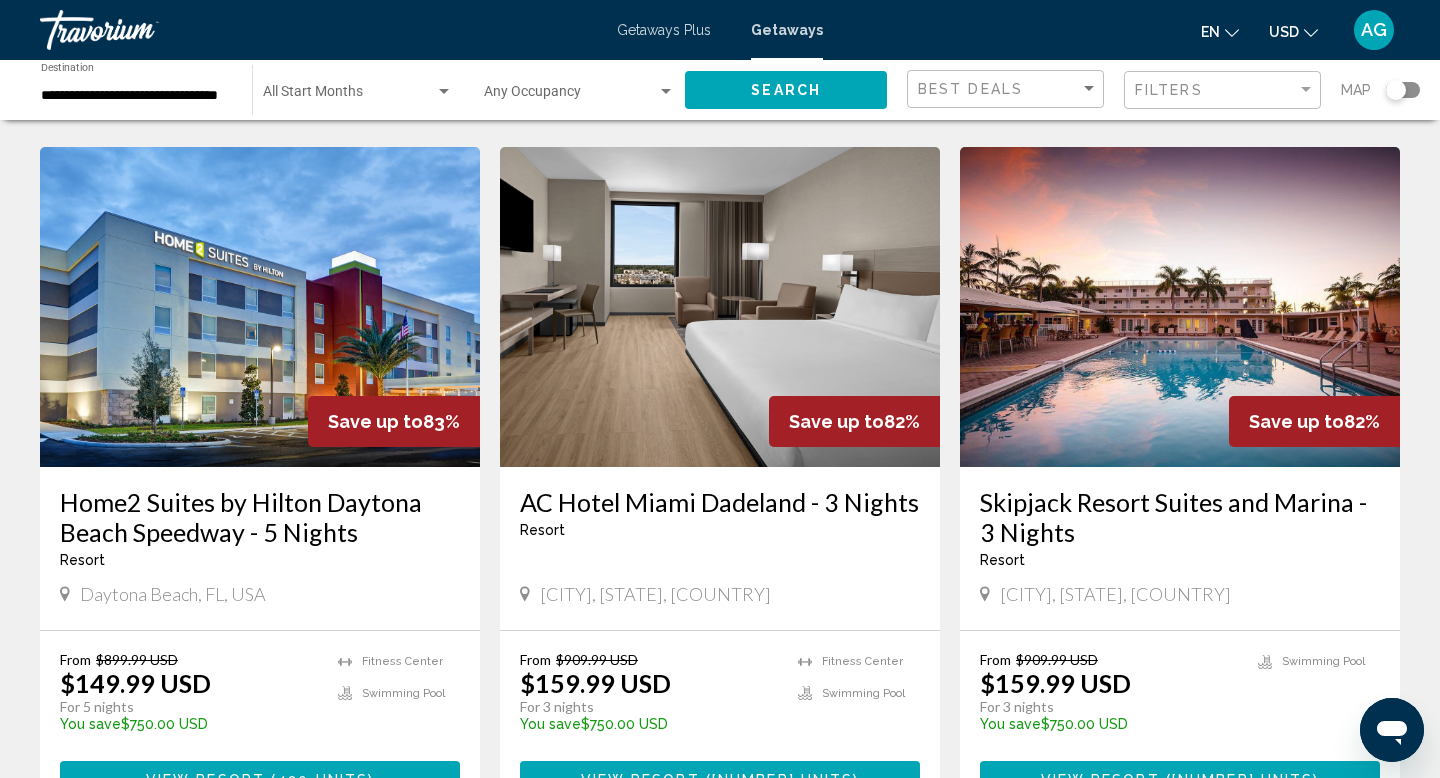scroll, scrollTop: 1510, scrollLeft: 0, axis: vertical 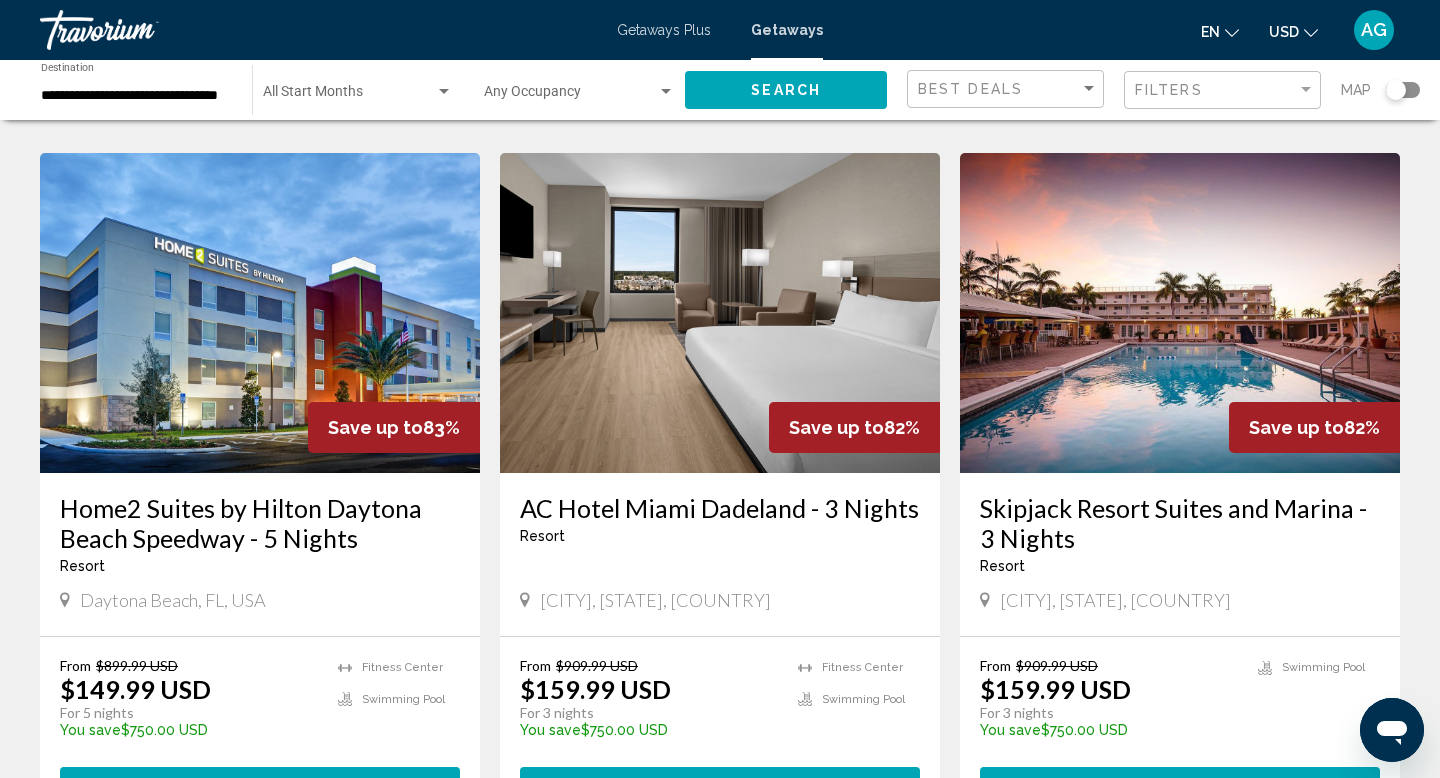 click at bounding box center (1180, 313) 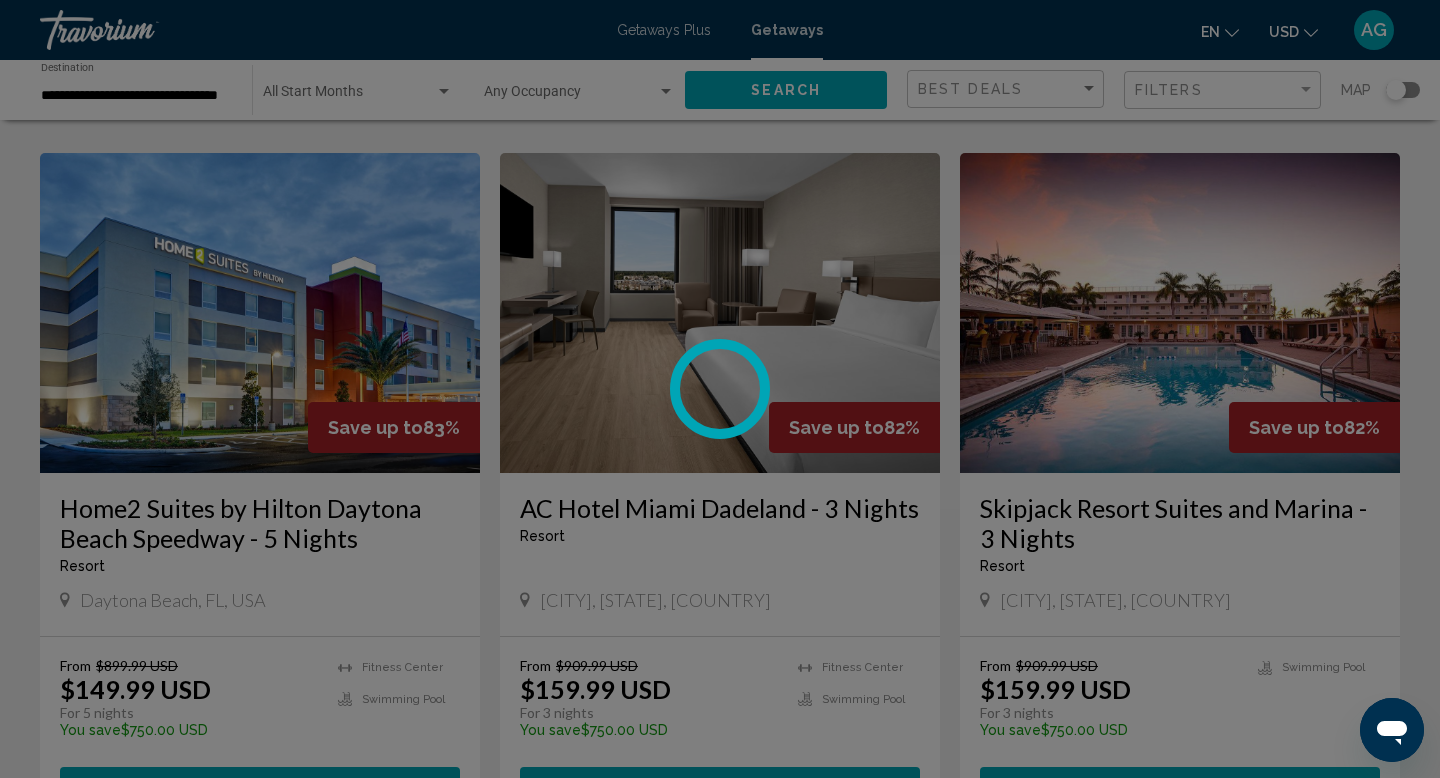 scroll, scrollTop: 0, scrollLeft: 0, axis: both 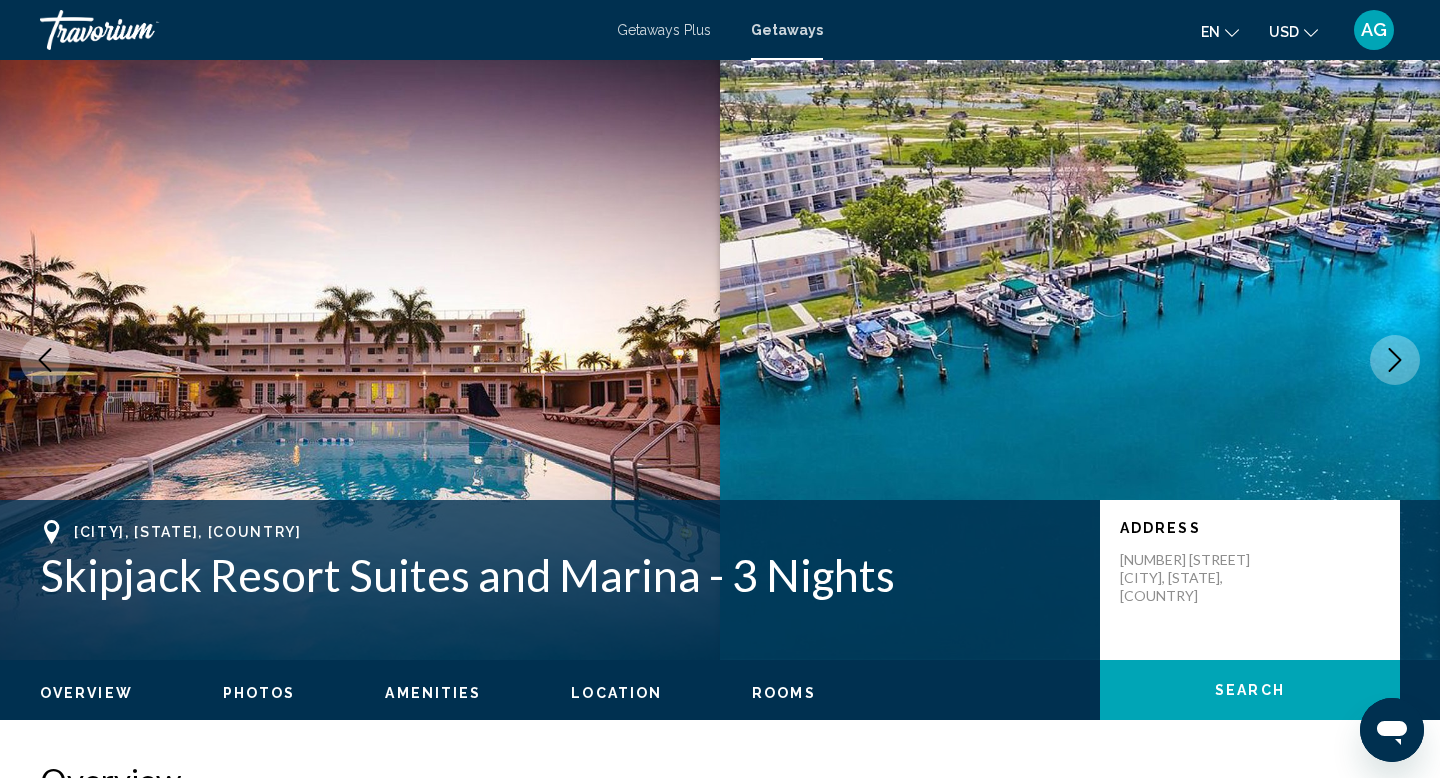 click 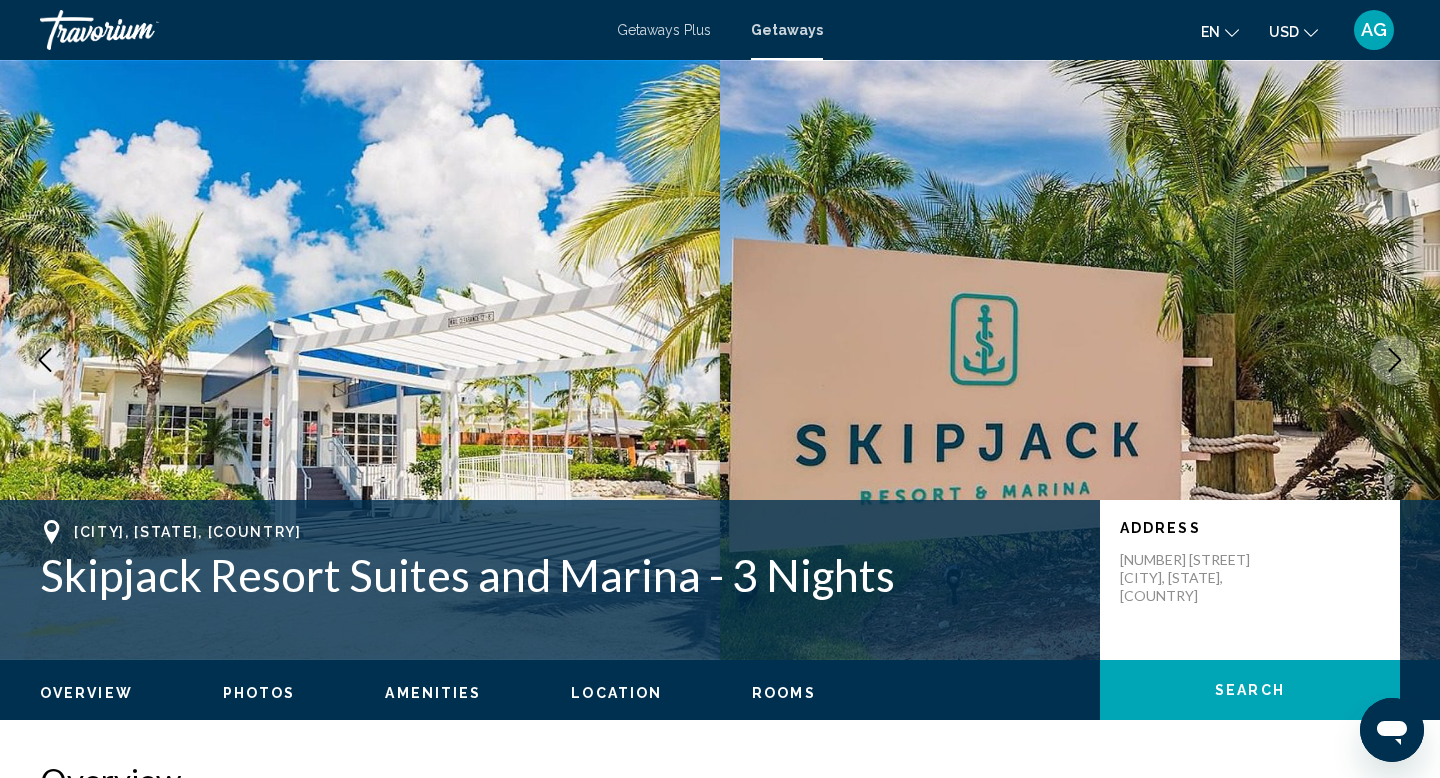 click 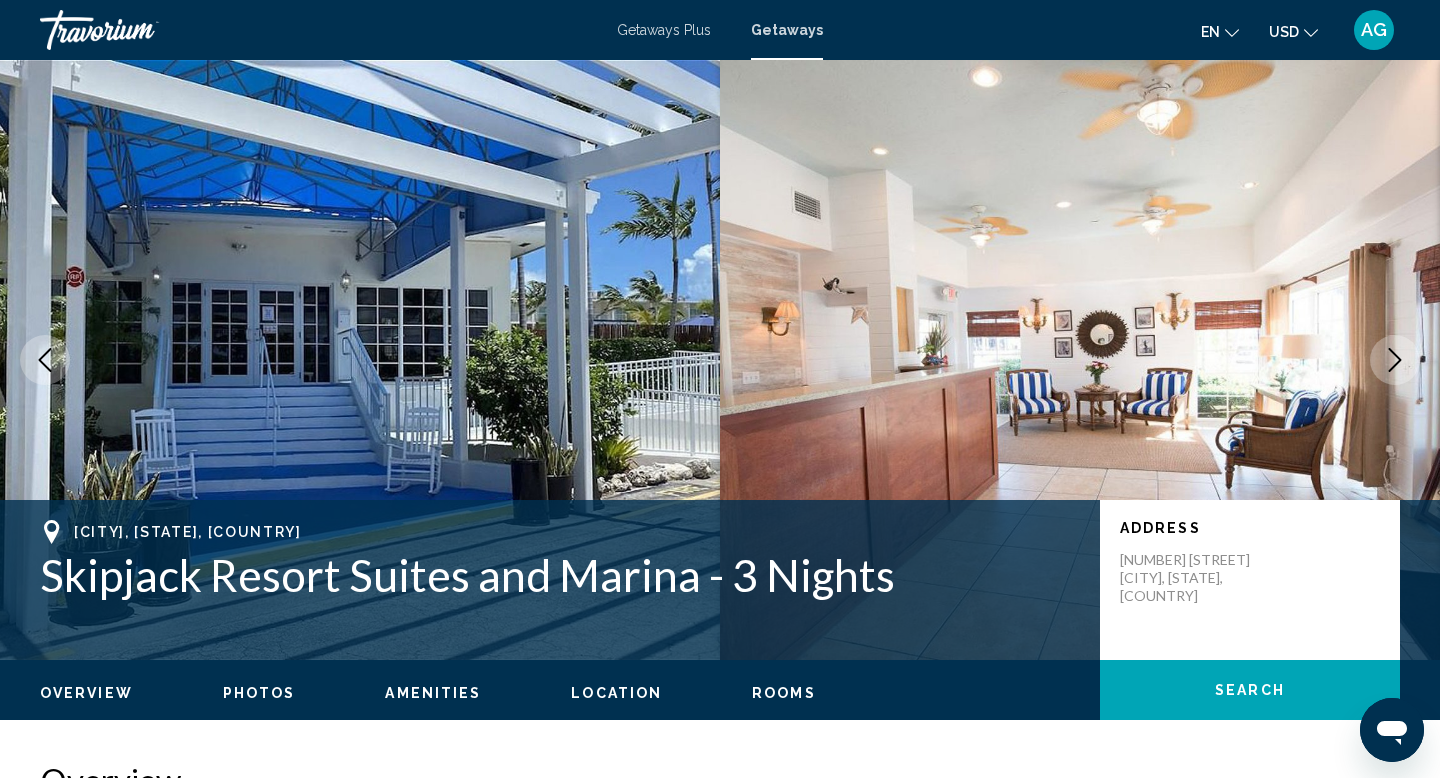 click 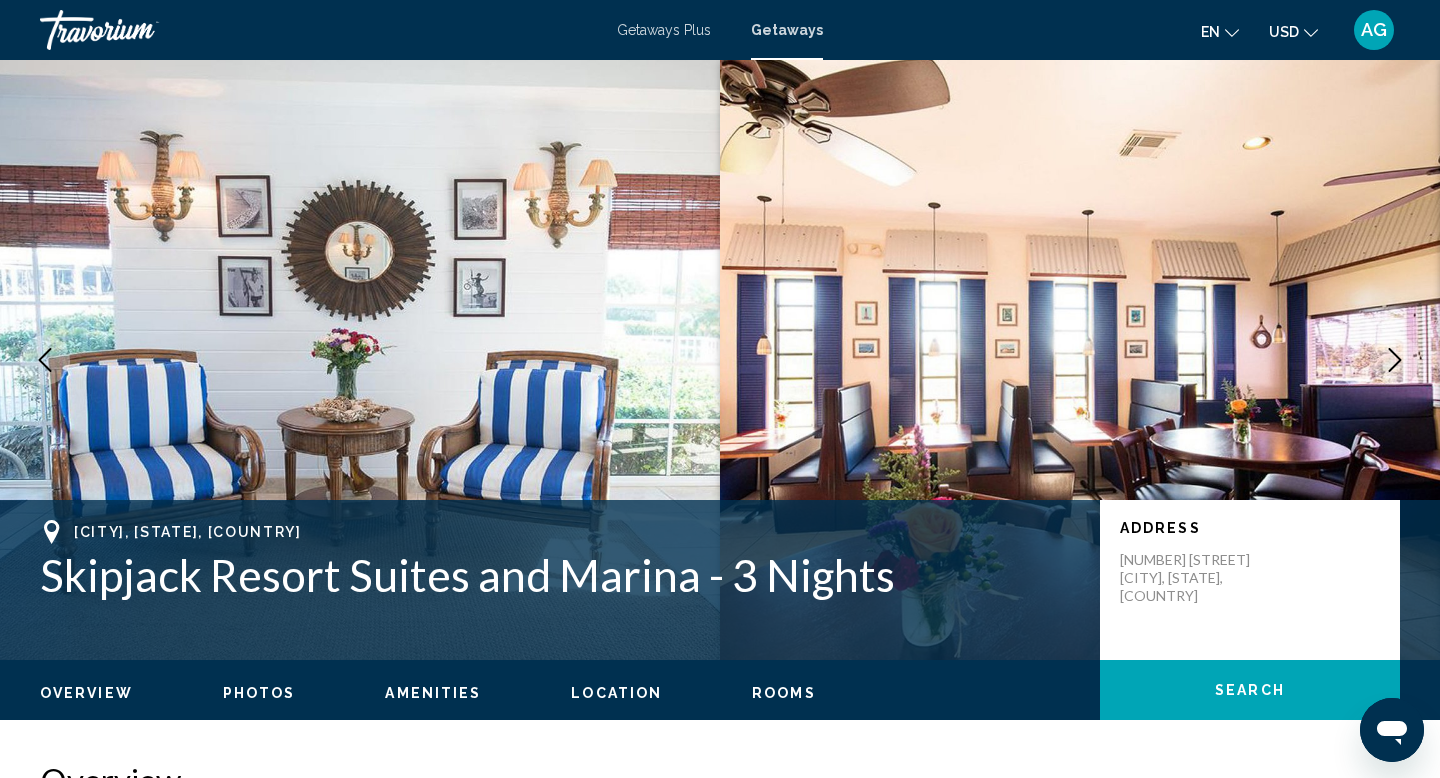 click 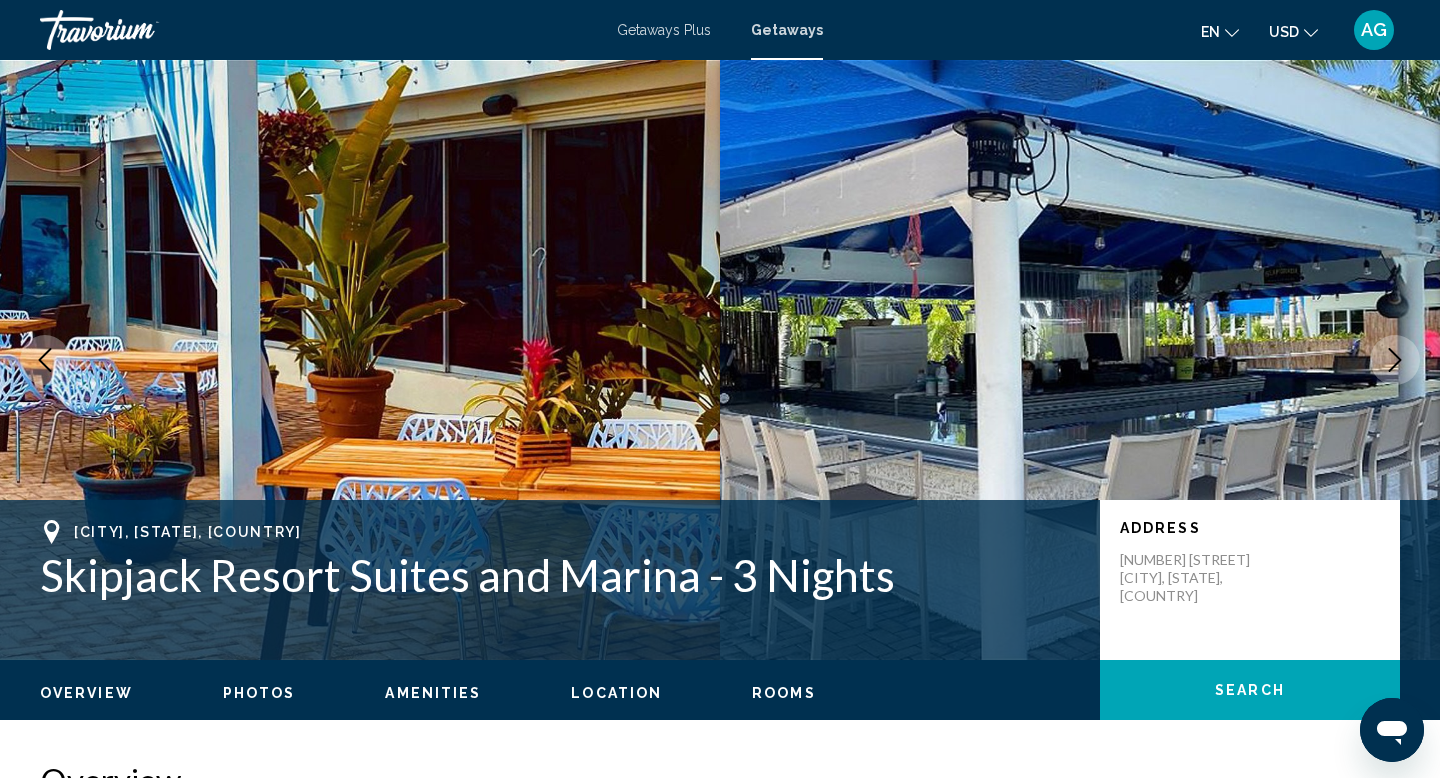 click 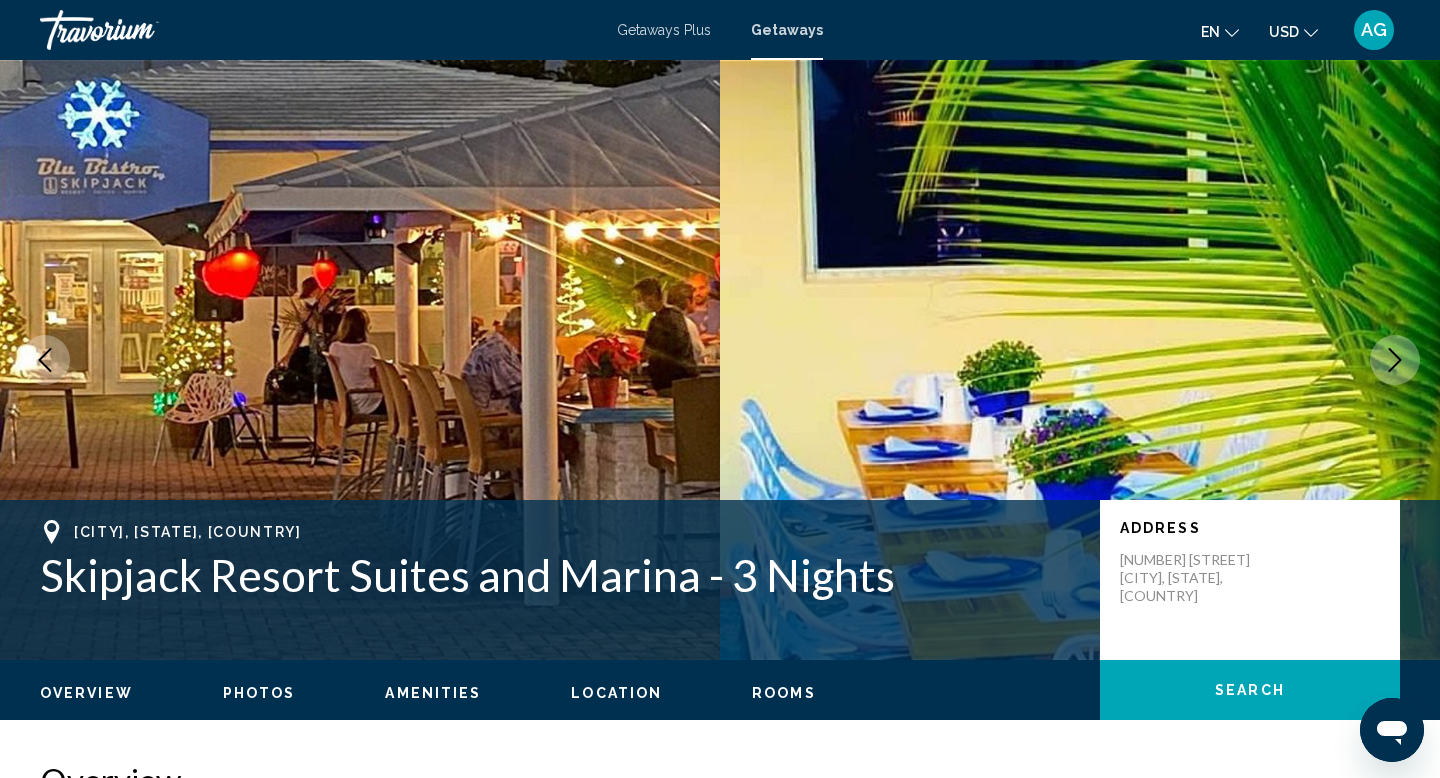 click 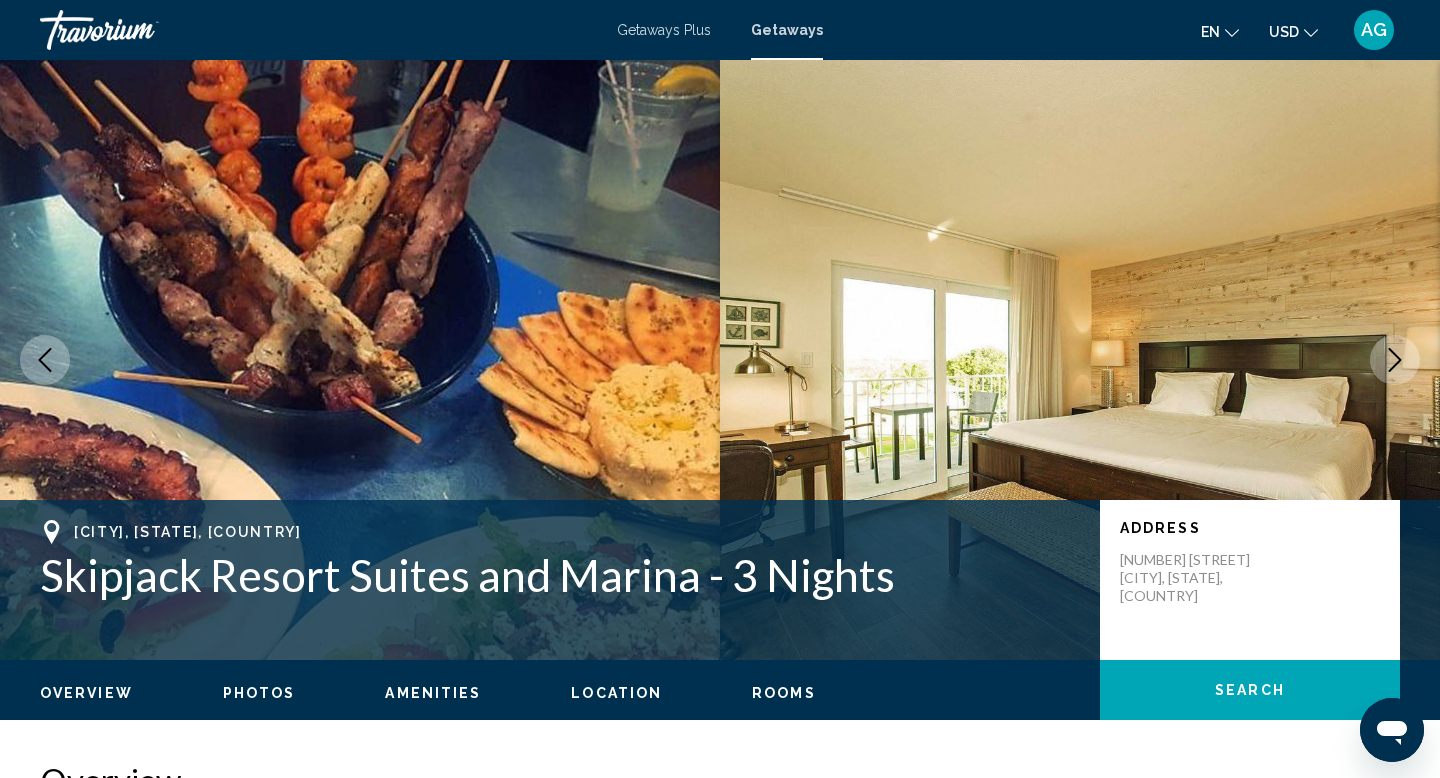 click 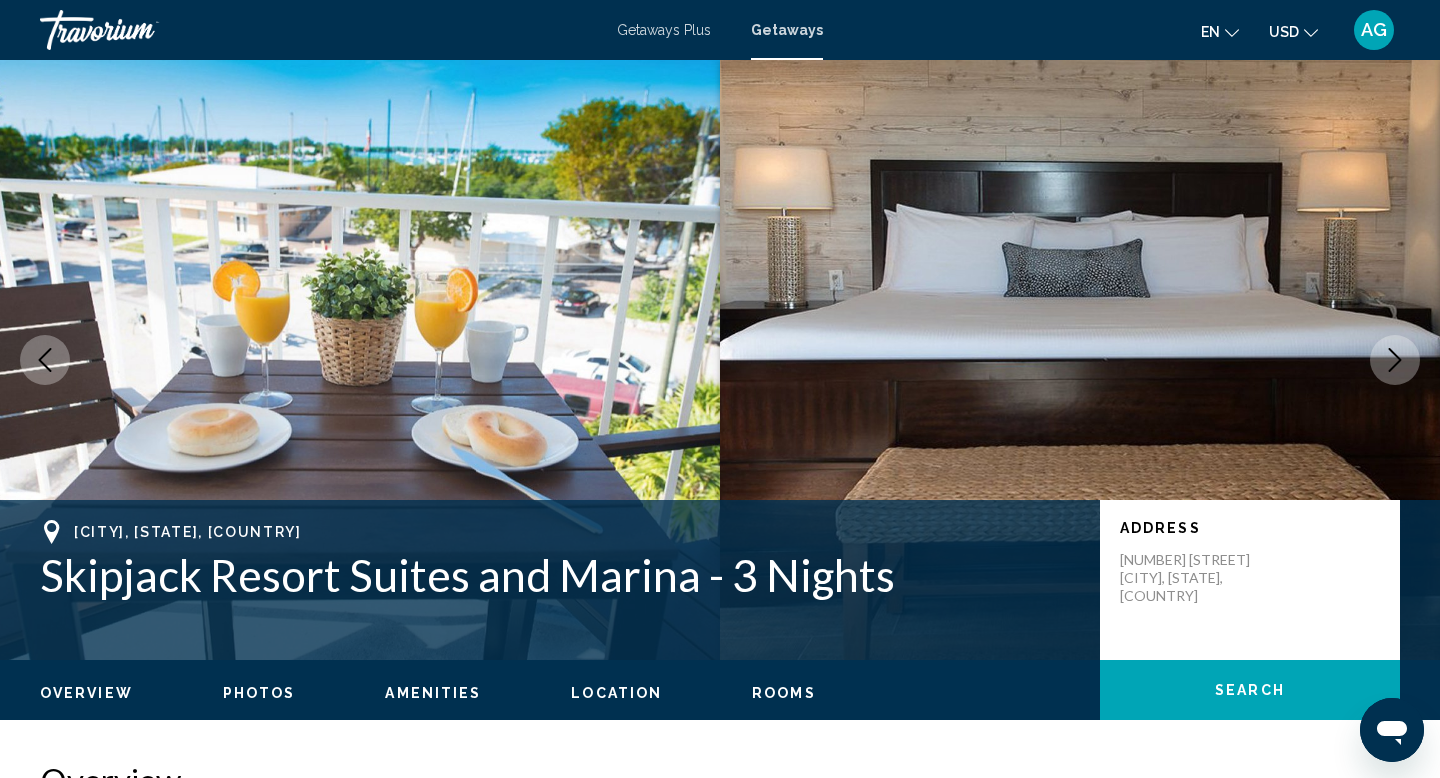 click 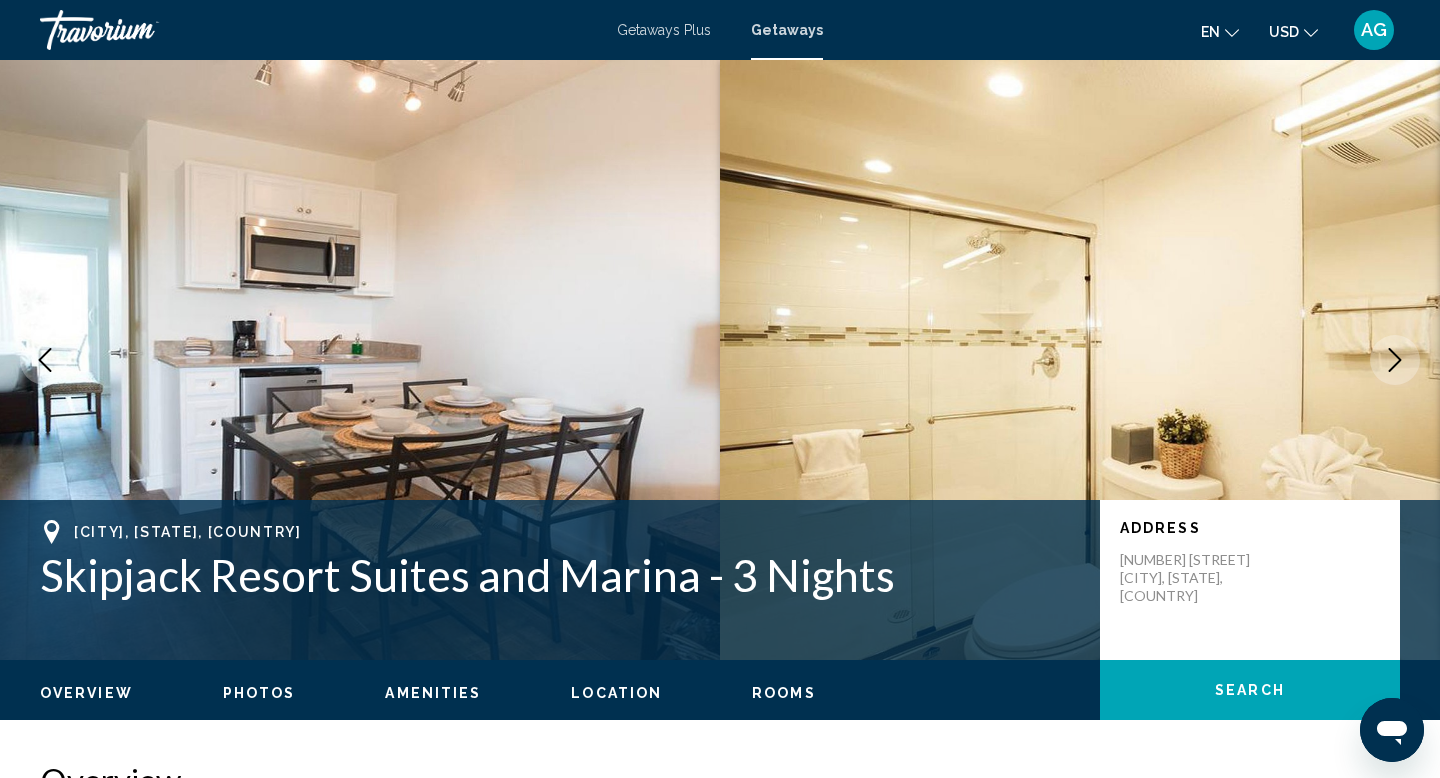 click 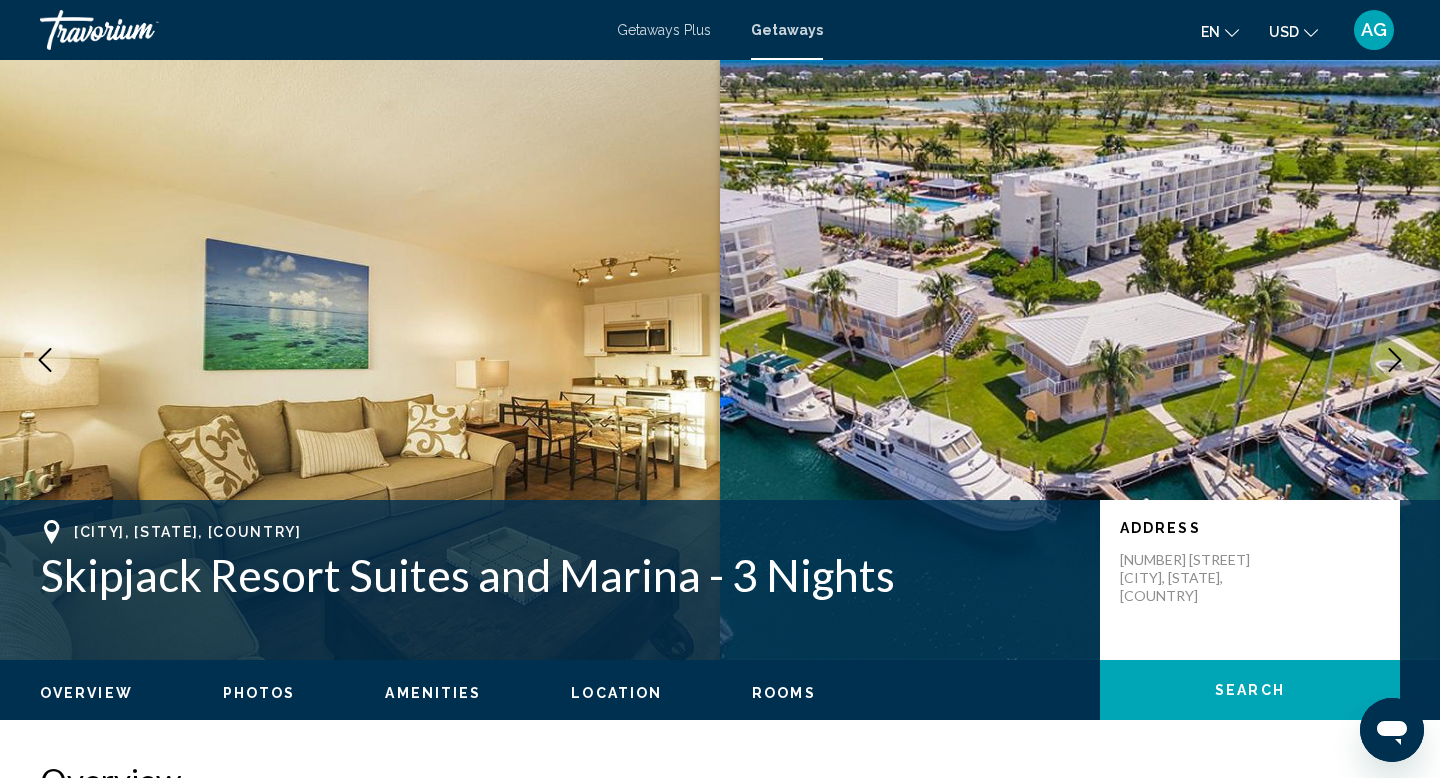 click 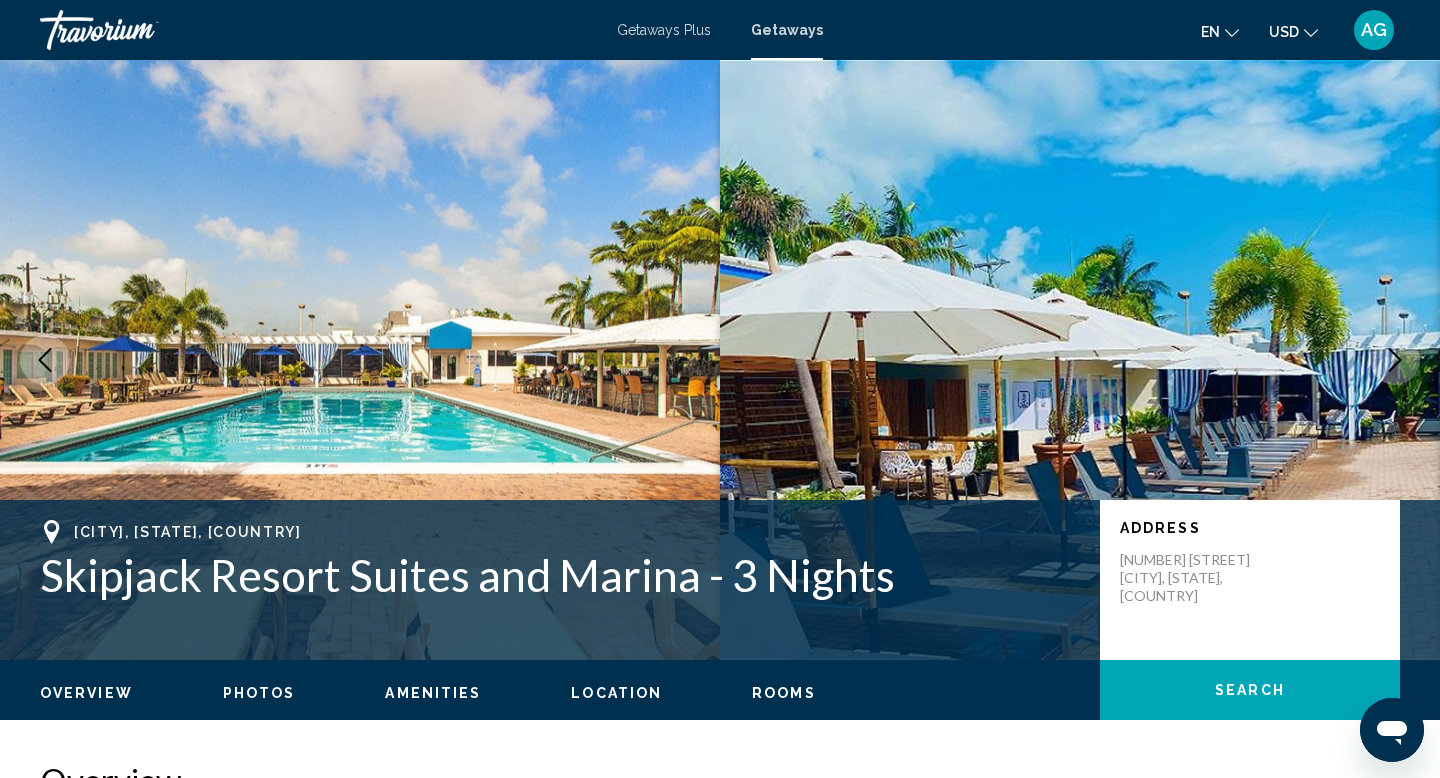 click 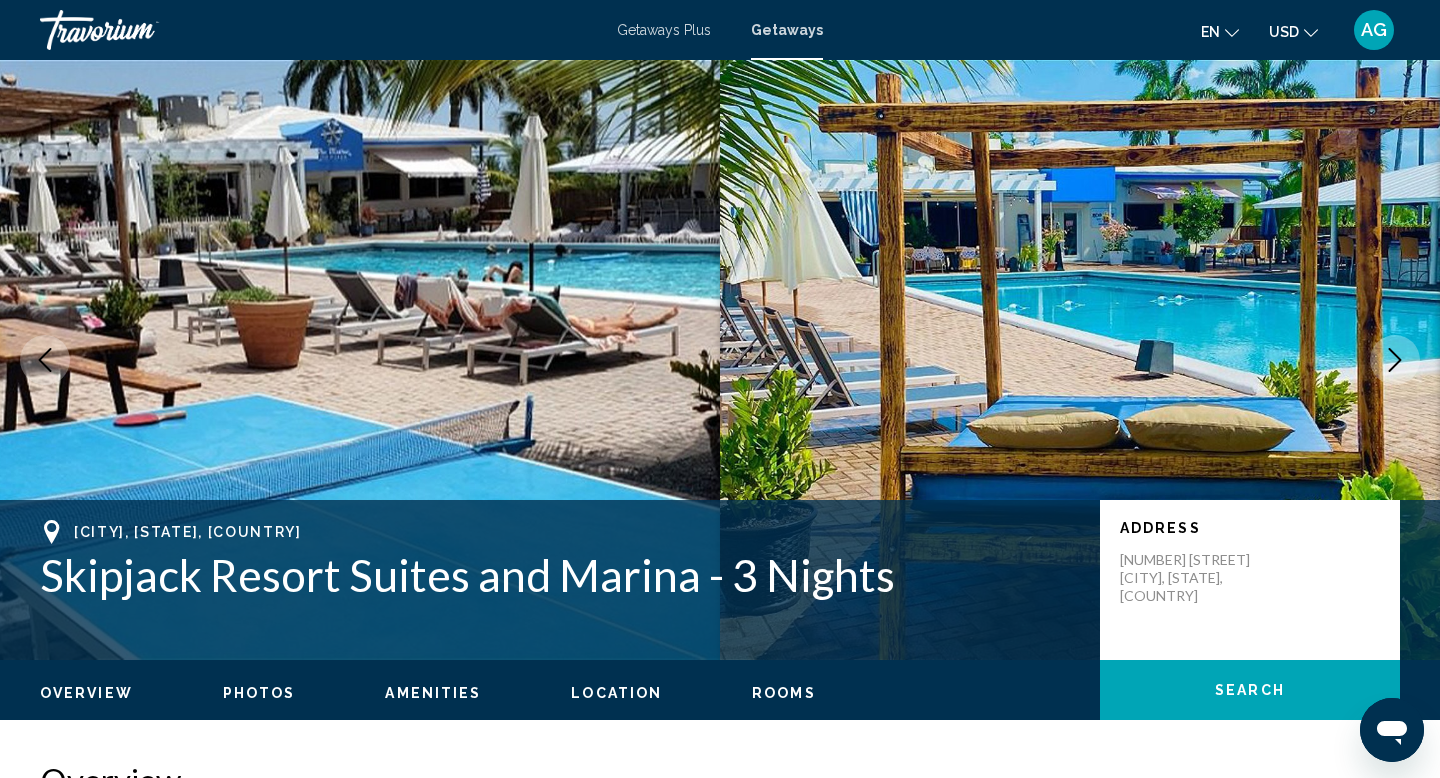 click 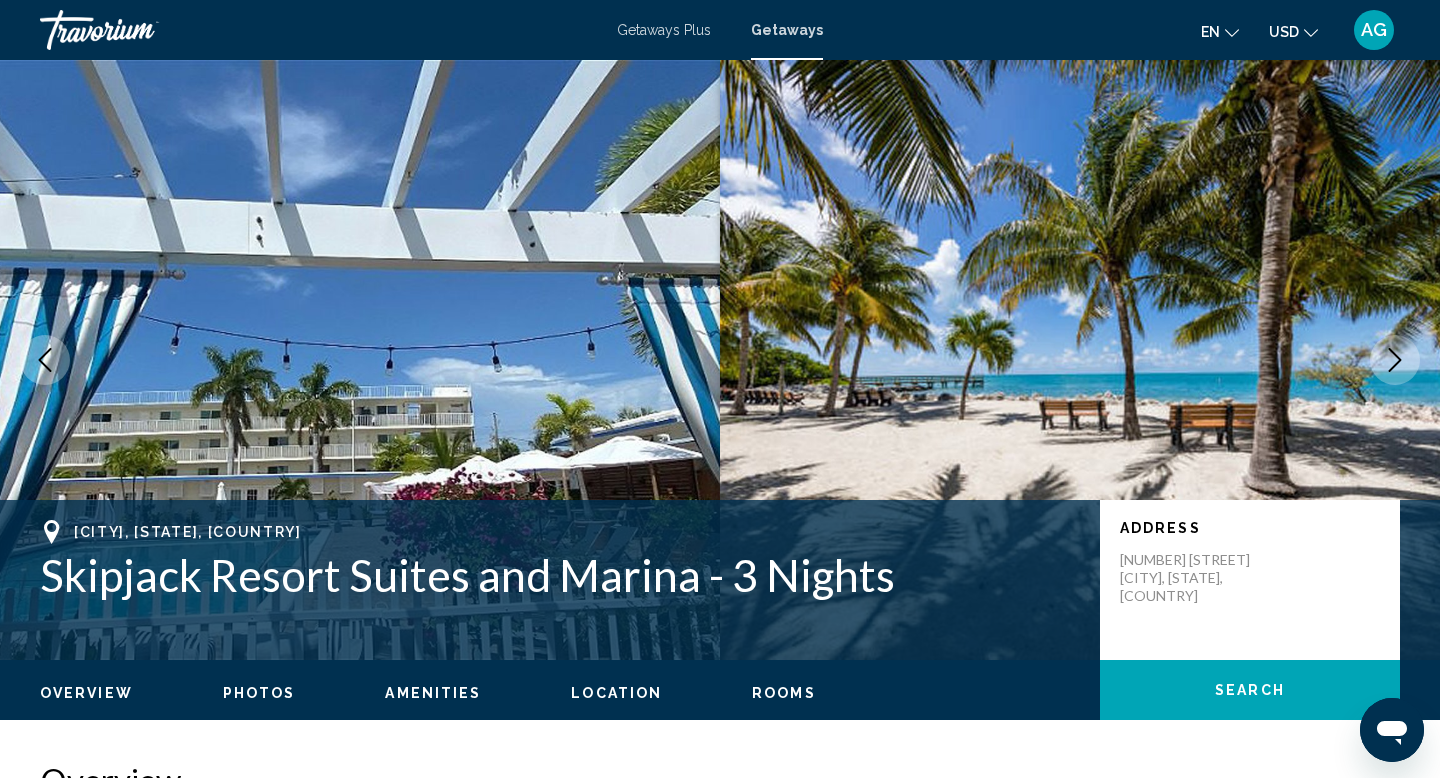 click 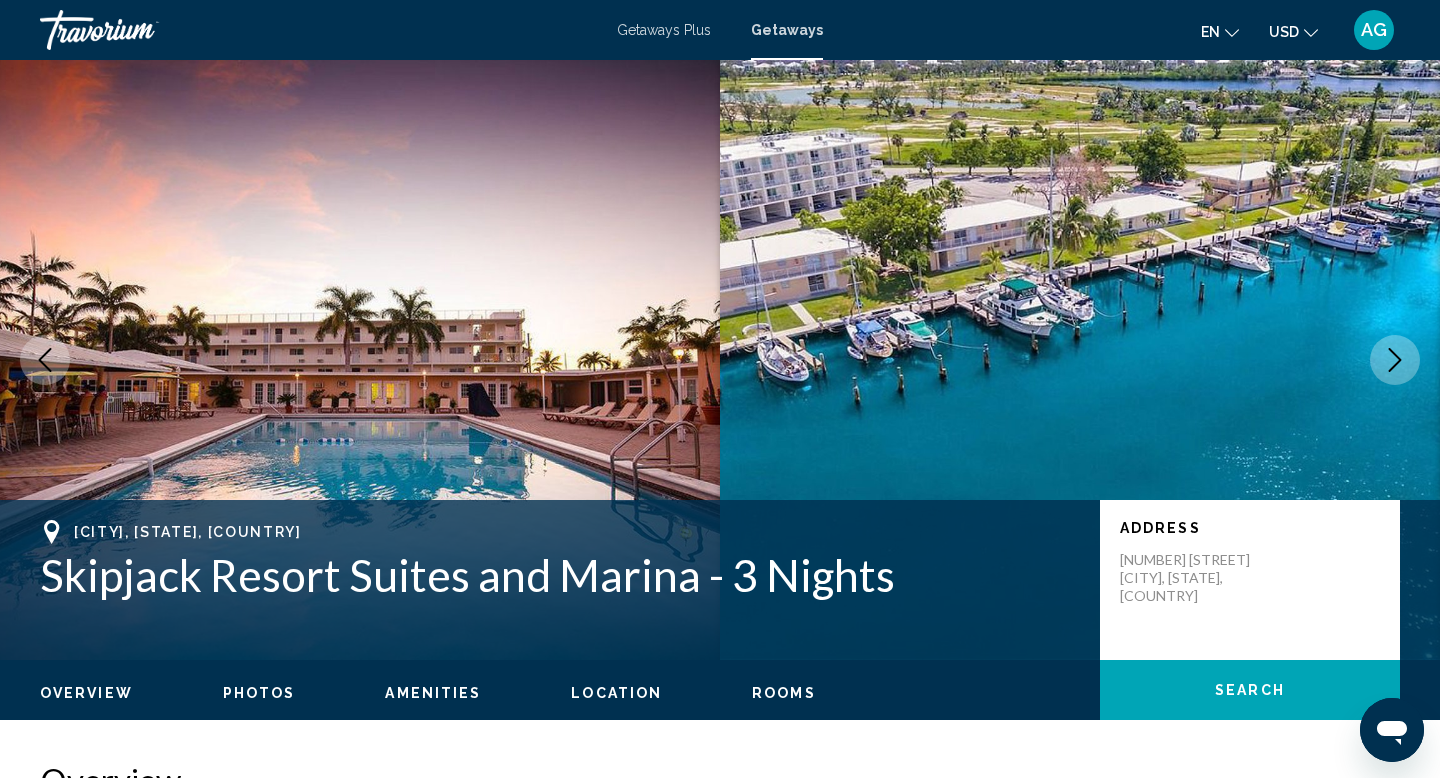 click 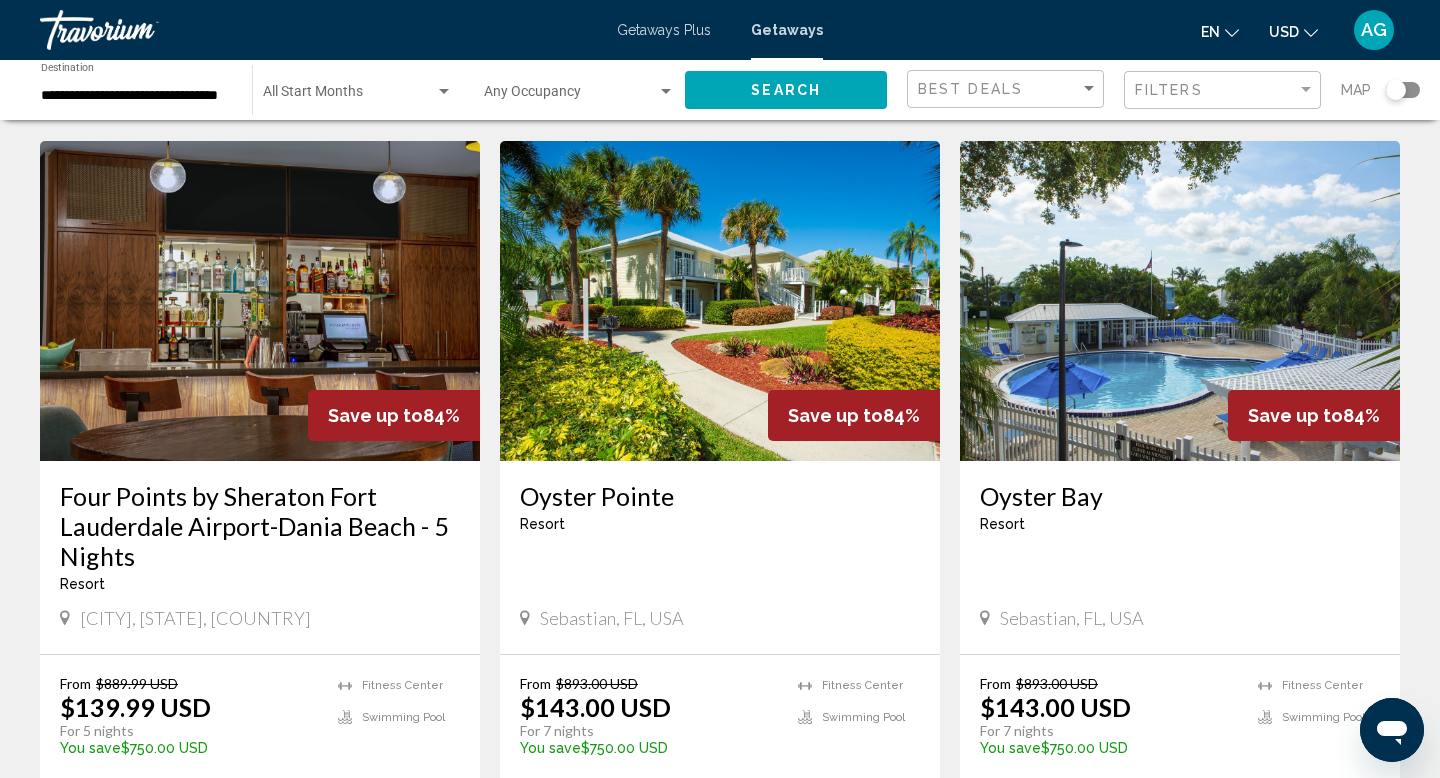 scroll, scrollTop: 0, scrollLeft: 0, axis: both 